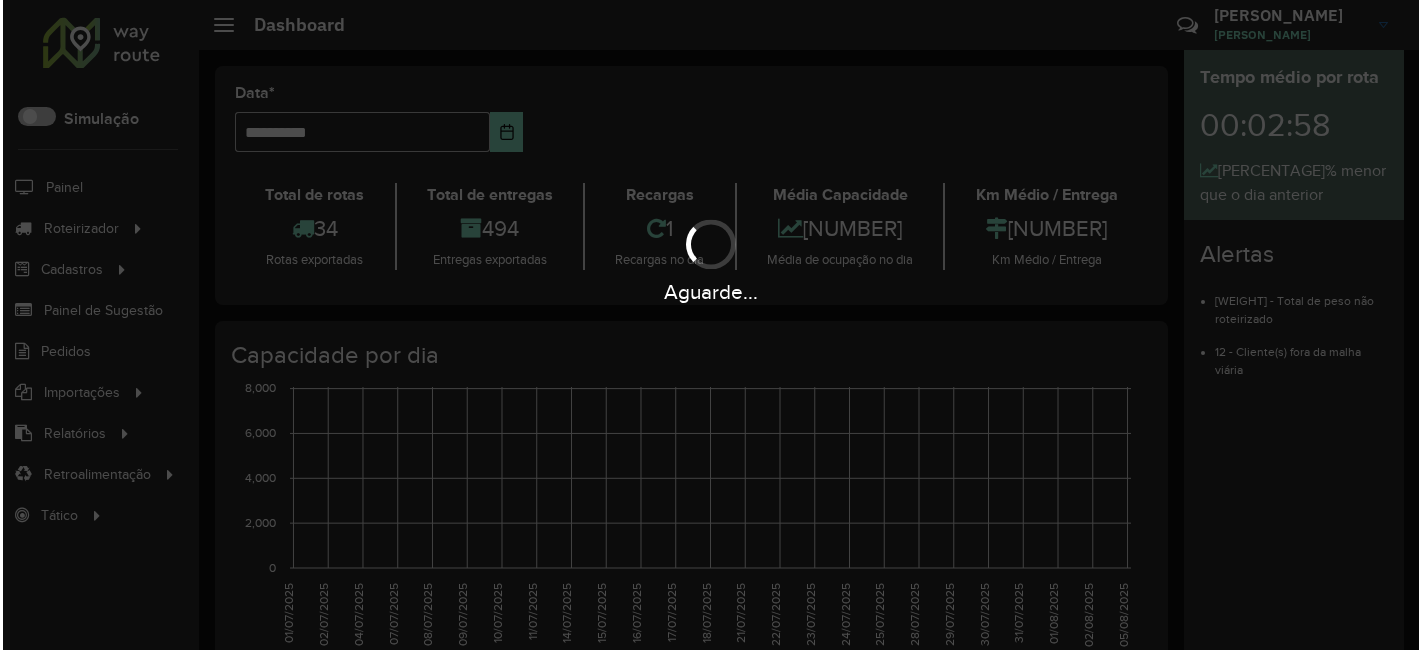 scroll, scrollTop: 0, scrollLeft: 0, axis: both 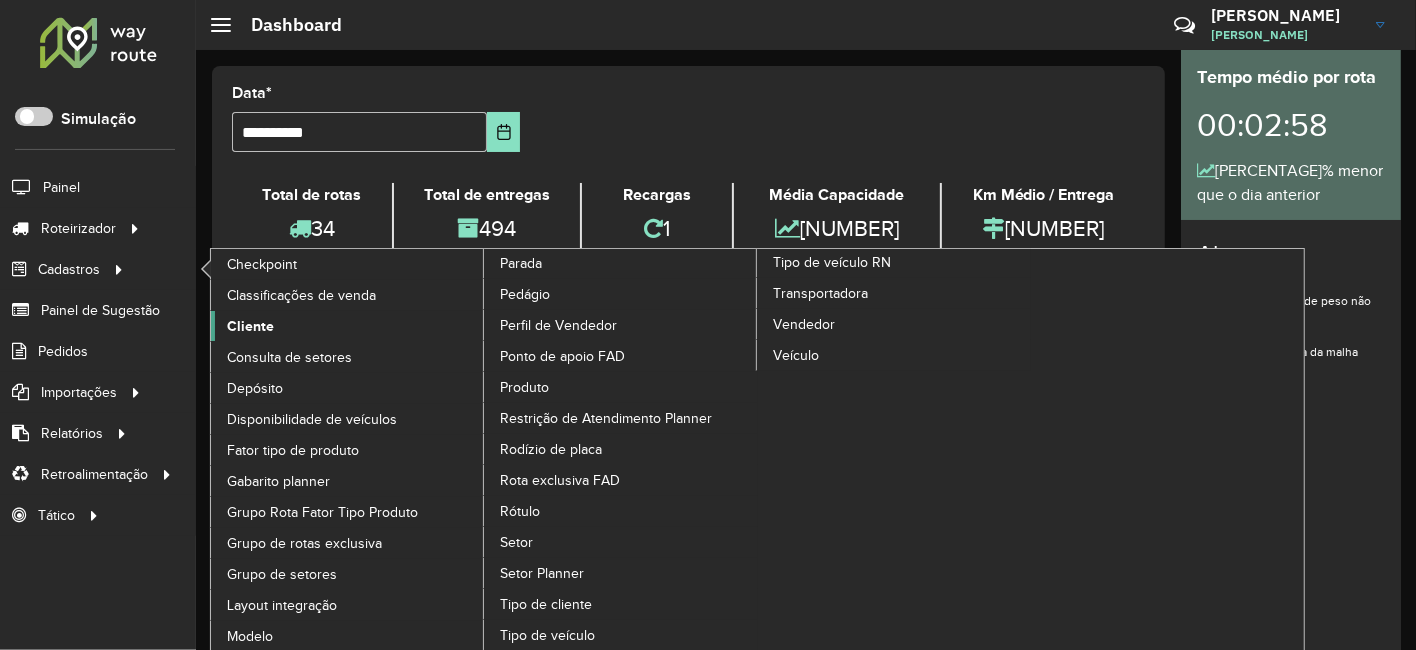 click on "Cliente" 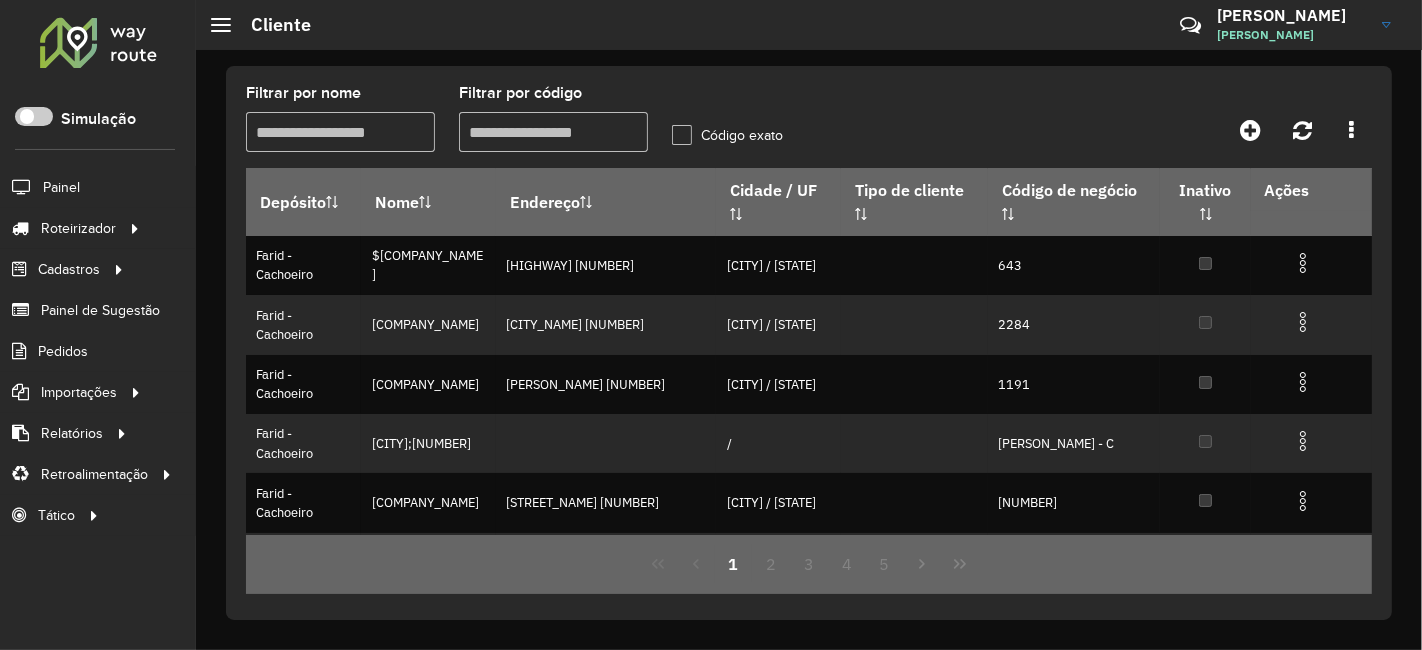 click on "Filtrar por código" at bounding box center (553, 132) 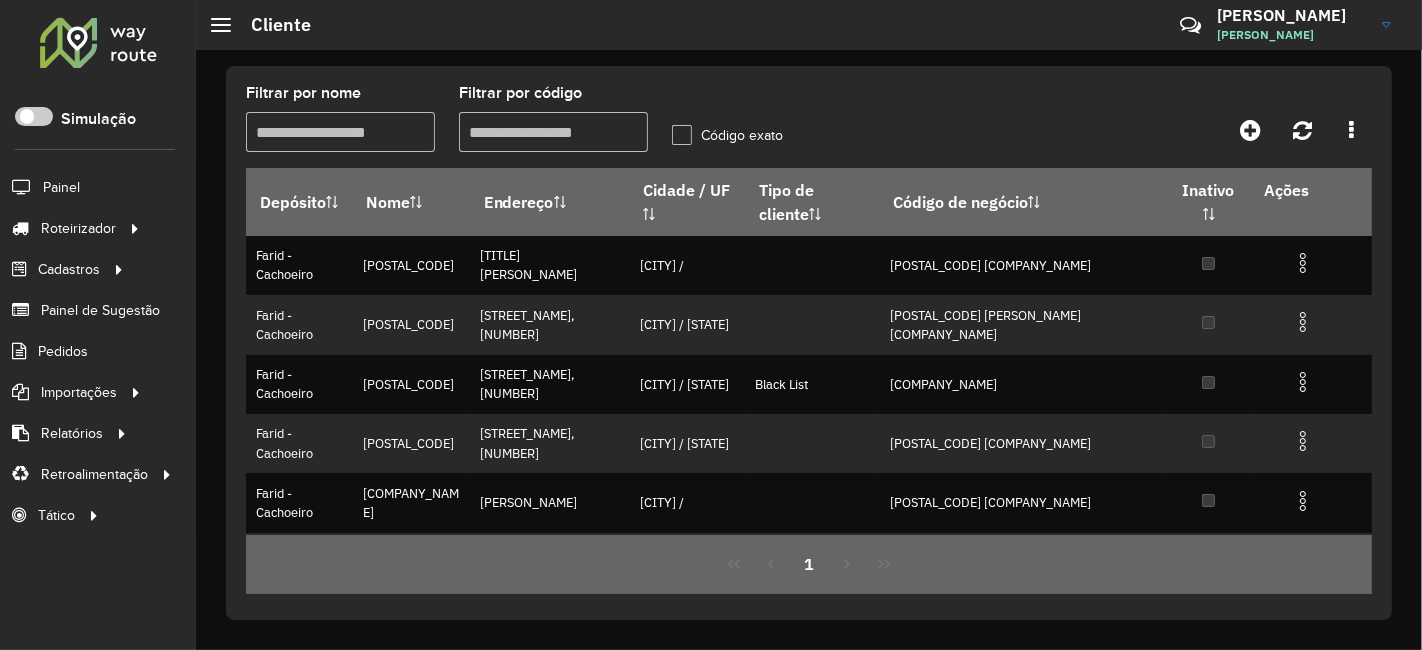 paste on "*****" 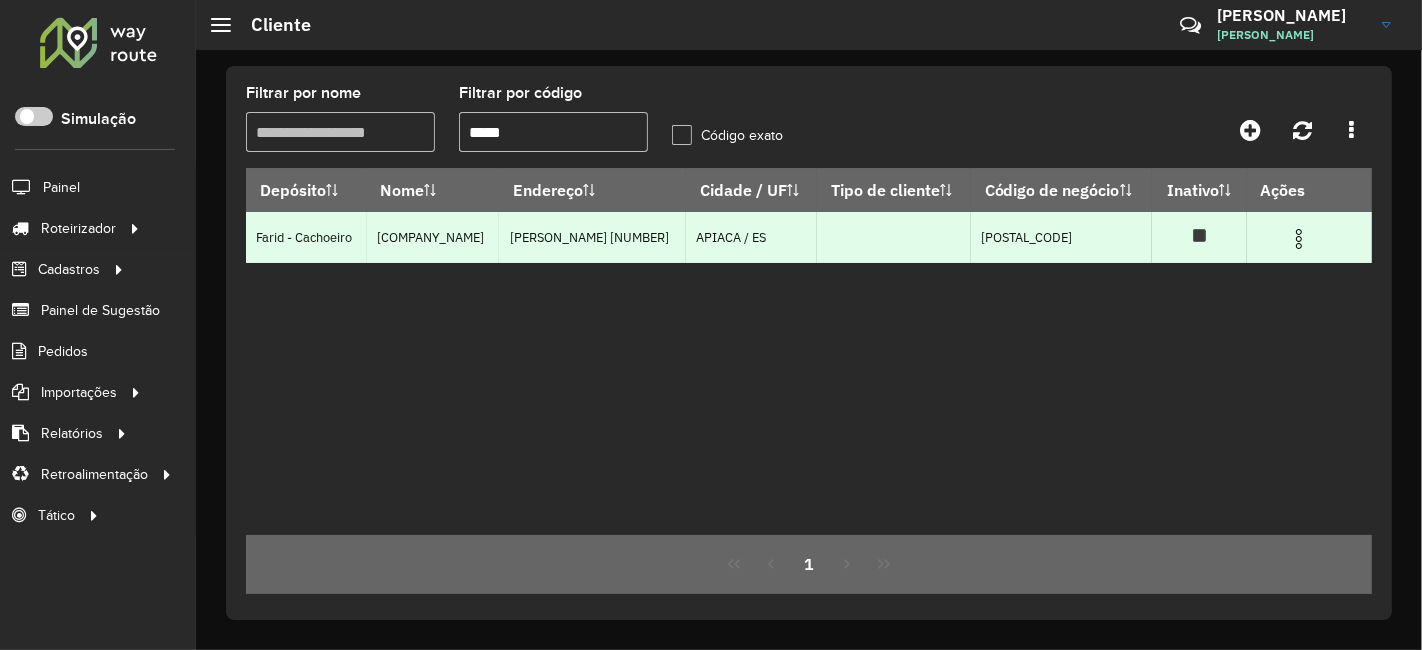 type on "*****" 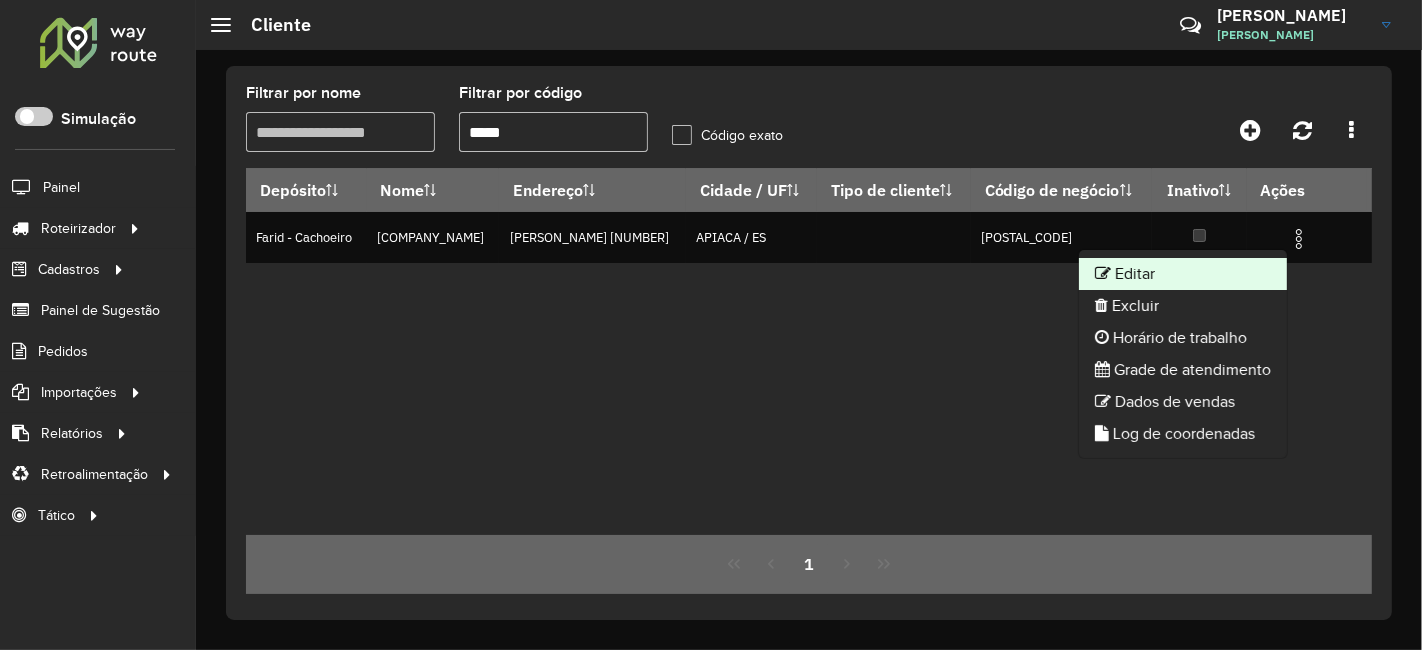 click on "Editar" 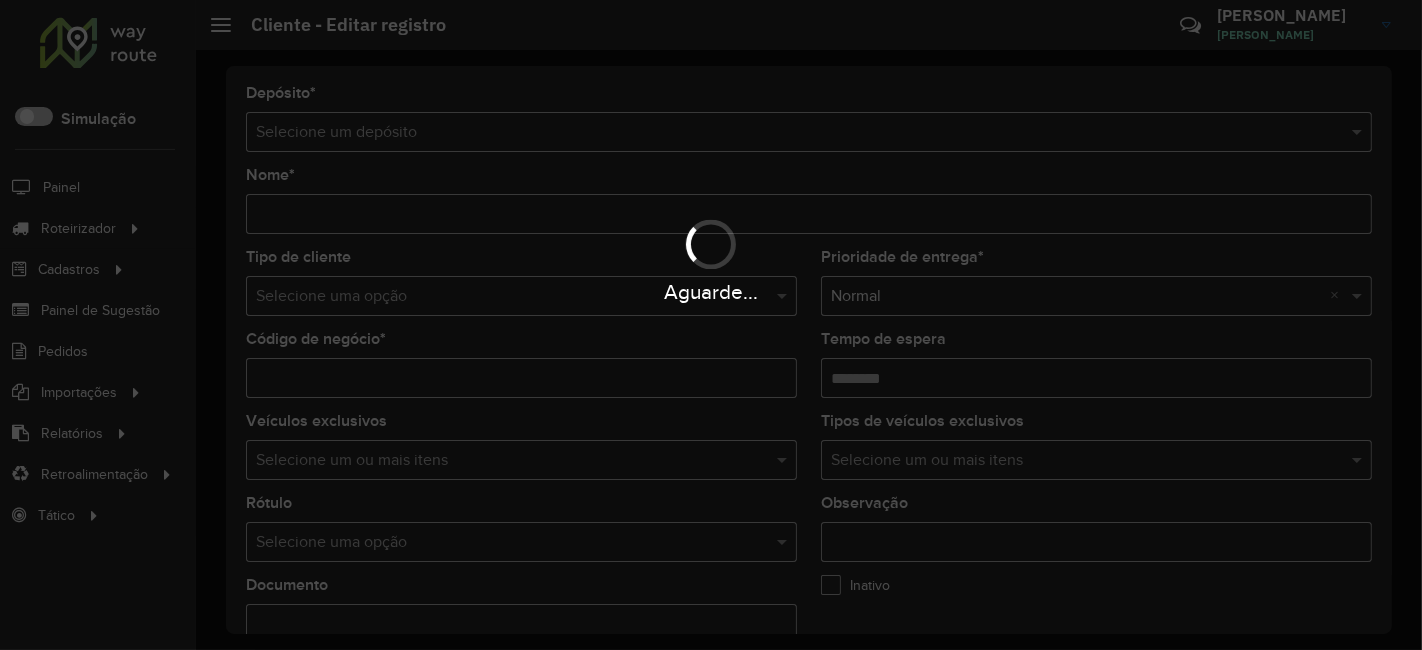 type on "**********" 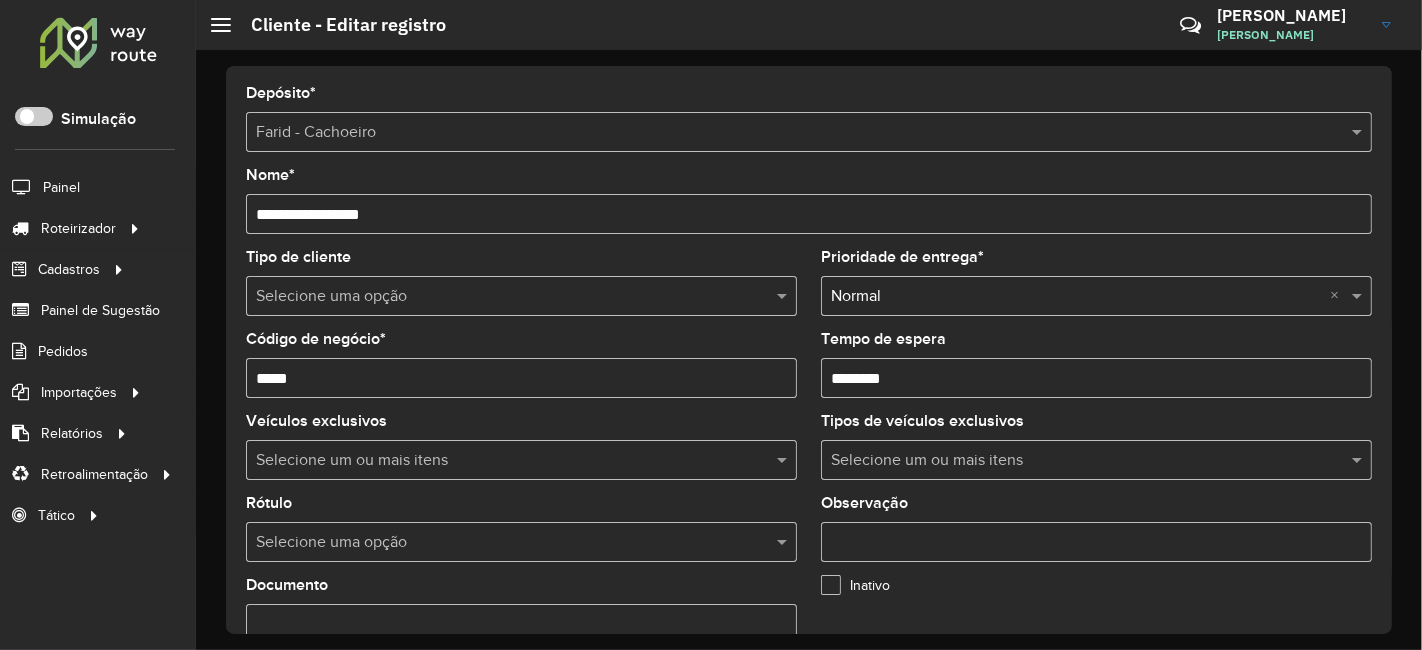 scroll, scrollTop: 444, scrollLeft: 0, axis: vertical 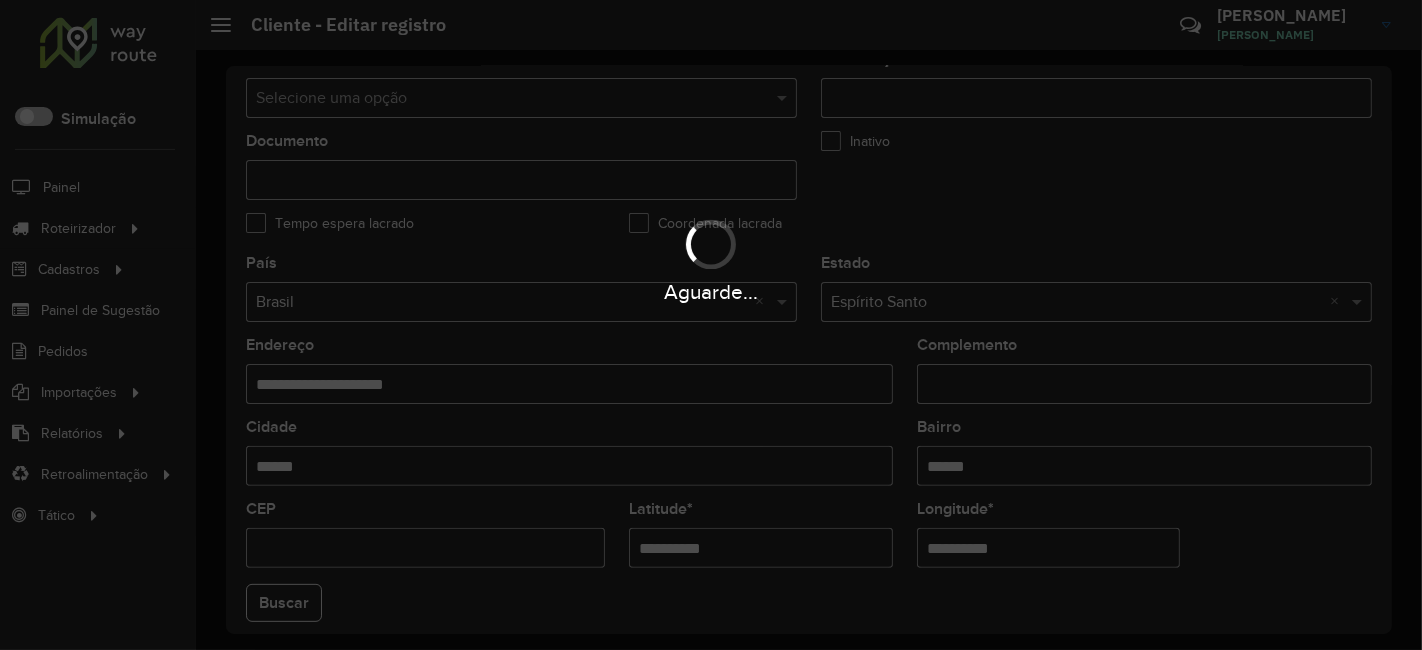 click on "Aguarde..." at bounding box center [711, 325] 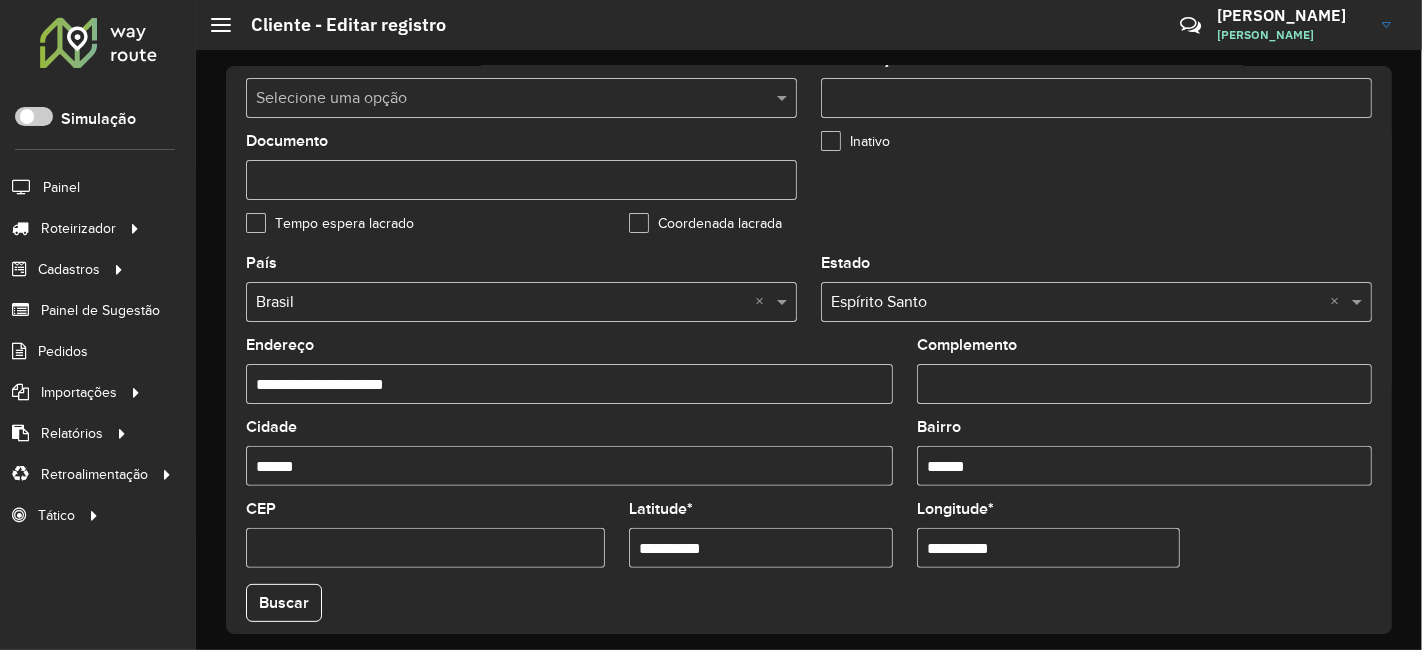 click on "**********" at bounding box center (761, 548) 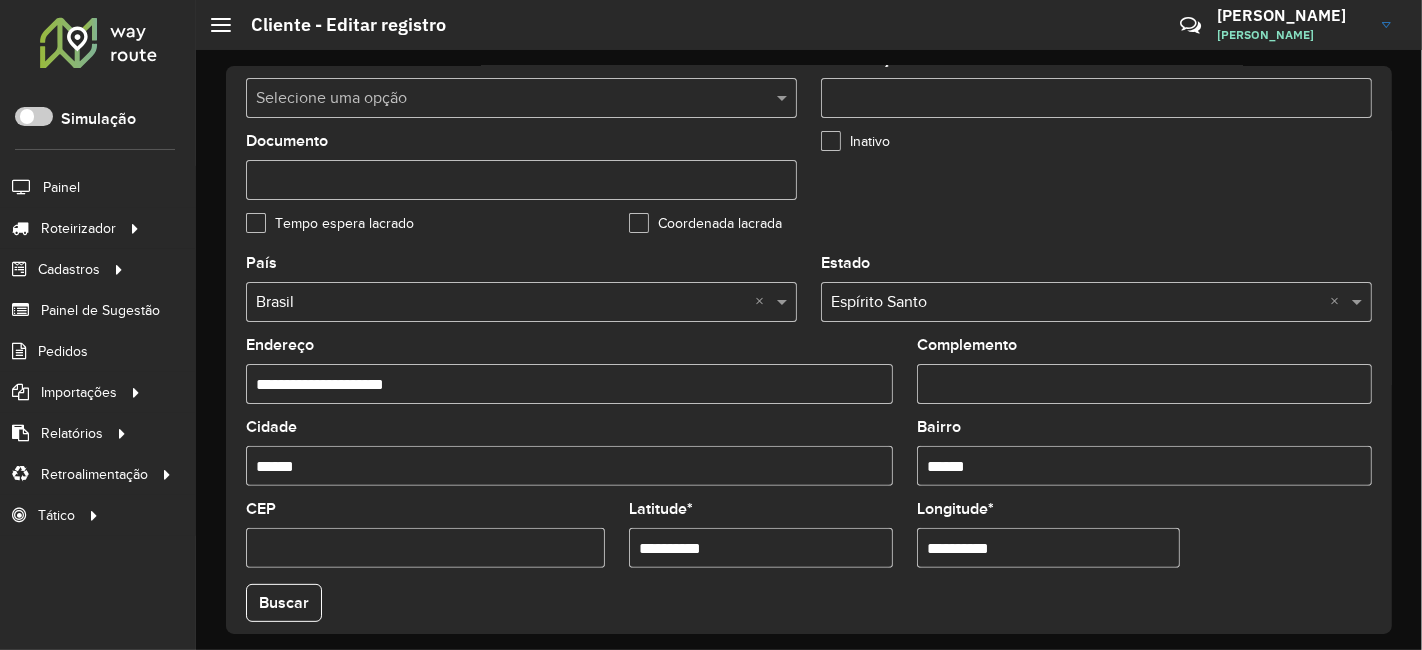 paste 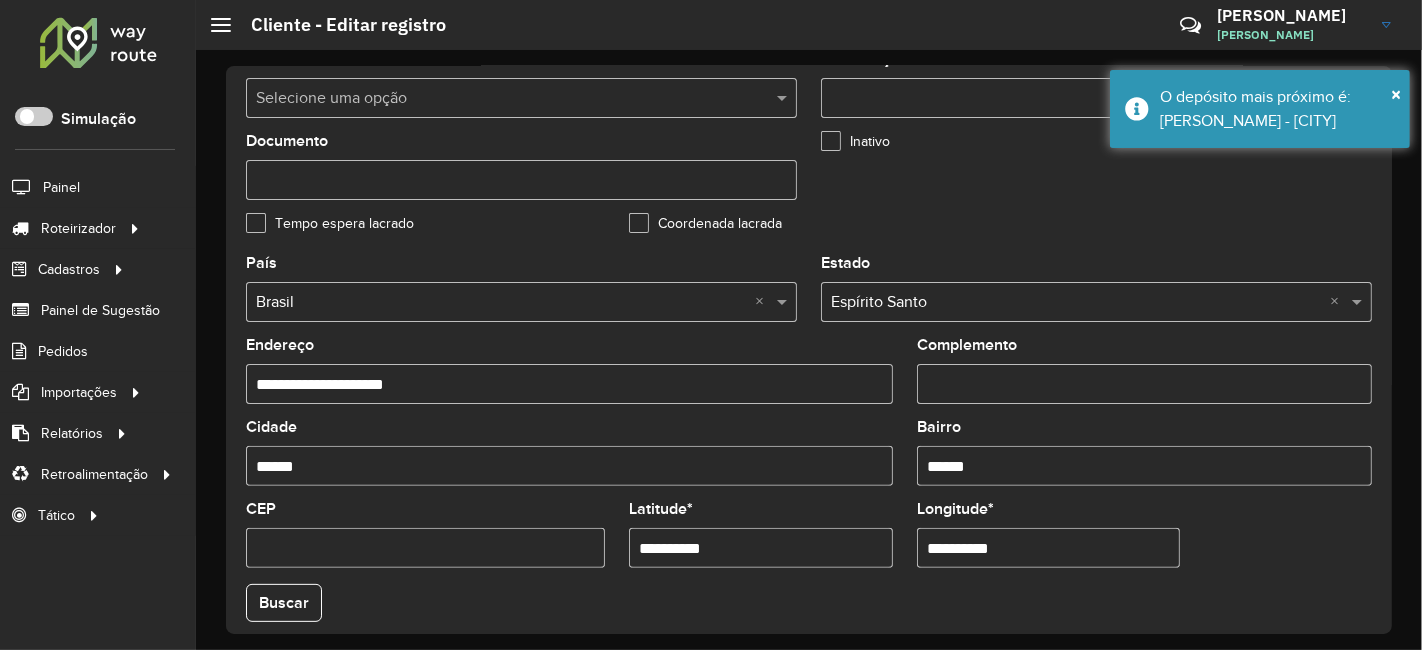 click on "**********" at bounding box center (1049, 548) 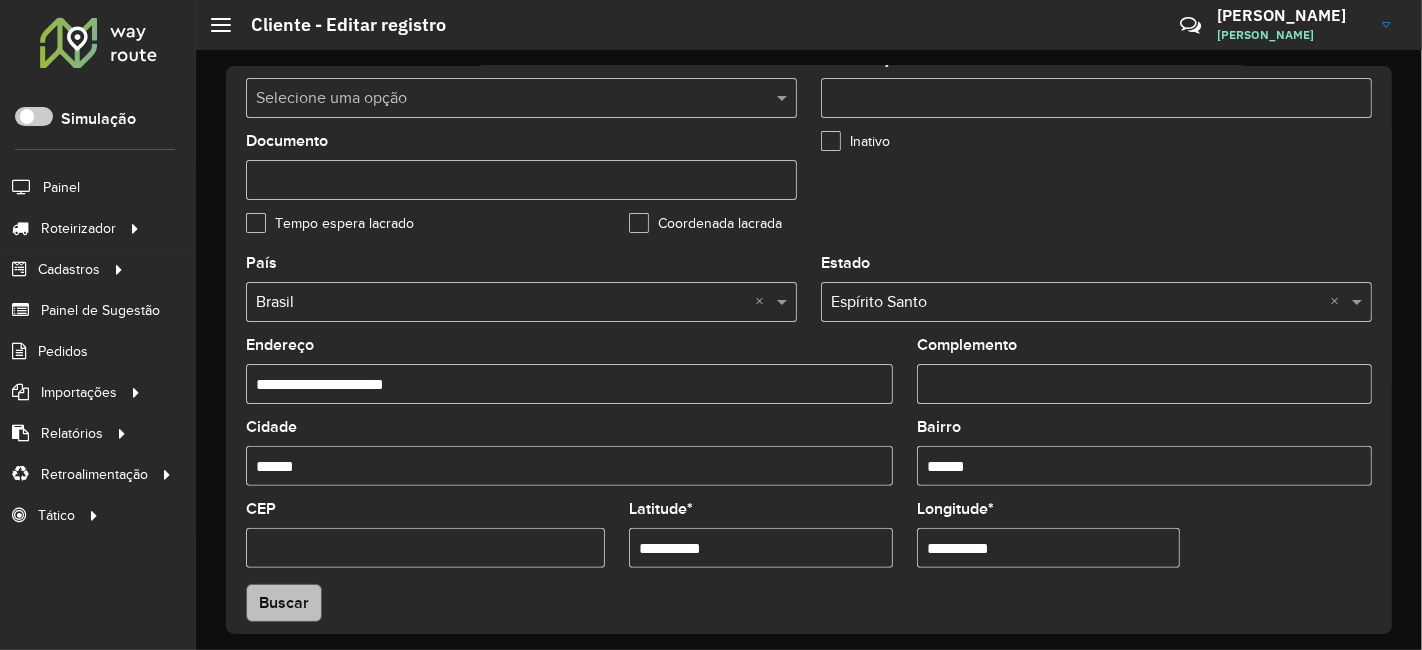 type on "**********" 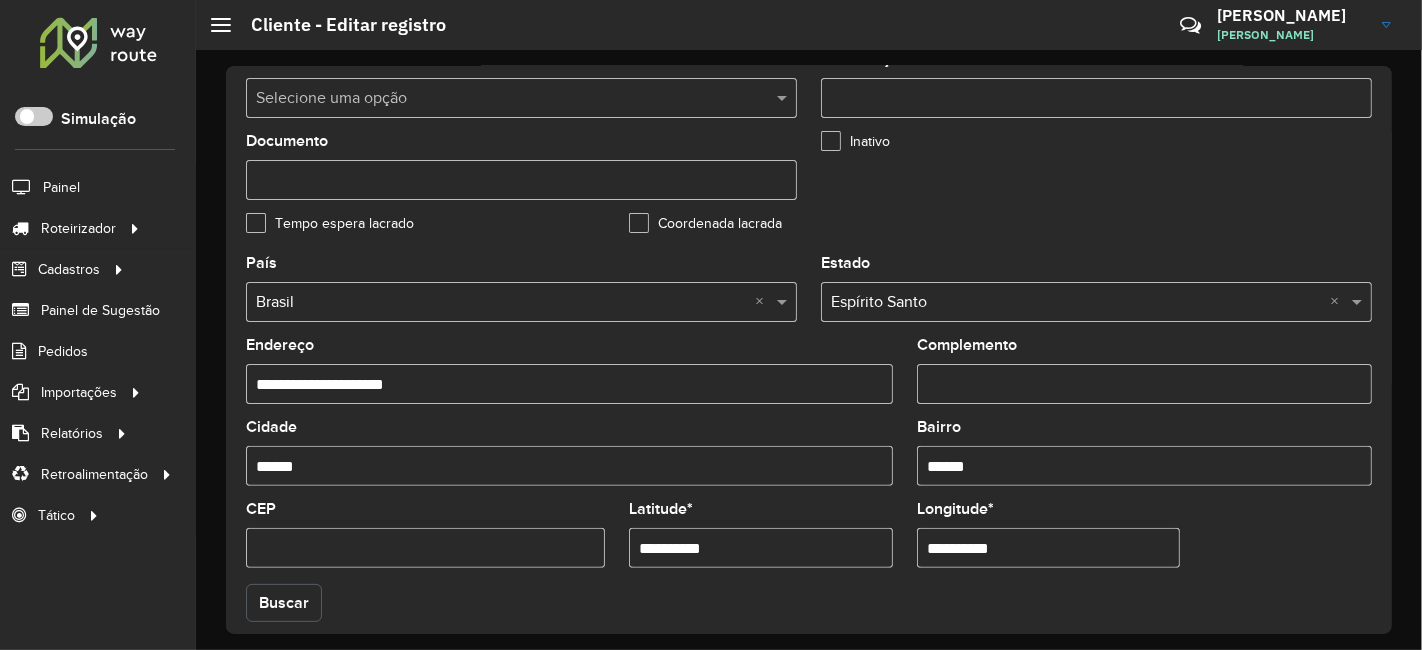 click on "Aguarde...  Pop-up bloqueado!  Seu navegador bloqueou automáticamente a abertura de uma nova janela.   Acesse as configurações e adicione o endereço do sistema a lista de permissão.   Fechar  Roteirizador AmbevTech Simulação Painel Roteirizador Entregas Vendas Cadastros Checkpoint Classificações de venda Cliente Consulta de setores Depósito Disponibilidade de veículos Fator tipo de produto Gabarito planner Grupo Rota Fator Tipo Produto Grupo de rotas exclusiva Grupo de setores Layout integração Modelo Parada Pedágio Perfil de Vendedor Ponto de apoio FAD Produto Restrição de Atendimento Planner Rodízio de placa Rota exclusiva FAD Rótulo Setor Setor Planner Tipo de cliente Tipo de veículo Tipo de veículo RN Transportadora Vendedor Veículo Painel de Sugestão Pedidos Importações Classificação e volume de venda Clientes Fator tipo produto Gabarito planner Grade de atendimento Janela de atendimento Localização Pedidos Restrição de Atendimento Planner Tempo de espera Vendedor Veículos" at bounding box center [711, 325] 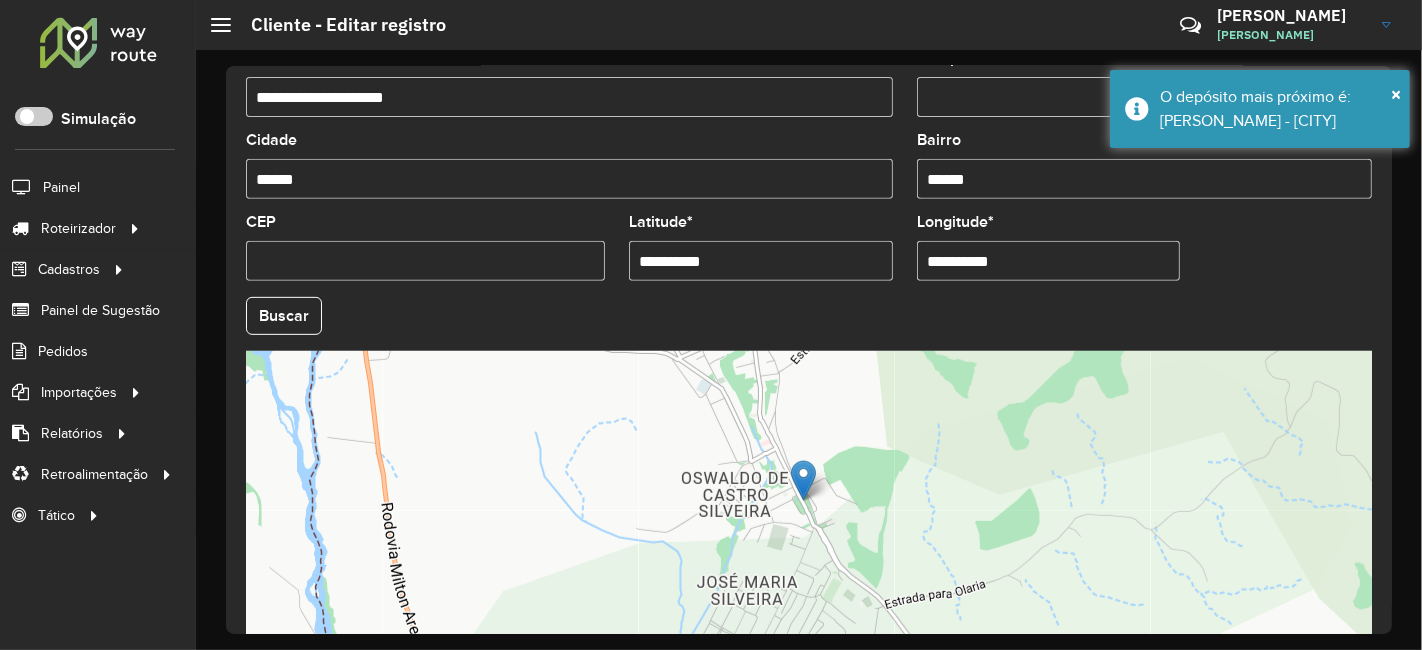 scroll, scrollTop: 836, scrollLeft: 0, axis: vertical 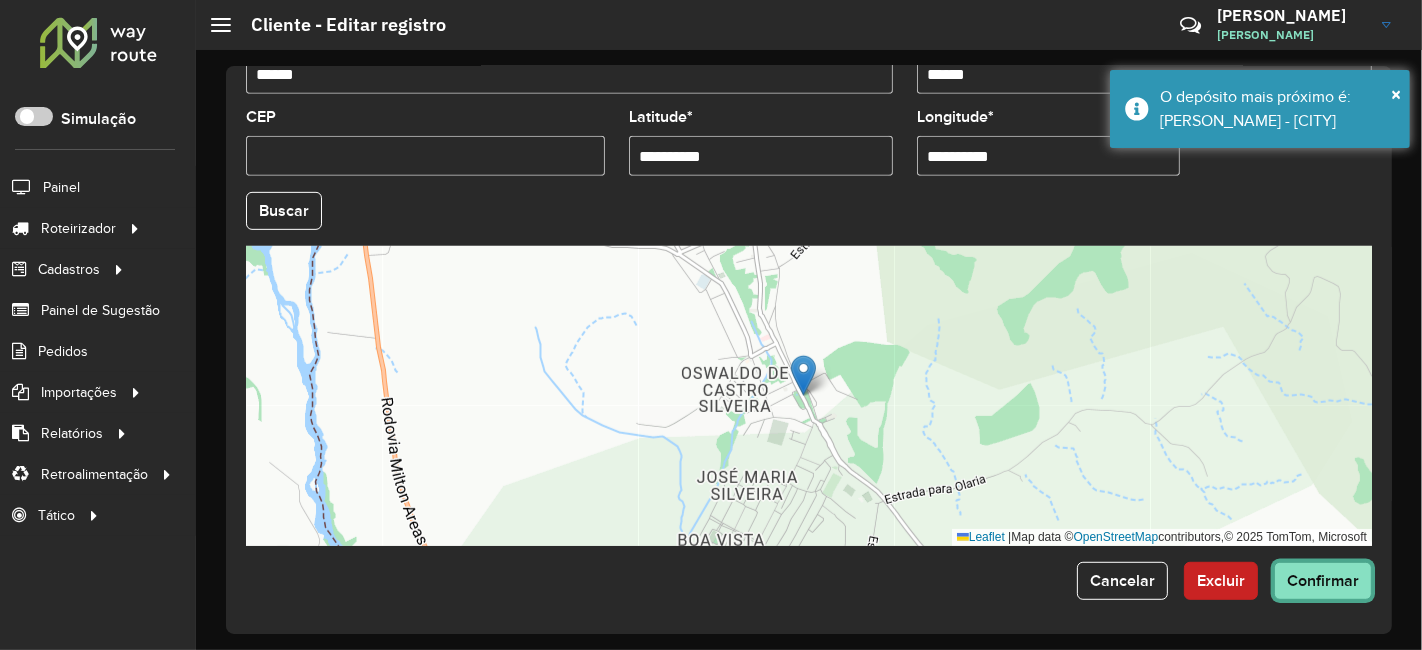 click on "Confirmar" 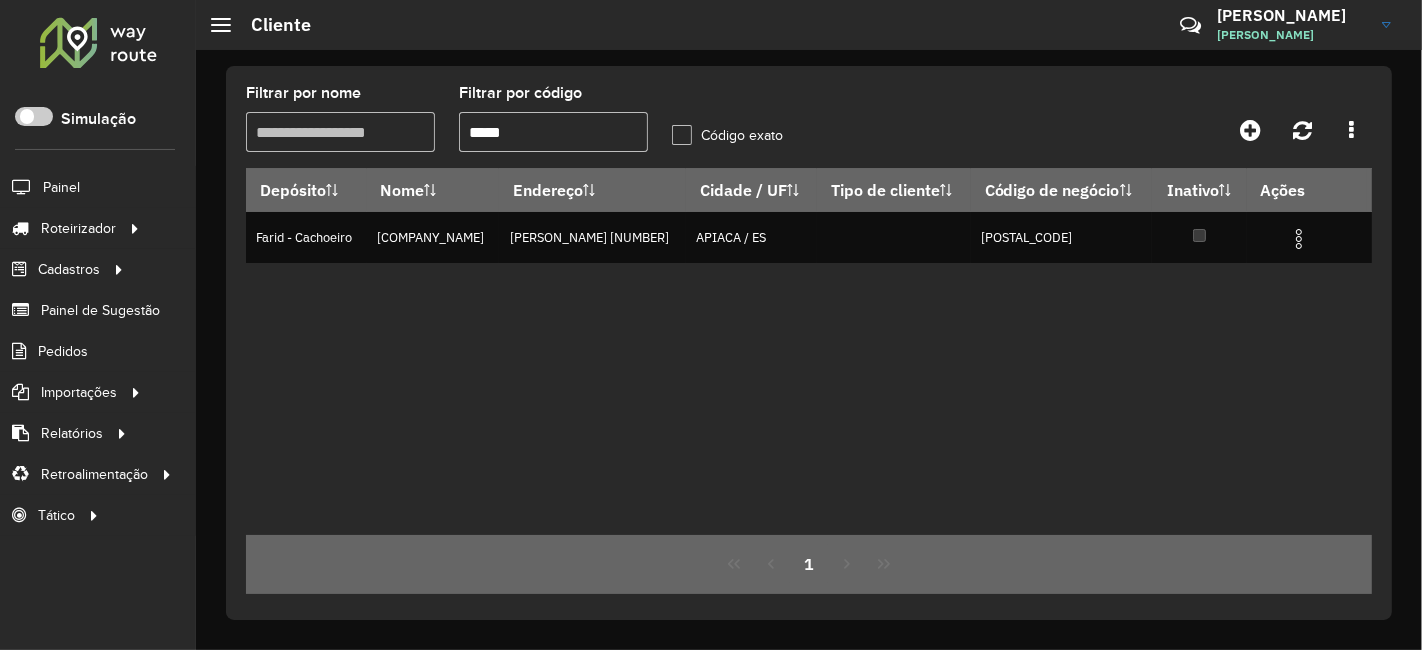 click on "*****" at bounding box center [553, 132] 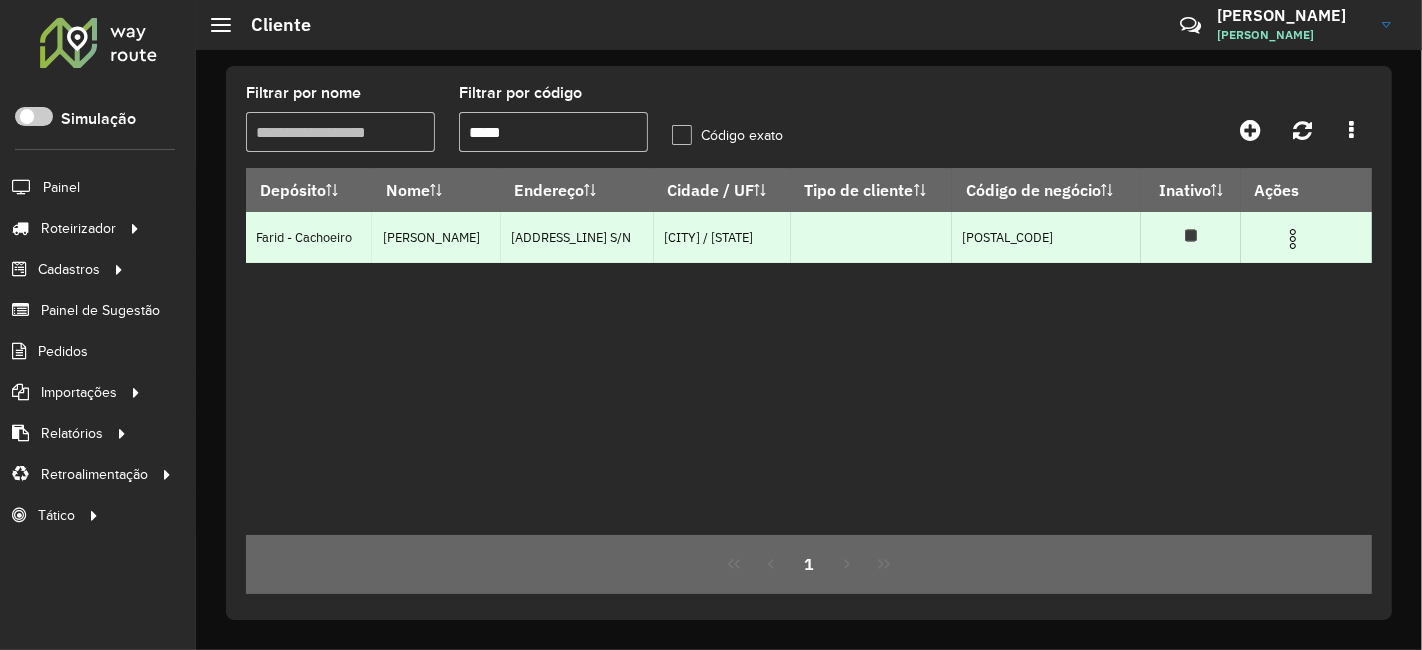 type on "*****" 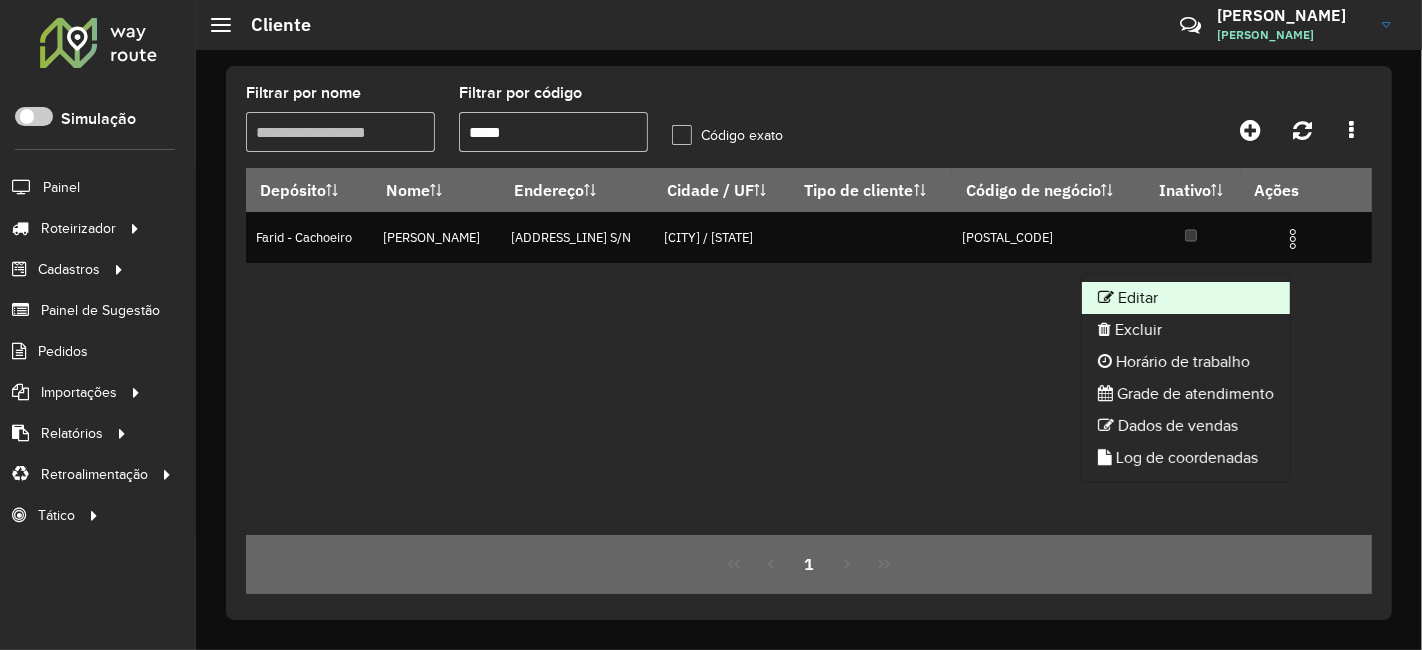 click on "Editar" 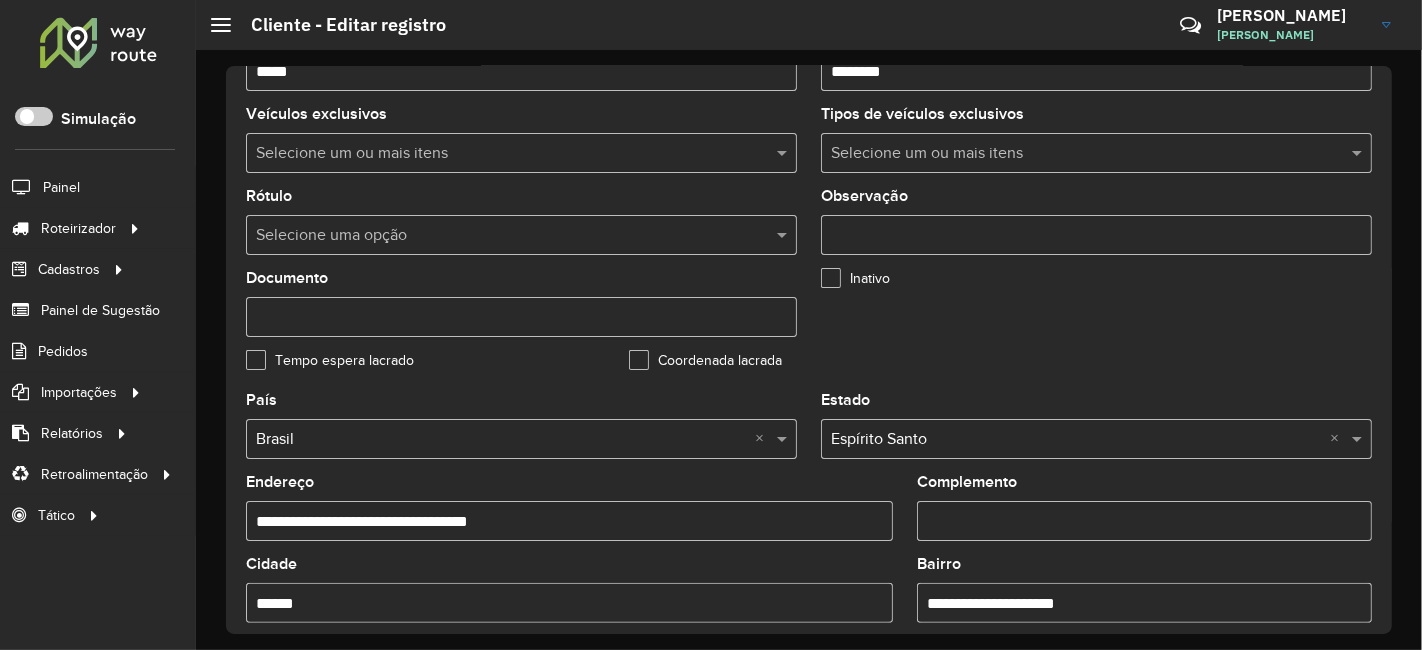 scroll, scrollTop: 555, scrollLeft: 0, axis: vertical 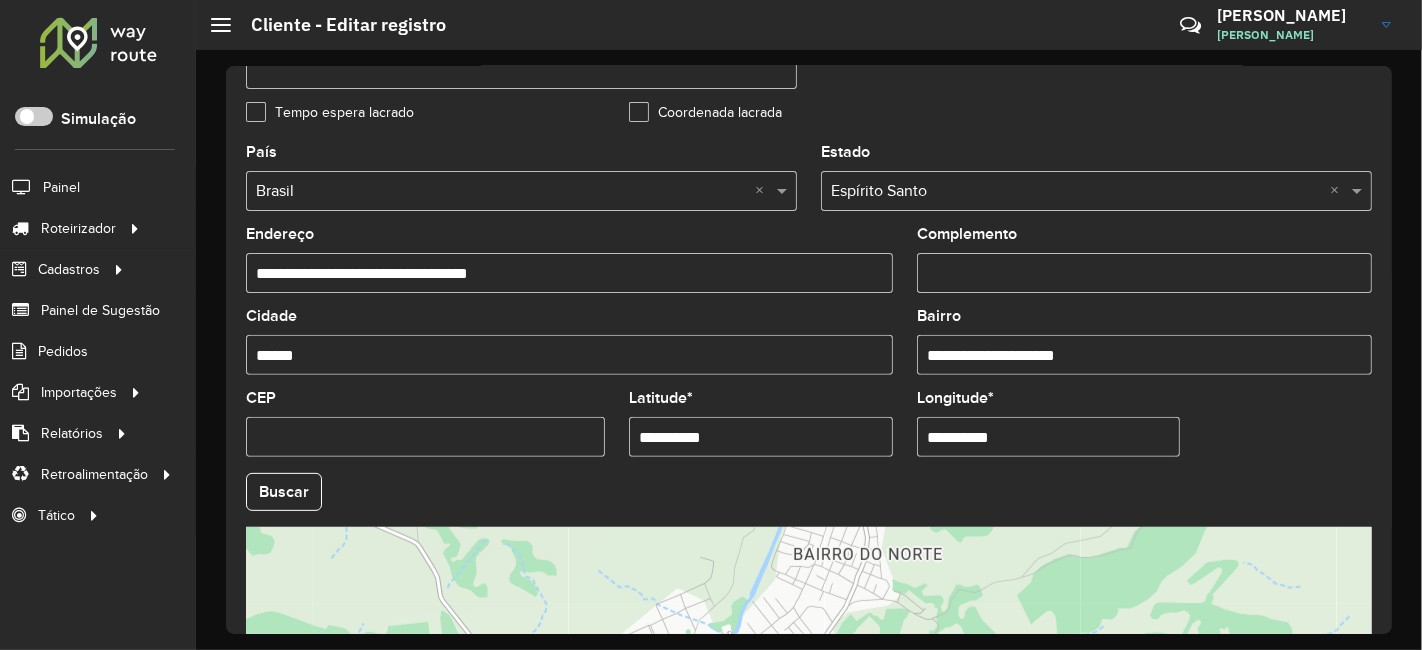 click on "**********" at bounding box center (761, 437) 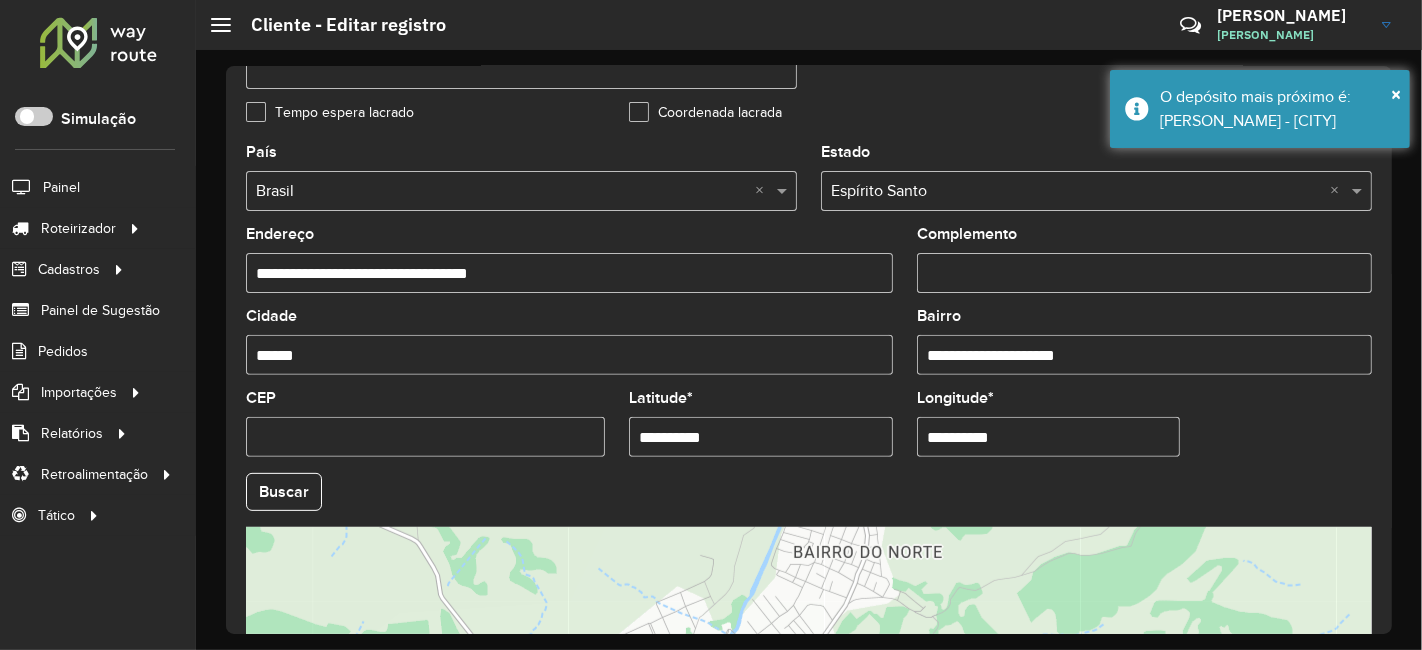 drag, startPoint x: 977, startPoint y: 456, endPoint x: 971, endPoint y: 424, distance: 32.55764 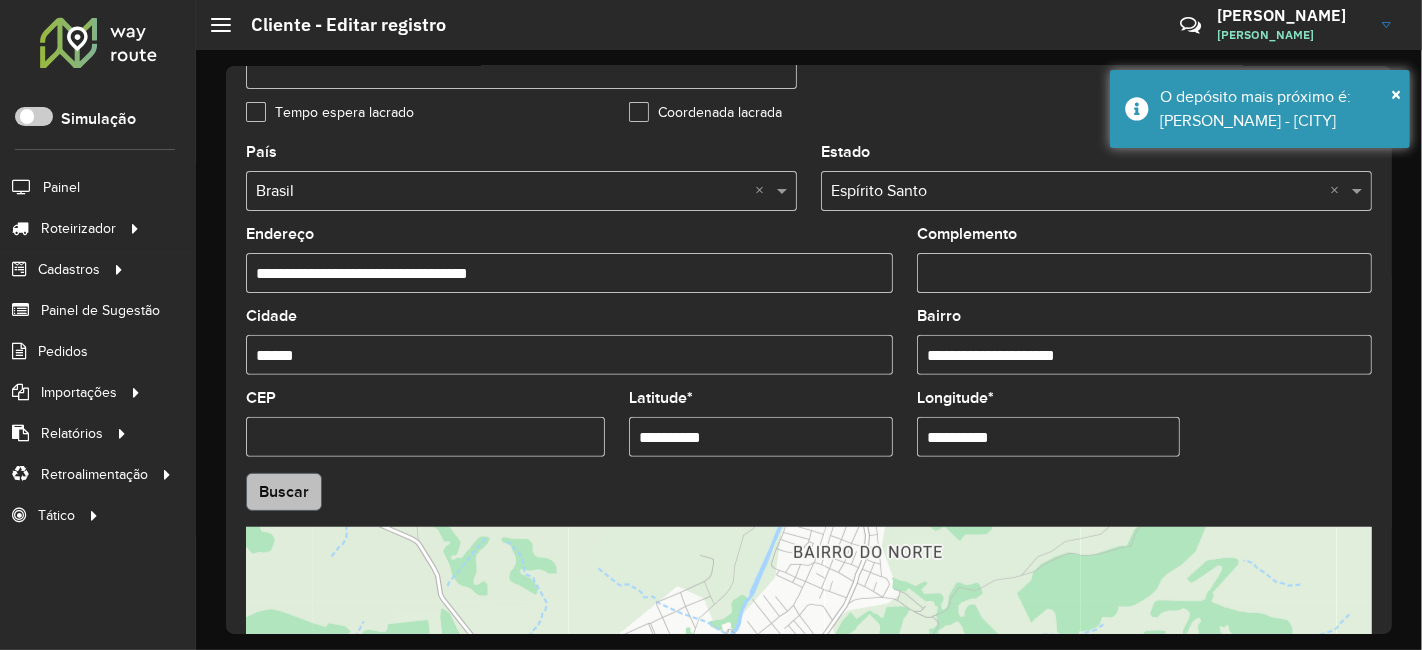 type on "**********" 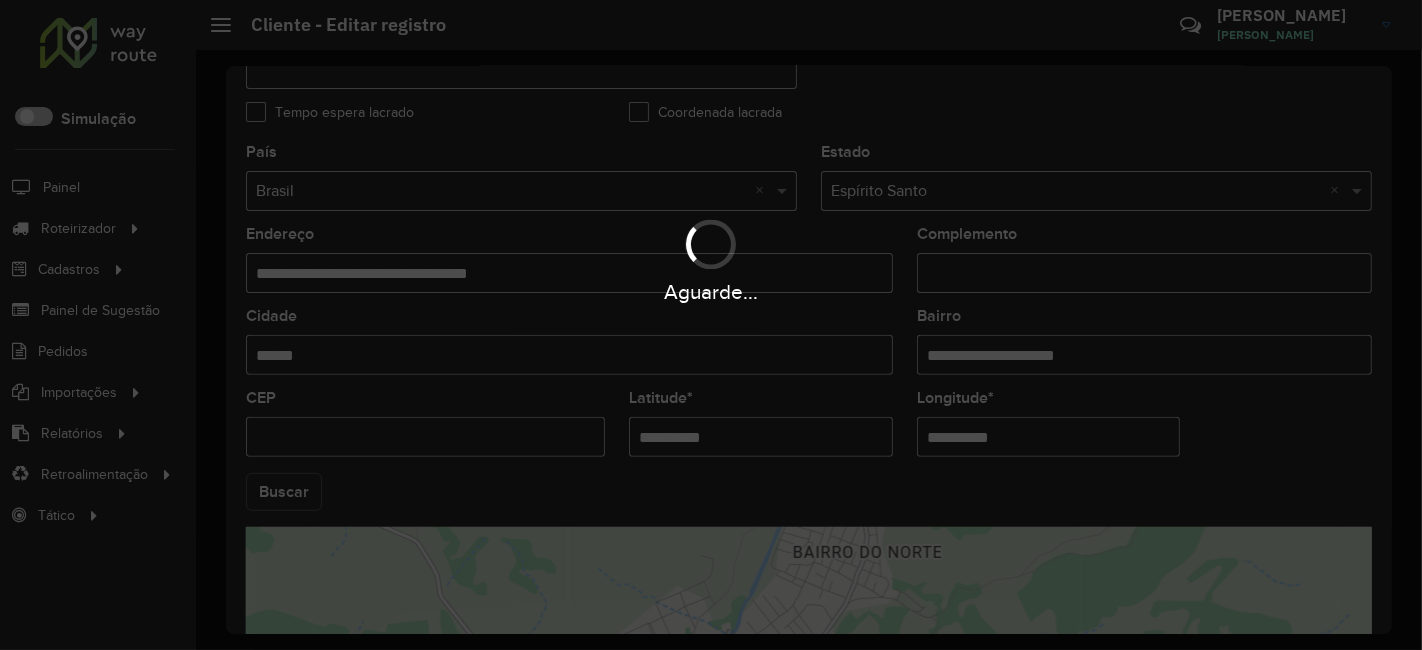 click on "Aguarde...  Pop-up bloqueado!  Seu navegador bloqueou automáticamente a abertura de uma nova janela.   Acesse as configurações e adicione o endereço do sistema a lista de permissão.   Fechar  Roteirizador AmbevTech Simulação Painel Roteirizador Entregas Vendas Cadastros Checkpoint Classificações de venda Cliente Consulta de setores Depósito Disponibilidade de veículos Fator tipo de produto Gabarito planner Grupo Rota Fator Tipo Produto Grupo de rotas exclusiva Grupo de setores Layout integração Modelo Parada Pedágio Perfil de Vendedor Ponto de apoio FAD Produto Restrição de Atendimento Planner Rodízio de placa Rota exclusiva FAD Rótulo Setor Setor Planner Tipo de cliente Tipo de veículo Tipo de veículo RN Transportadora Vendedor Veículo Painel de Sugestão Pedidos Importações Classificação e volume de venda Clientes Fator tipo produto Gabarito planner Grade de atendimento Janela de atendimento Localização Pedidos Restrição de Atendimento Planner Tempo de espera Vendedor Veículos" at bounding box center (711, 325) 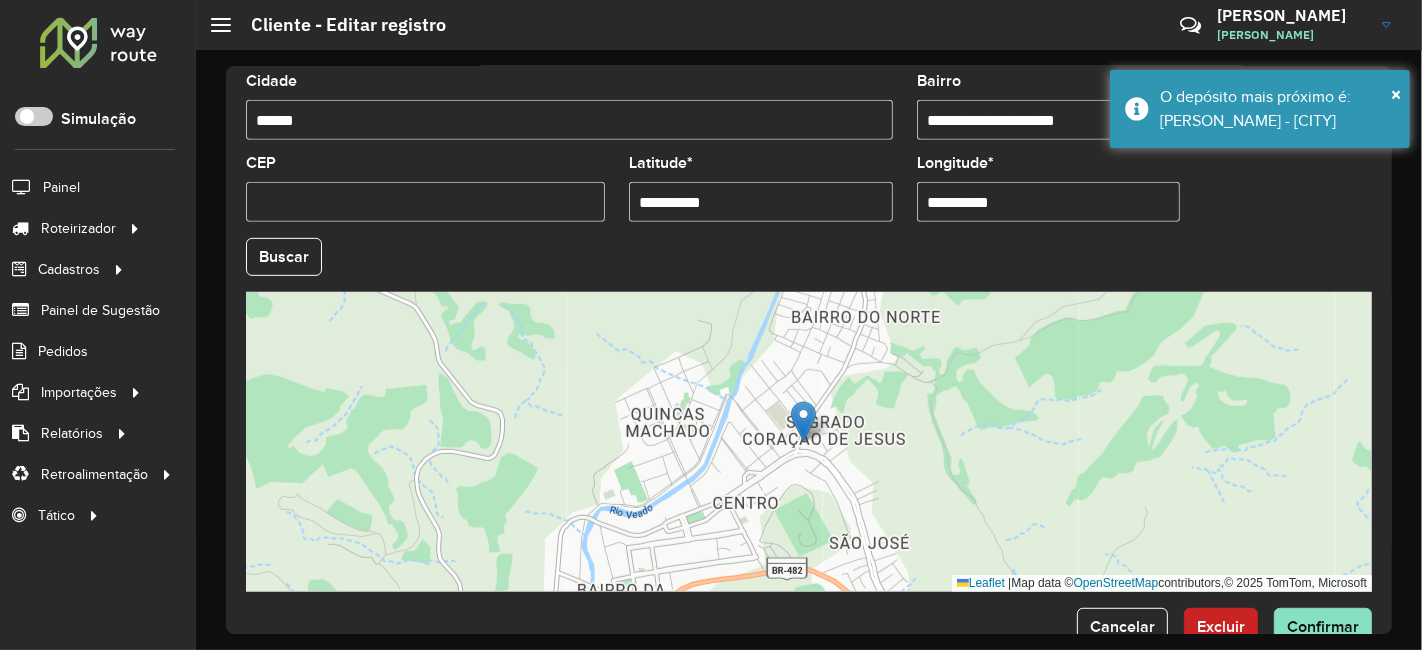 scroll, scrollTop: 836, scrollLeft: 0, axis: vertical 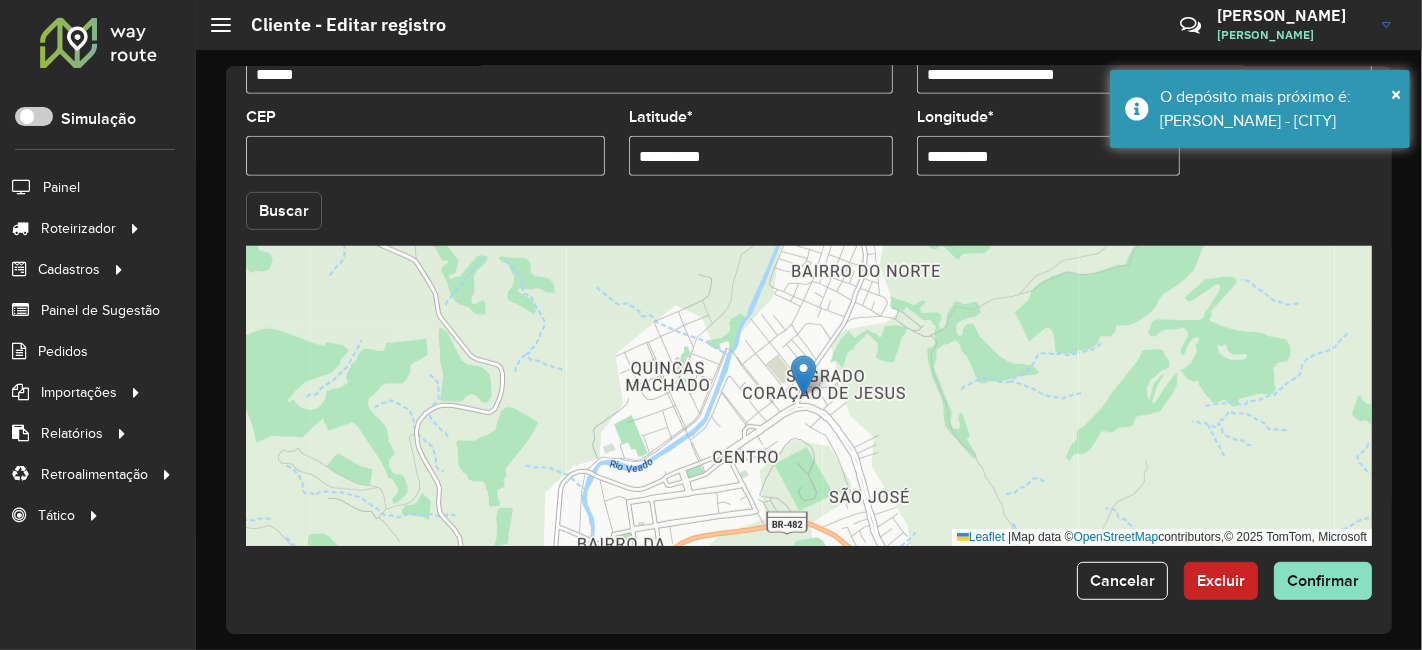 click on "Buscar" 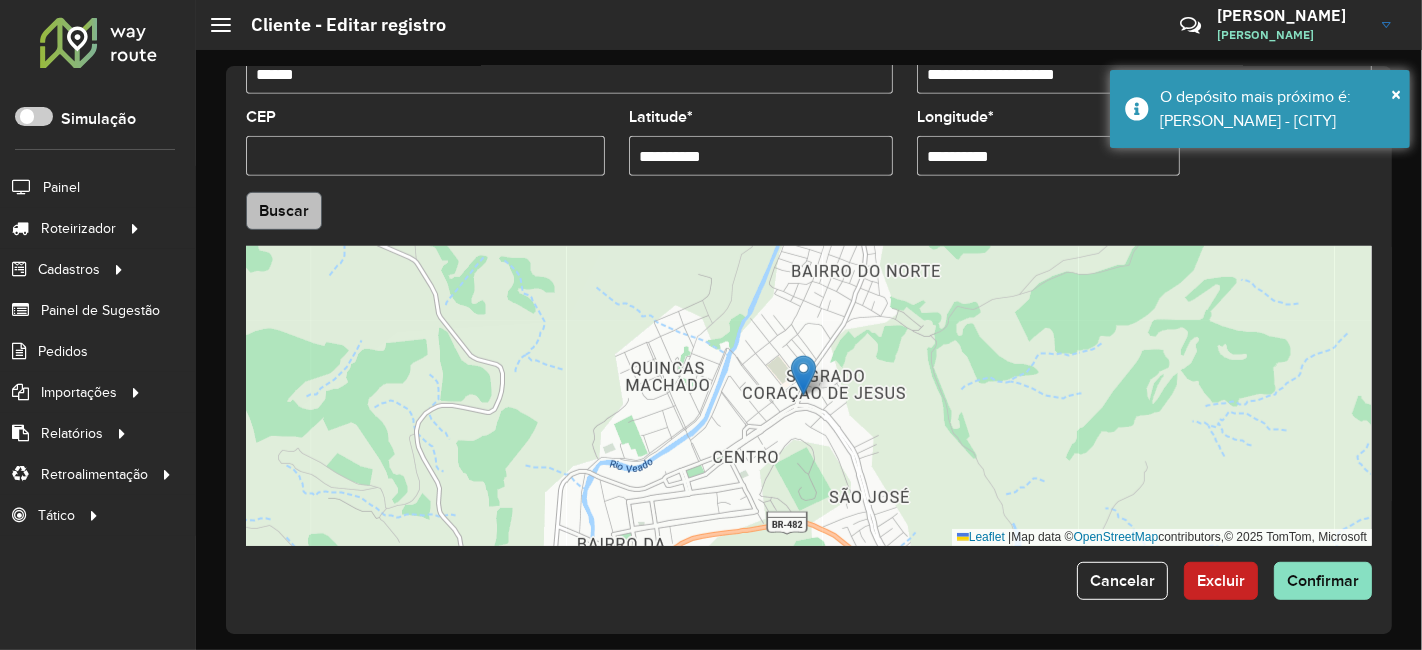 click on "Aguarde..." at bounding box center [0, 0] 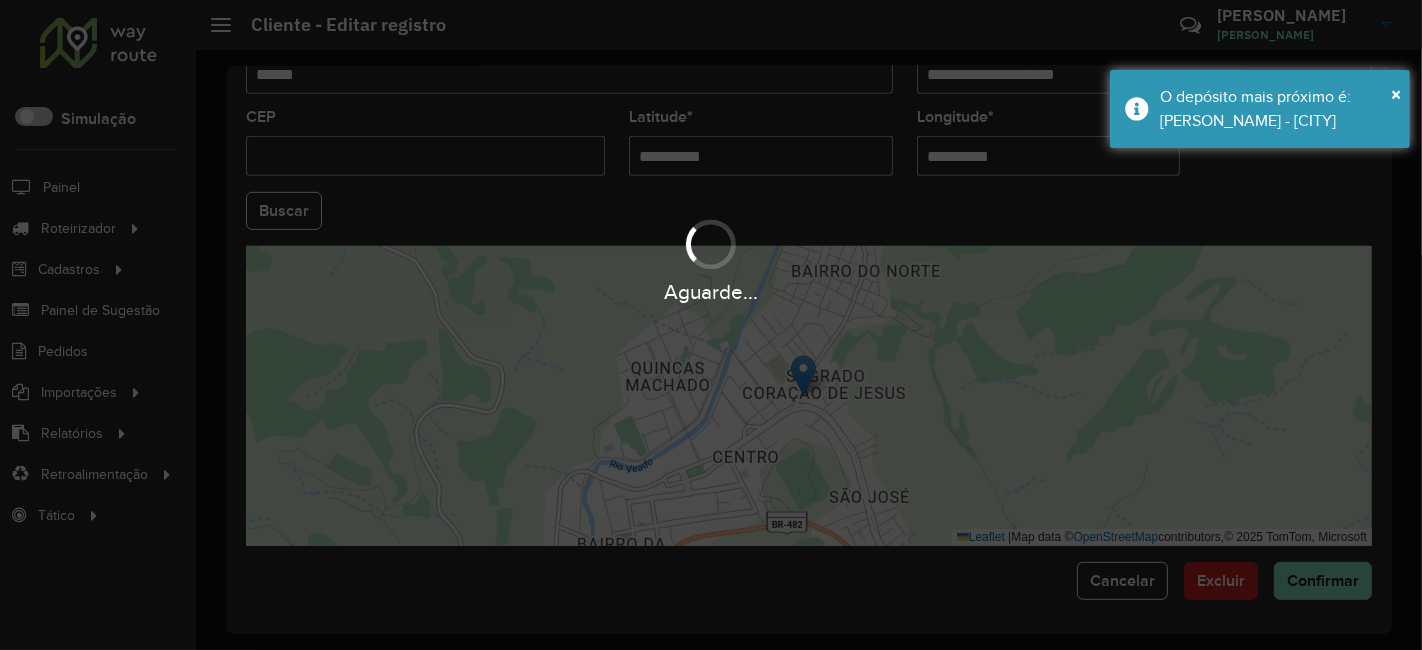 type on "**********" 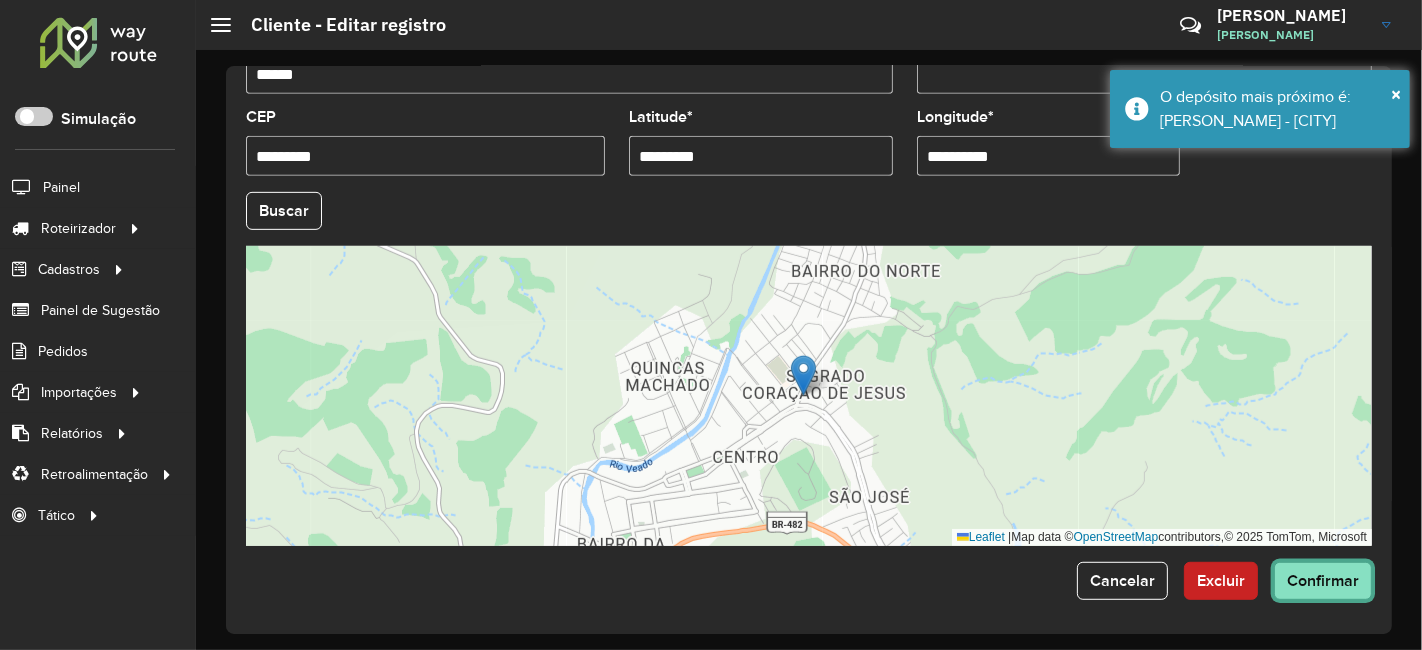 click on "Confirmar" 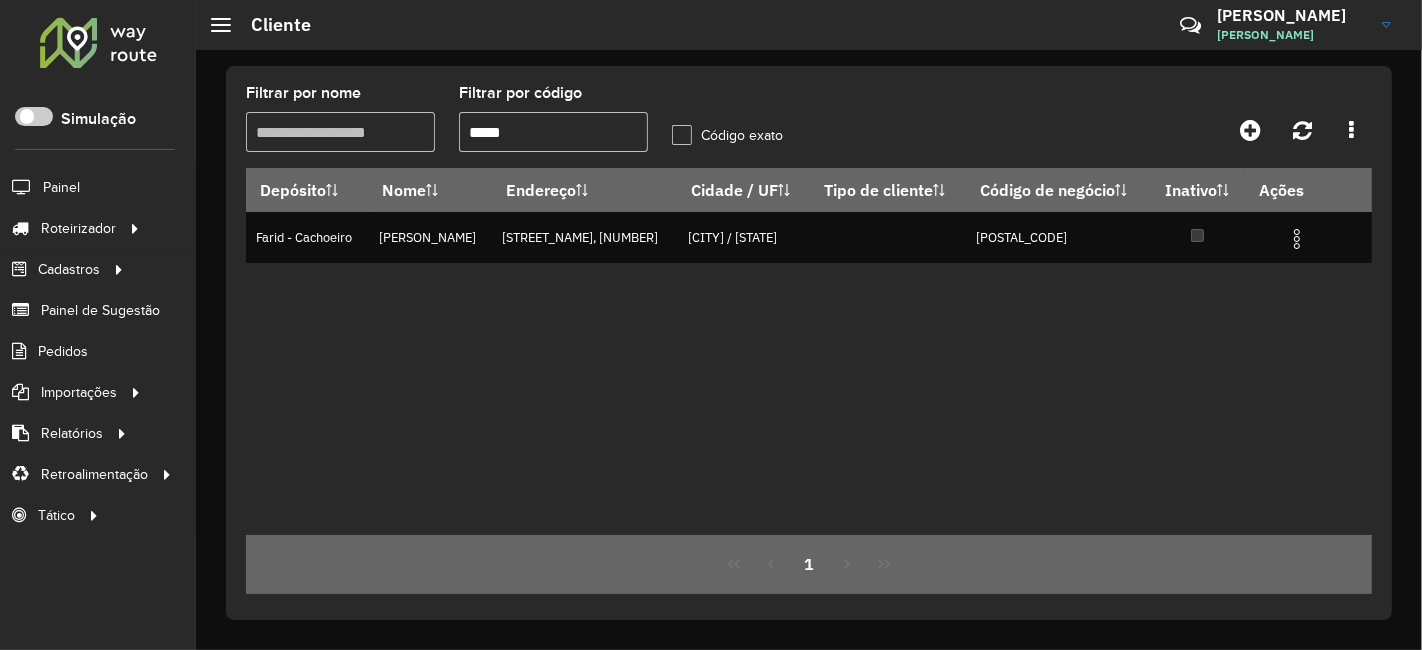 click on "*****" at bounding box center [553, 132] 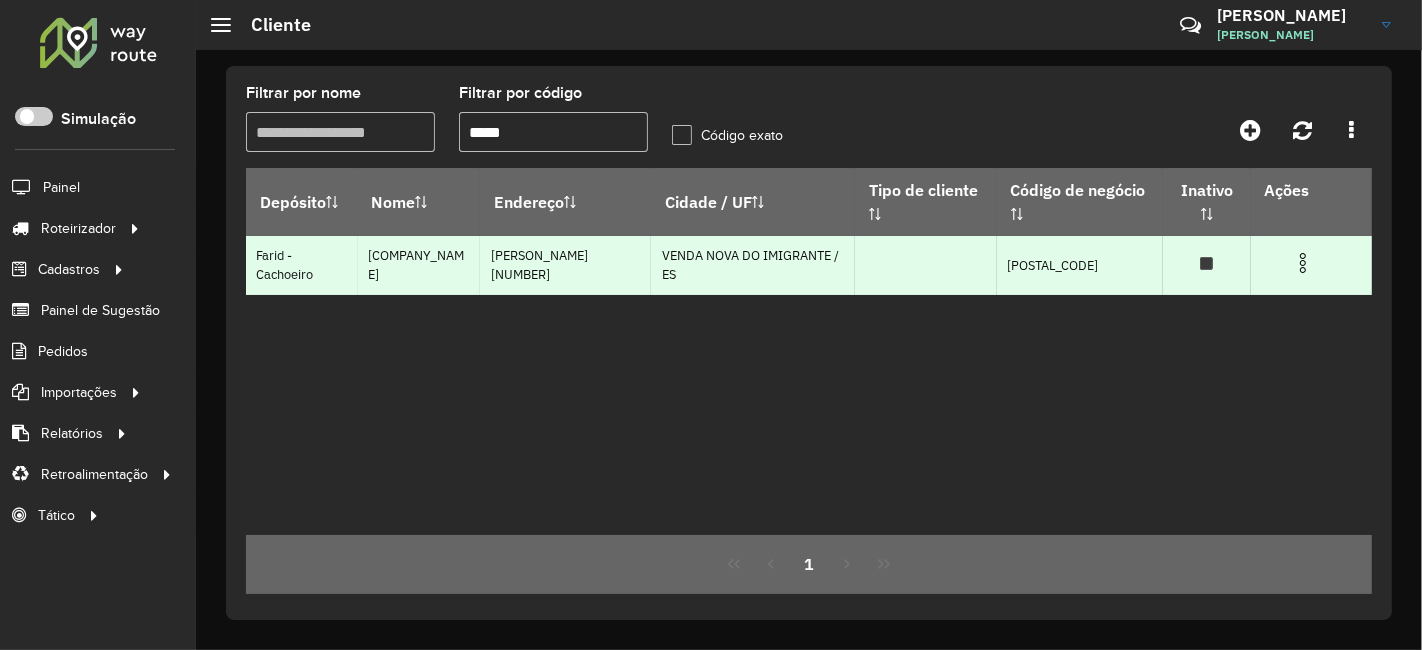 type on "*****" 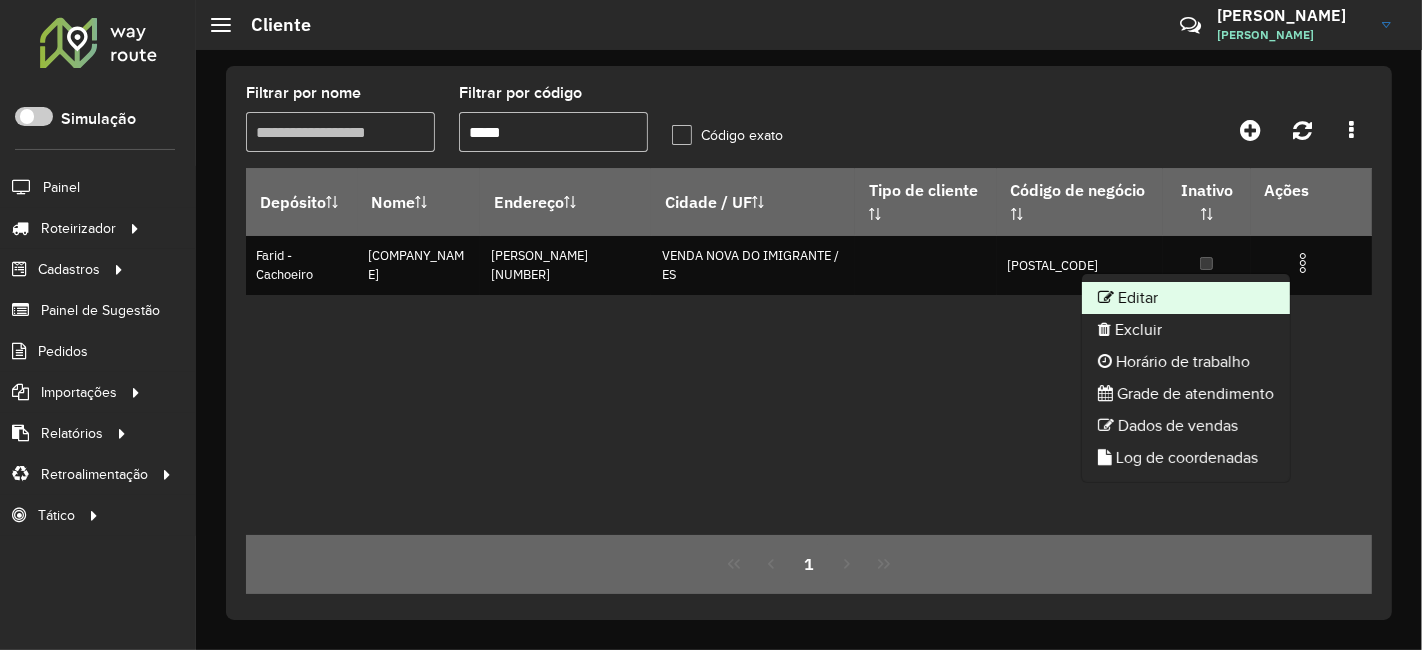 click on "Editar" 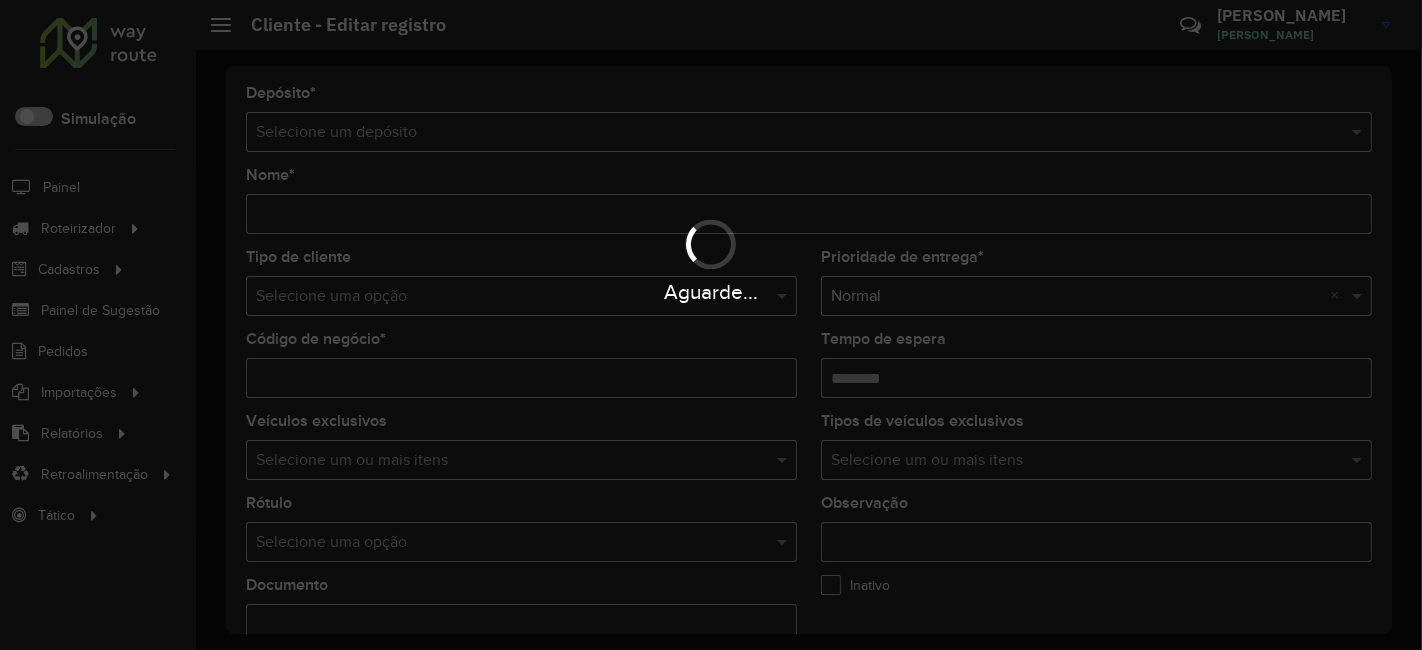 type on "**********" 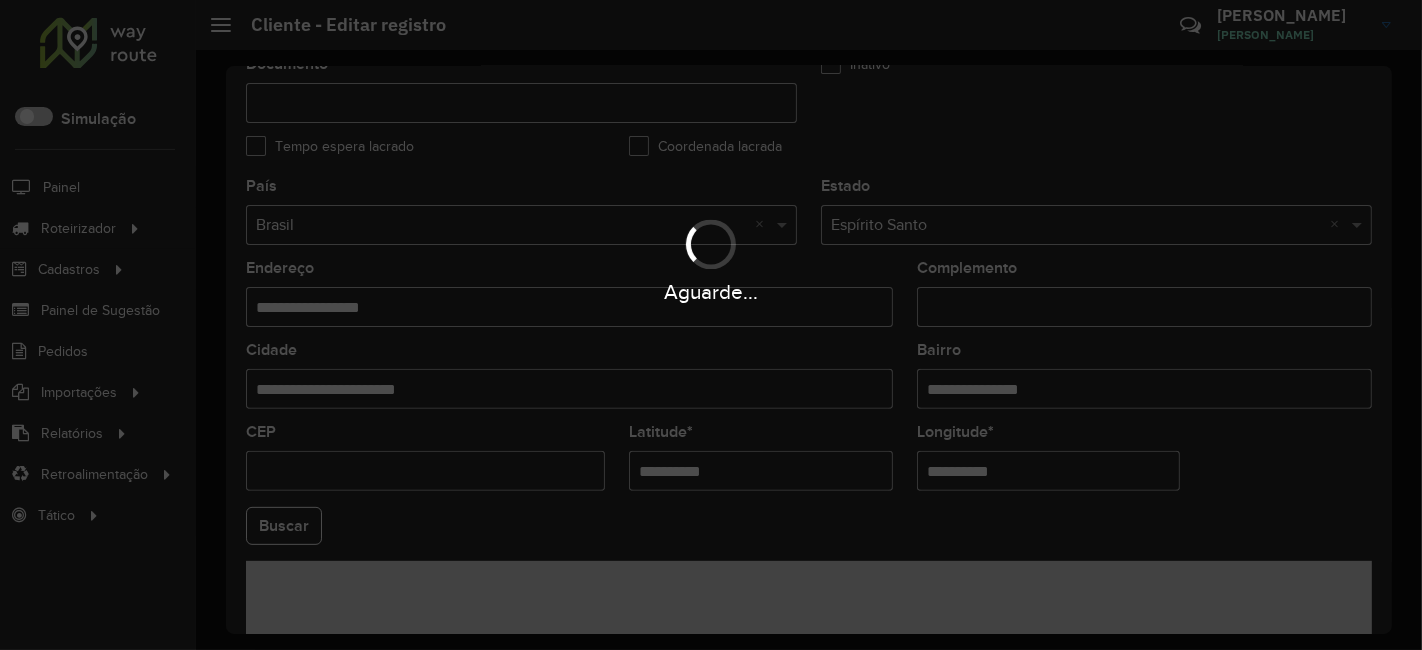 scroll, scrollTop: 555, scrollLeft: 0, axis: vertical 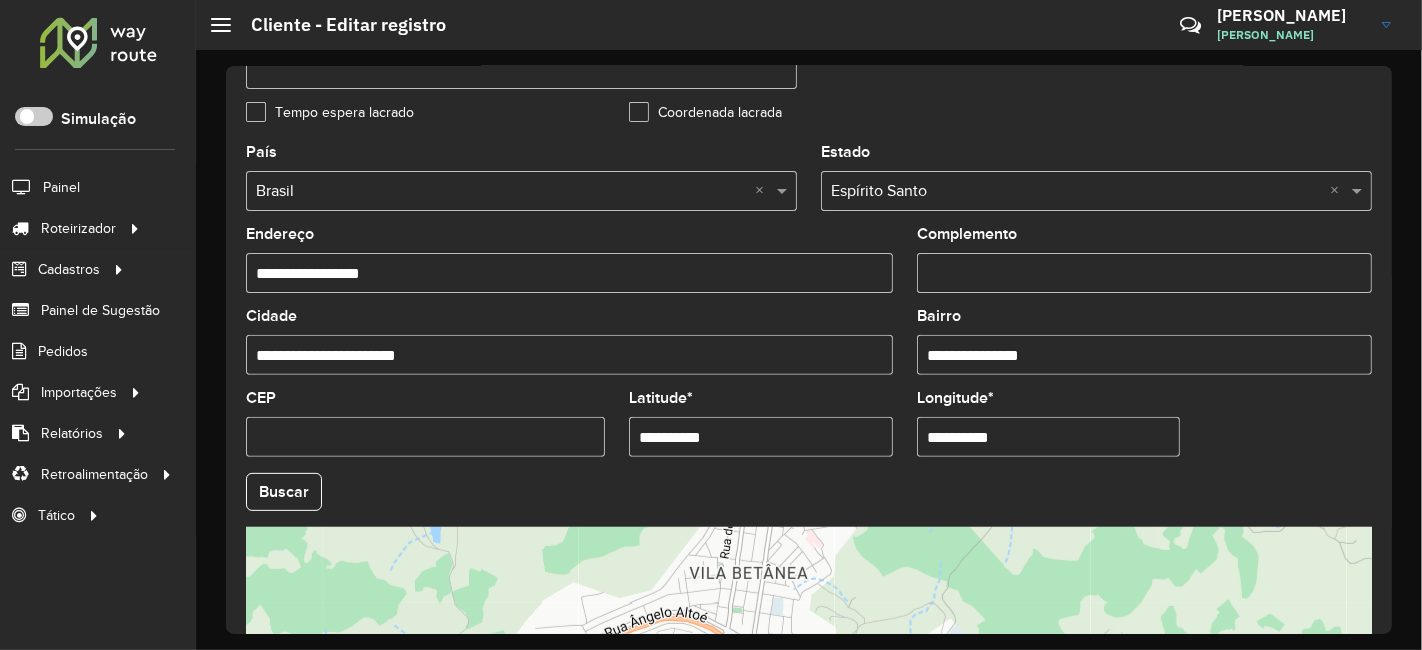 click on "**********" at bounding box center (761, 437) 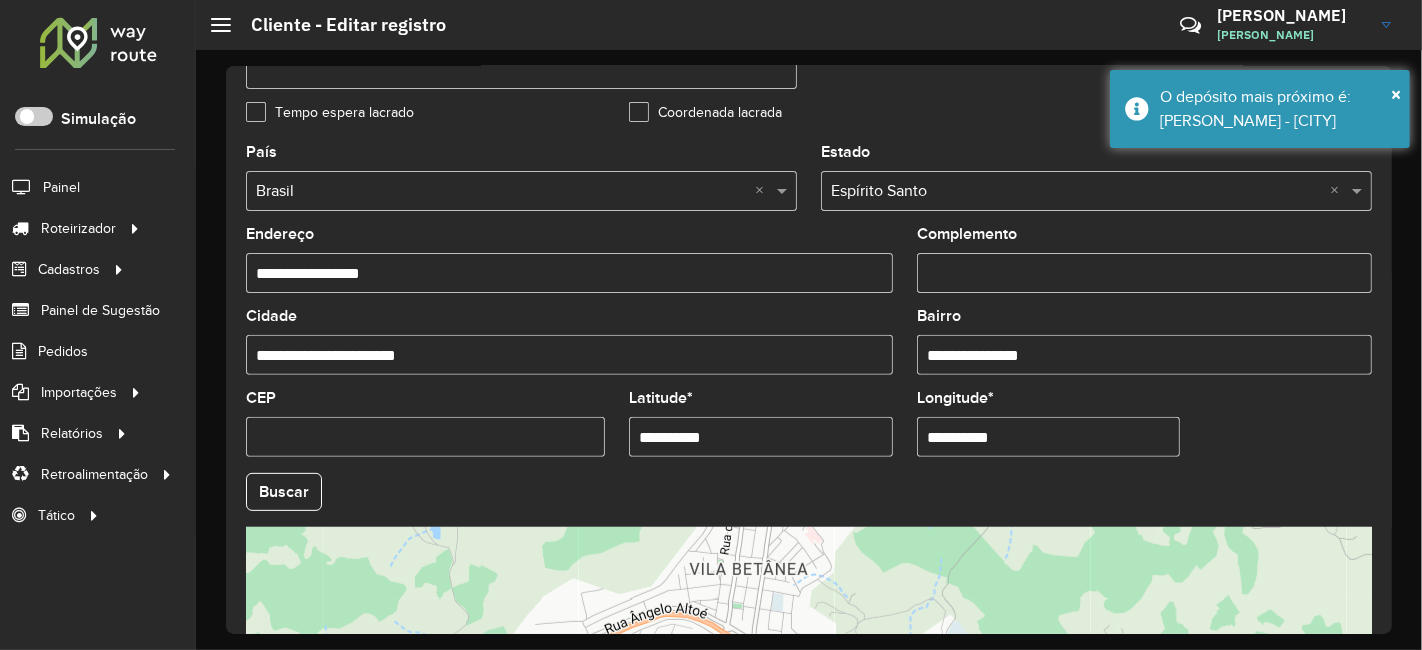 click on "**********" at bounding box center (1049, 437) 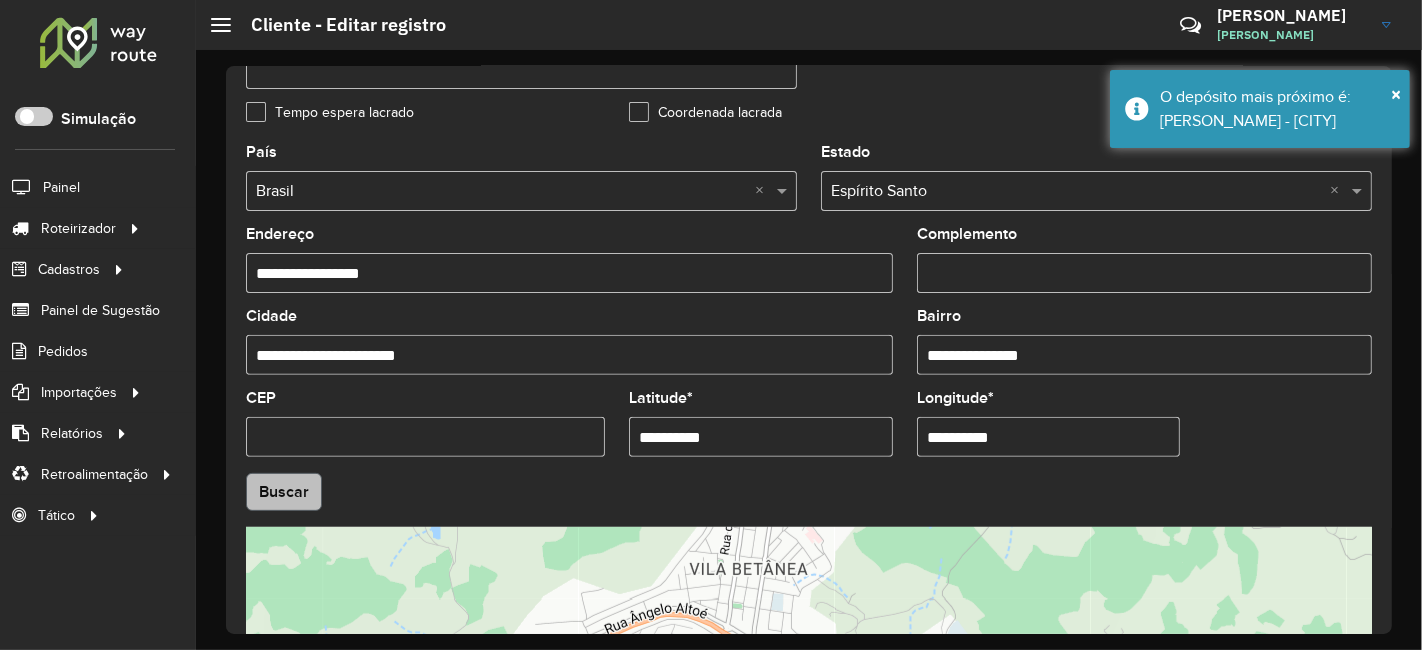 type on "**********" 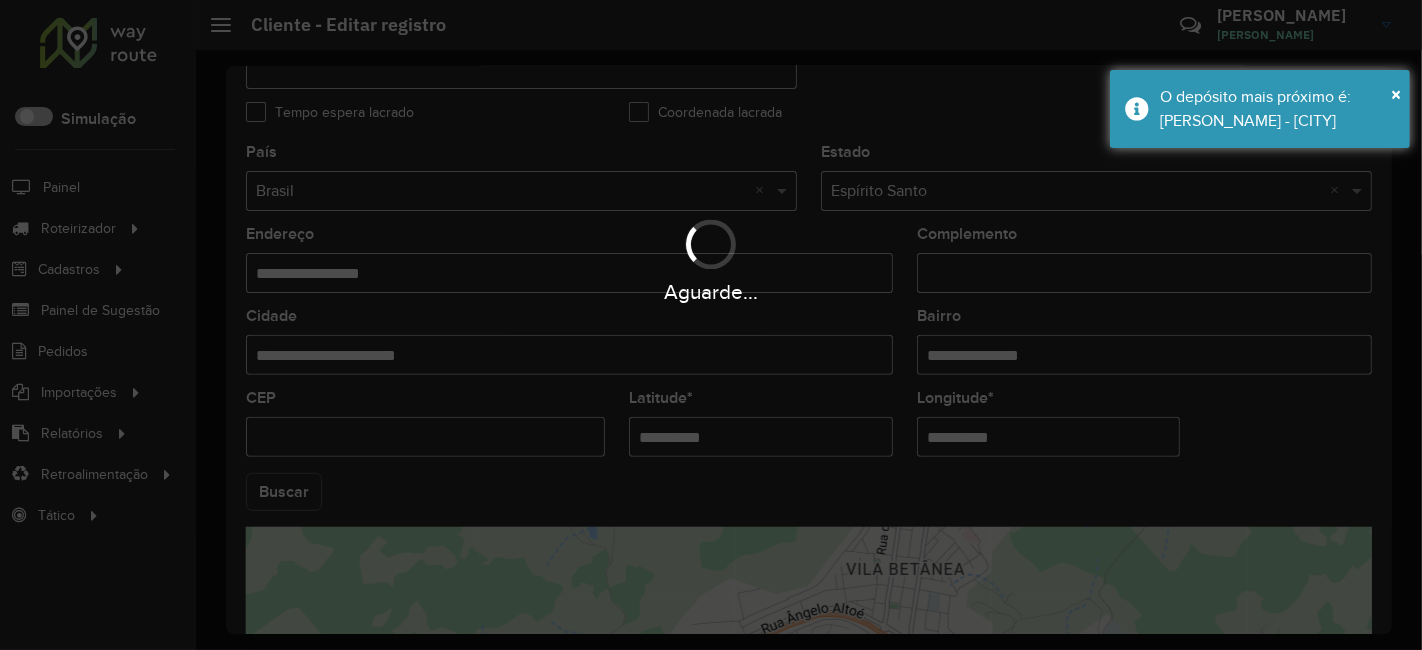 click on "Aguarde...  Pop-up bloqueado!  Seu navegador bloqueou automáticamente a abertura de uma nova janela.   Acesse as configurações e adicione o endereço do sistema a lista de permissão.   Fechar  Roteirizador AmbevTech Simulação Painel Roteirizador Entregas Vendas Cadastros Checkpoint Classificações de venda Cliente Consulta de setores Depósito Disponibilidade de veículos Fator tipo de produto Gabarito planner Grupo Rota Fator Tipo Produto Grupo de rotas exclusiva Grupo de setores Layout integração Modelo Parada Pedágio Perfil de Vendedor Ponto de apoio FAD Produto Restrição de Atendimento Planner Rodízio de placa Rota exclusiva FAD Rótulo Setor Setor Planner Tipo de cliente Tipo de veículo Tipo de veículo RN Transportadora Vendedor Veículo Painel de Sugestão Pedidos Importações Classificação e volume de venda Clientes Fator tipo produto Gabarito planner Grade de atendimento Janela de atendimento Localização Pedidos Restrição de Atendimento Planner Tempo de espera Vendedor Veículos" at bounding box center [711, 325] 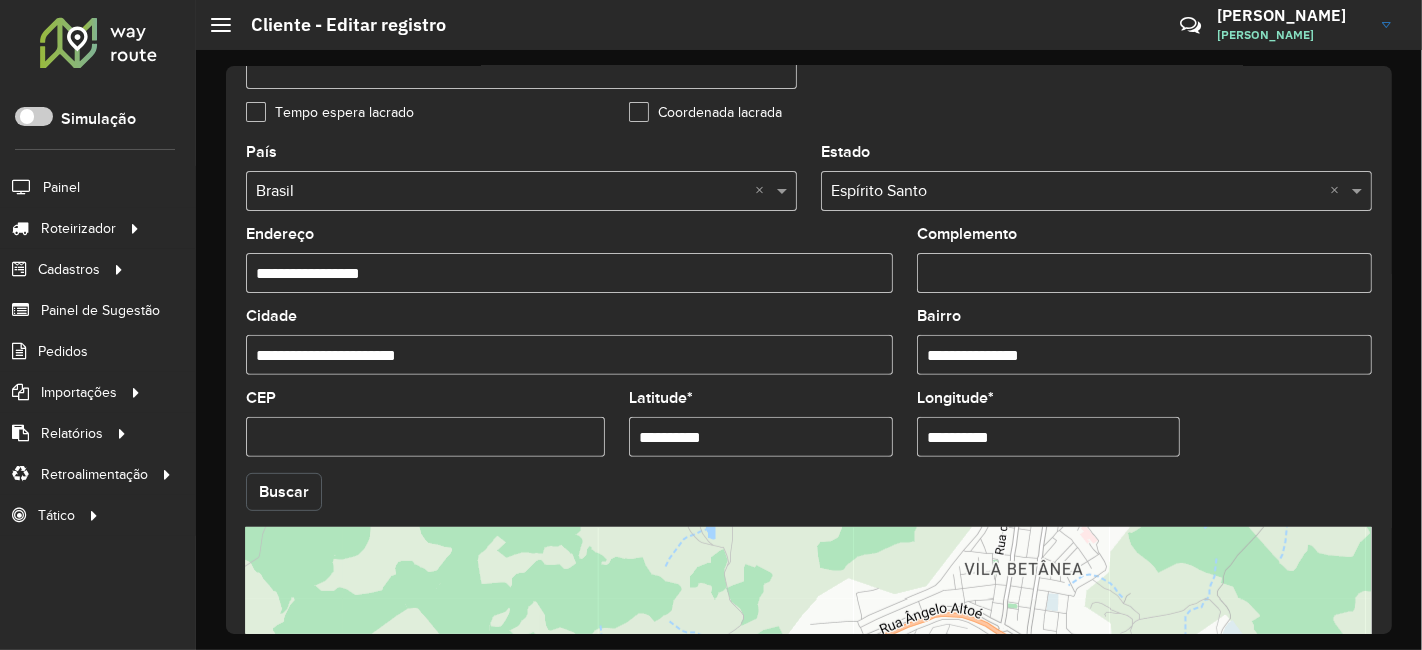 click on "Buscar" 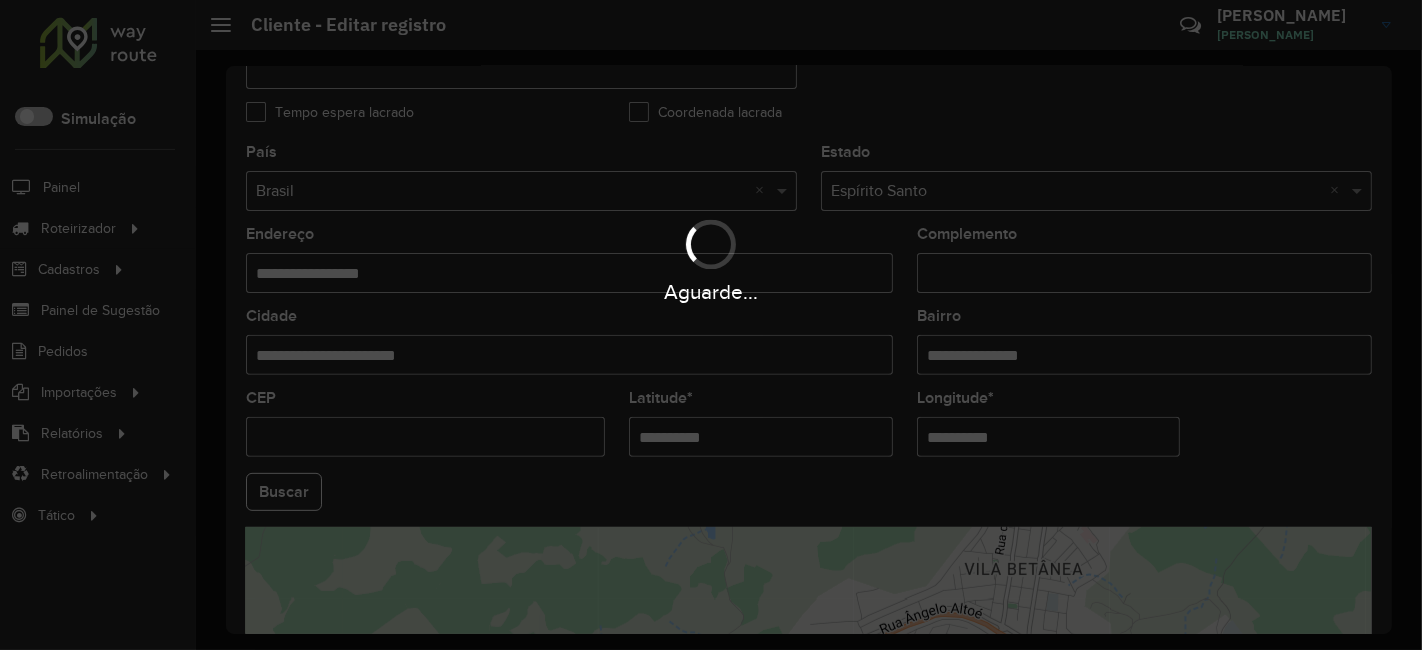 type on "**********" 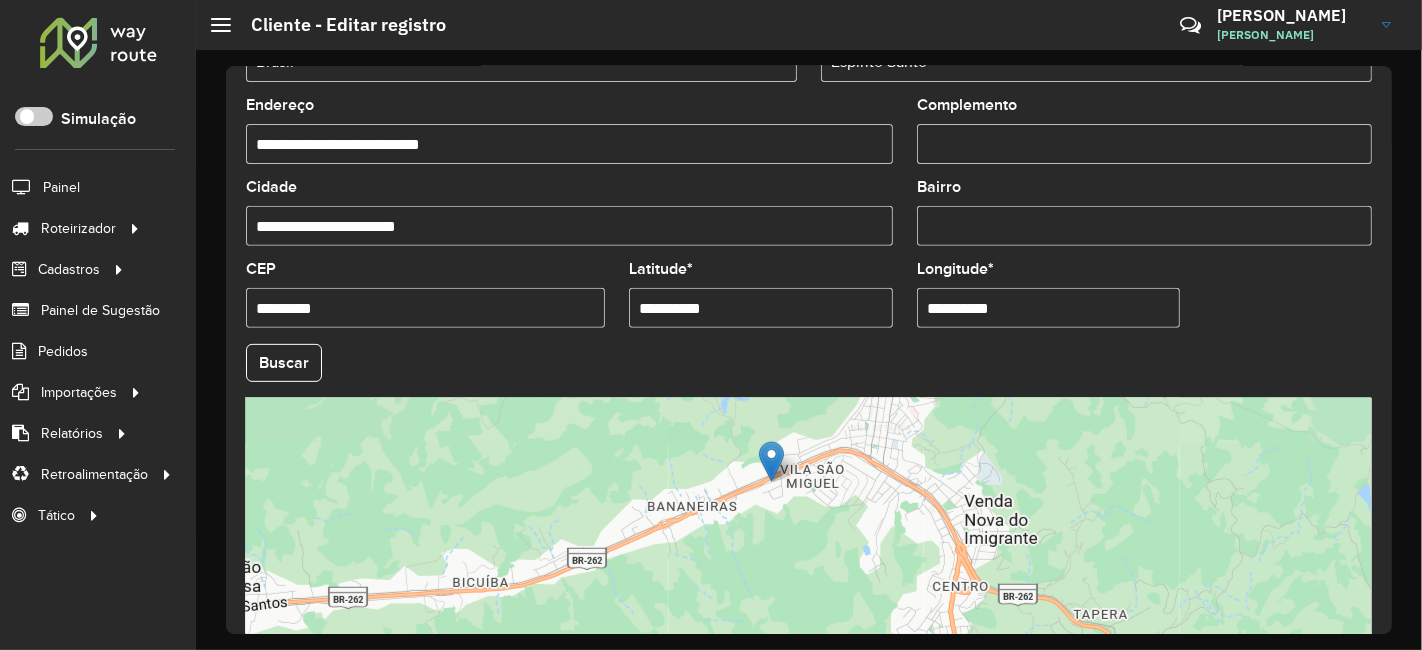 scroll, scrollTop: 836, scrollLeft: 0, axis: vertical 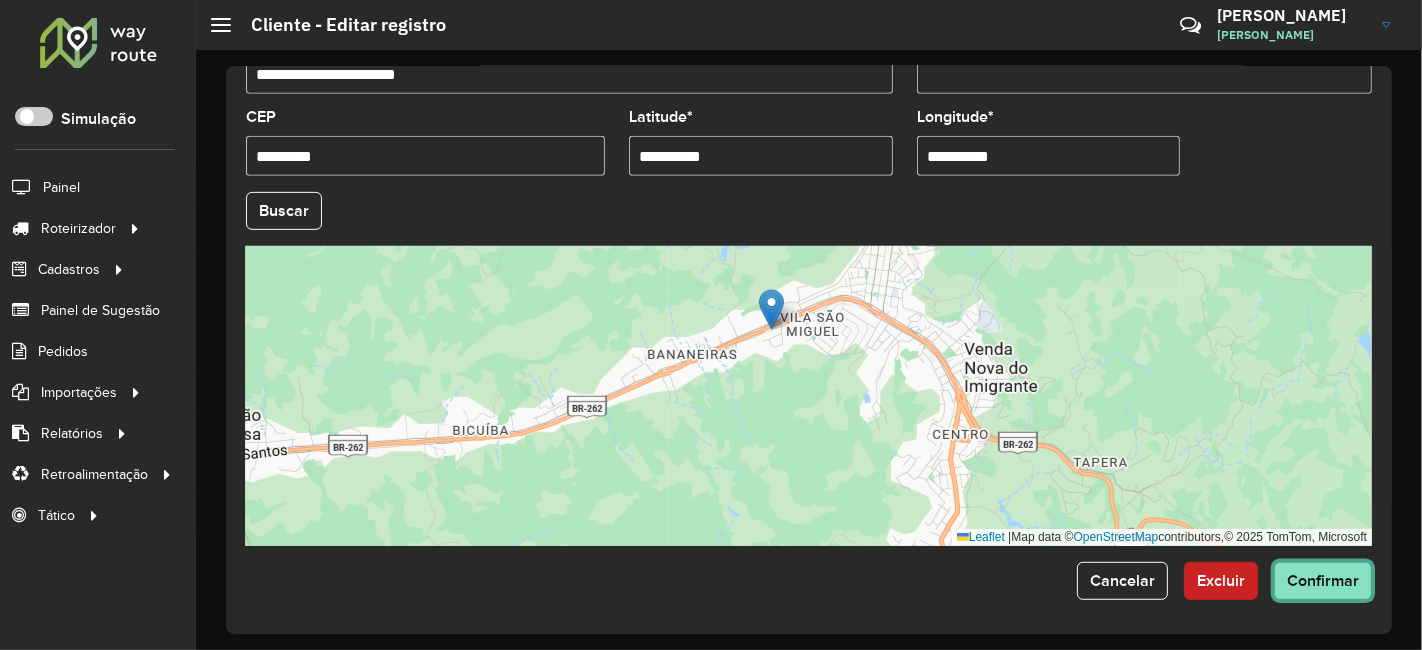 click on "Confirmar" 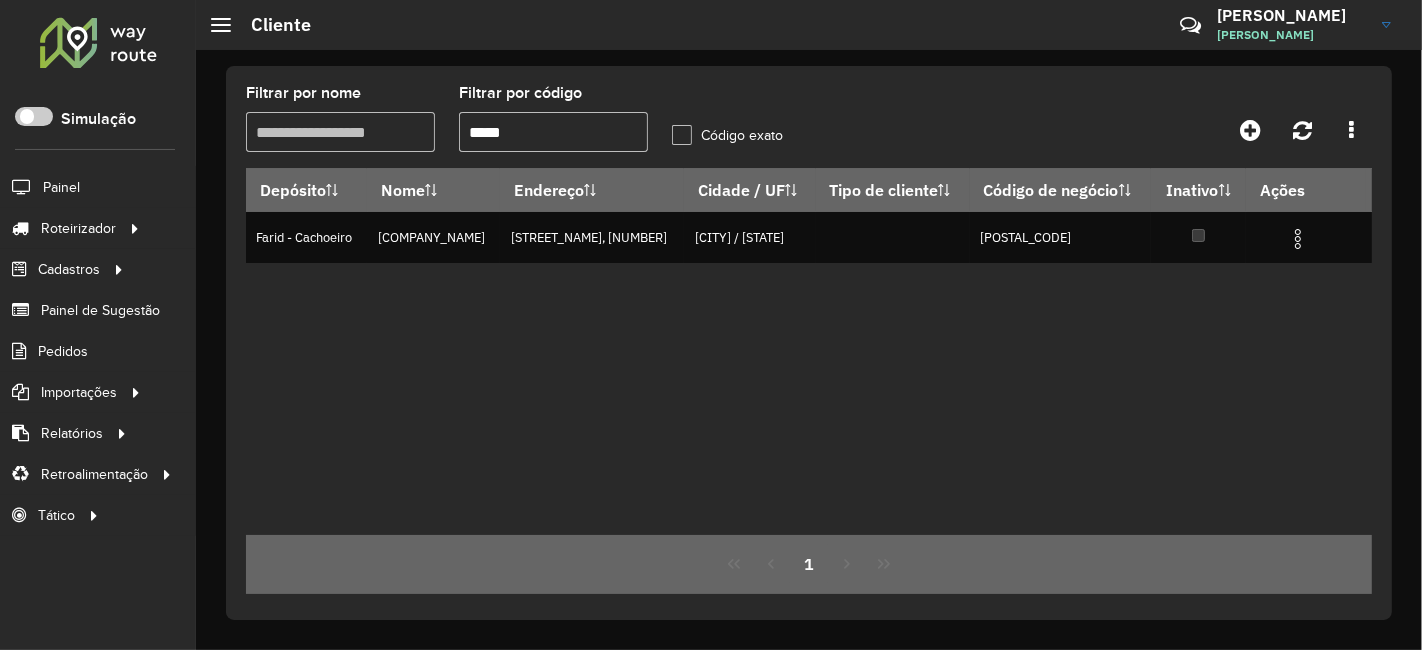 click on "*****" at bounding box center (553, 132) 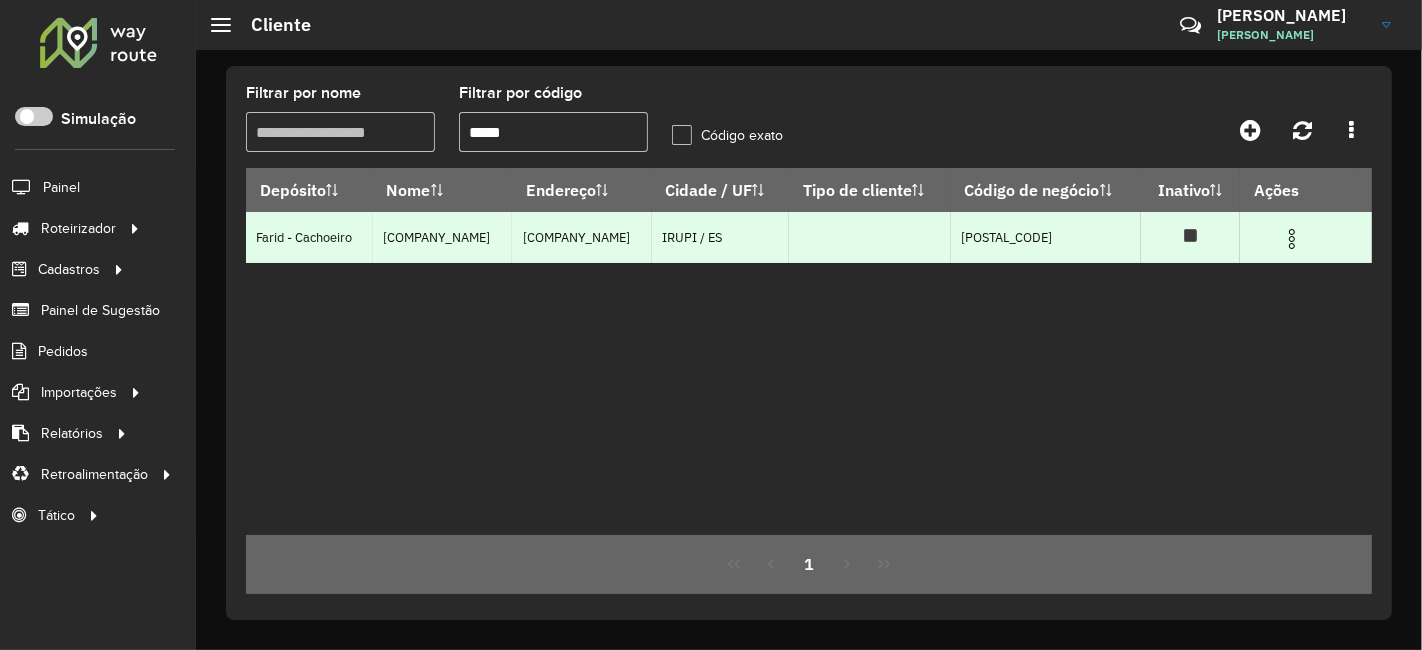 type on "*****" 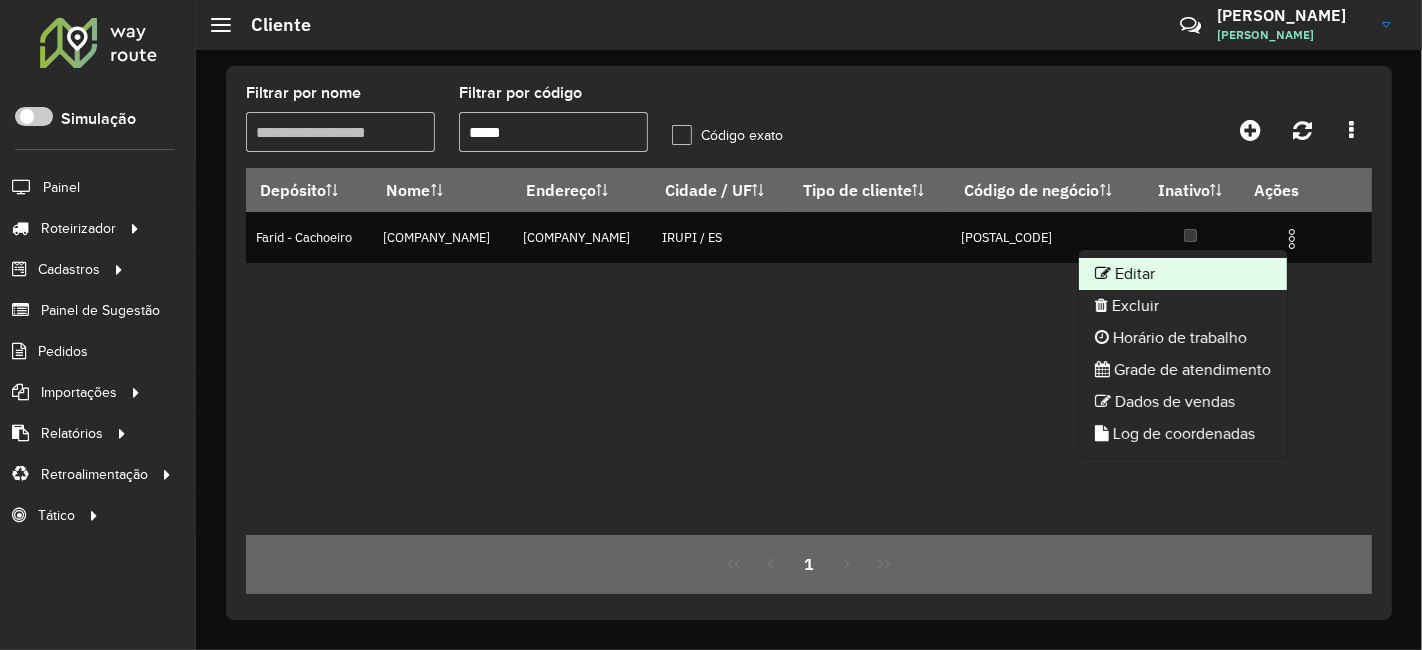 click on "Editar" 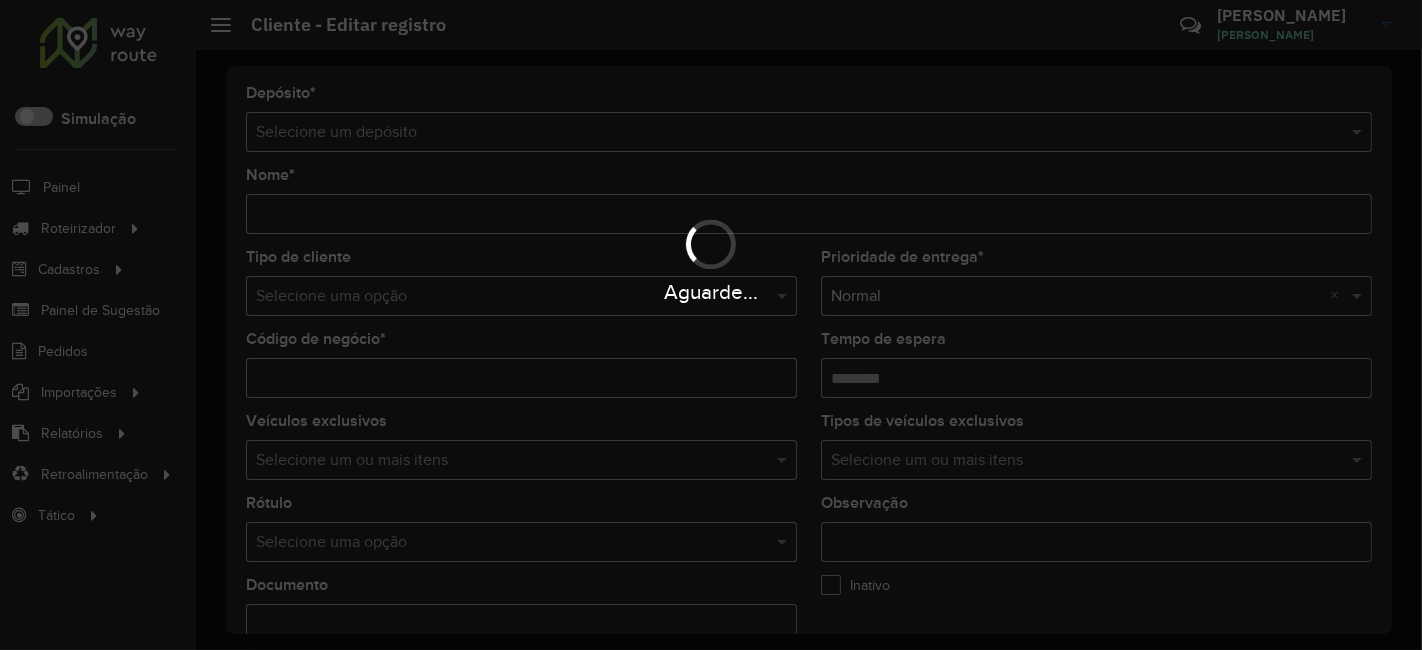 type on "**********" 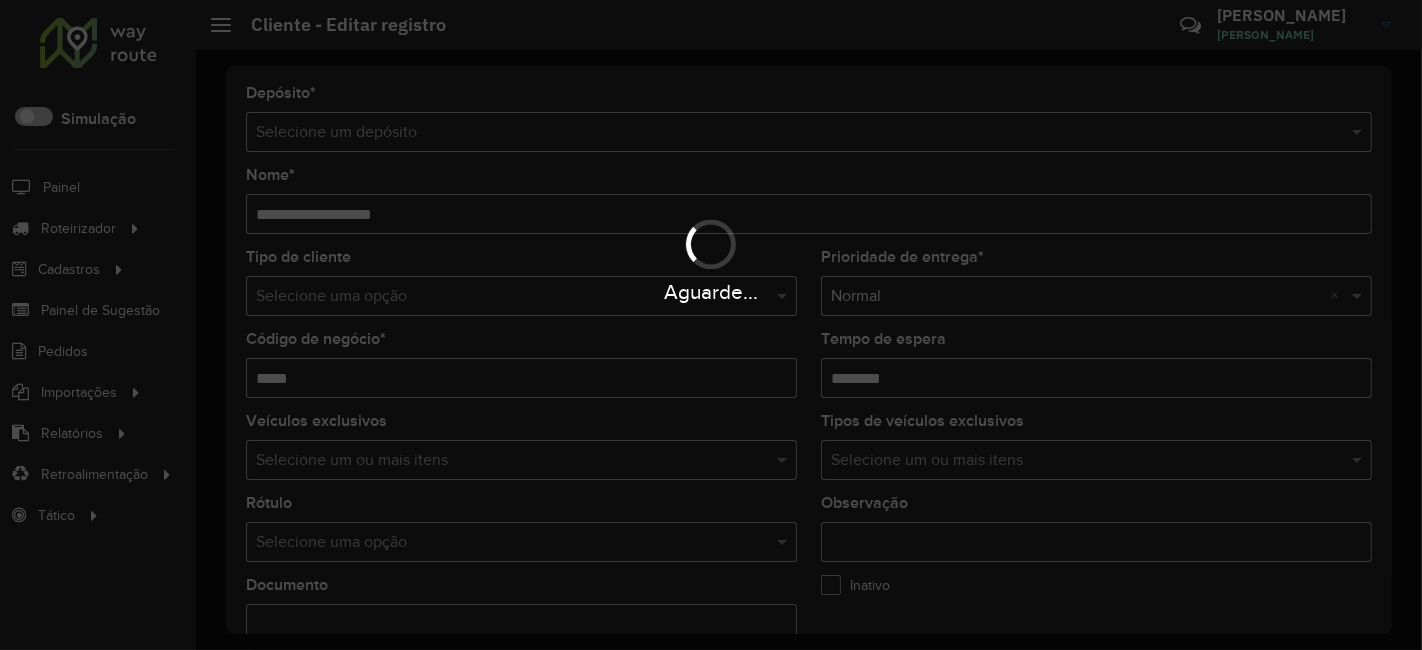 type on "**********" 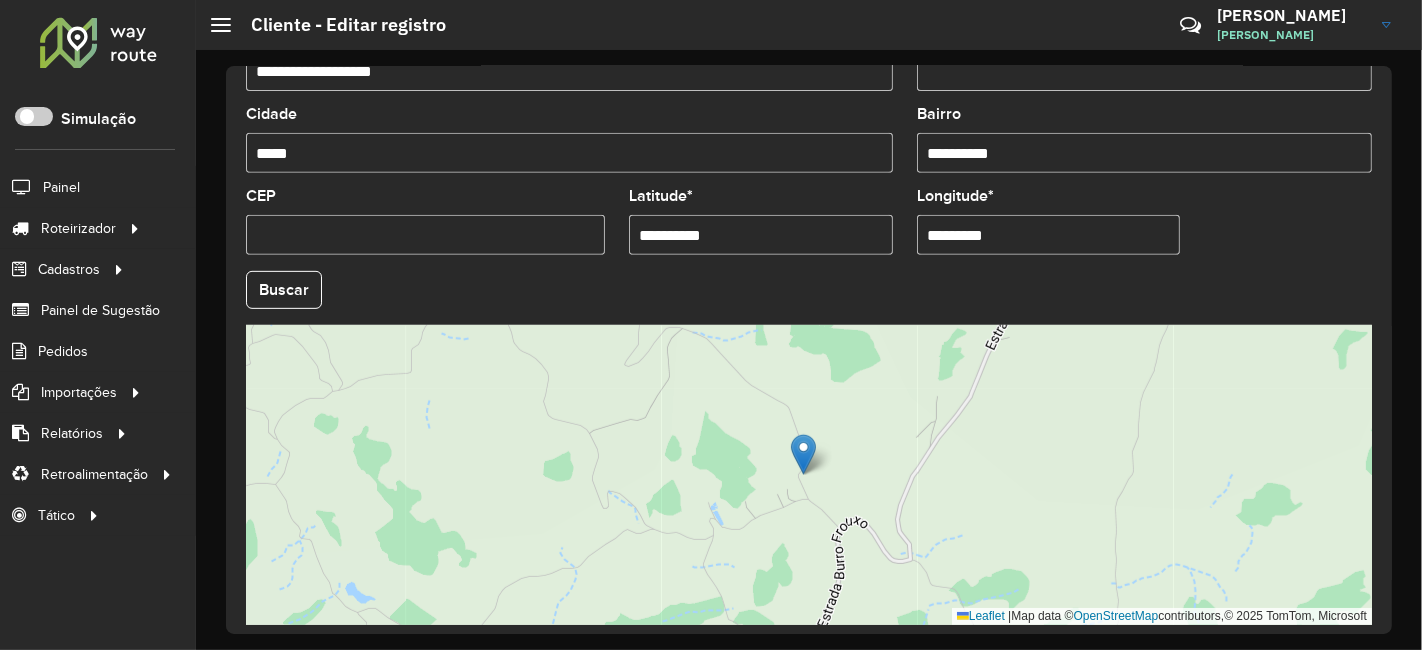 scroll, scrollTop: 777, scrollLeft: 0, axis: vertical 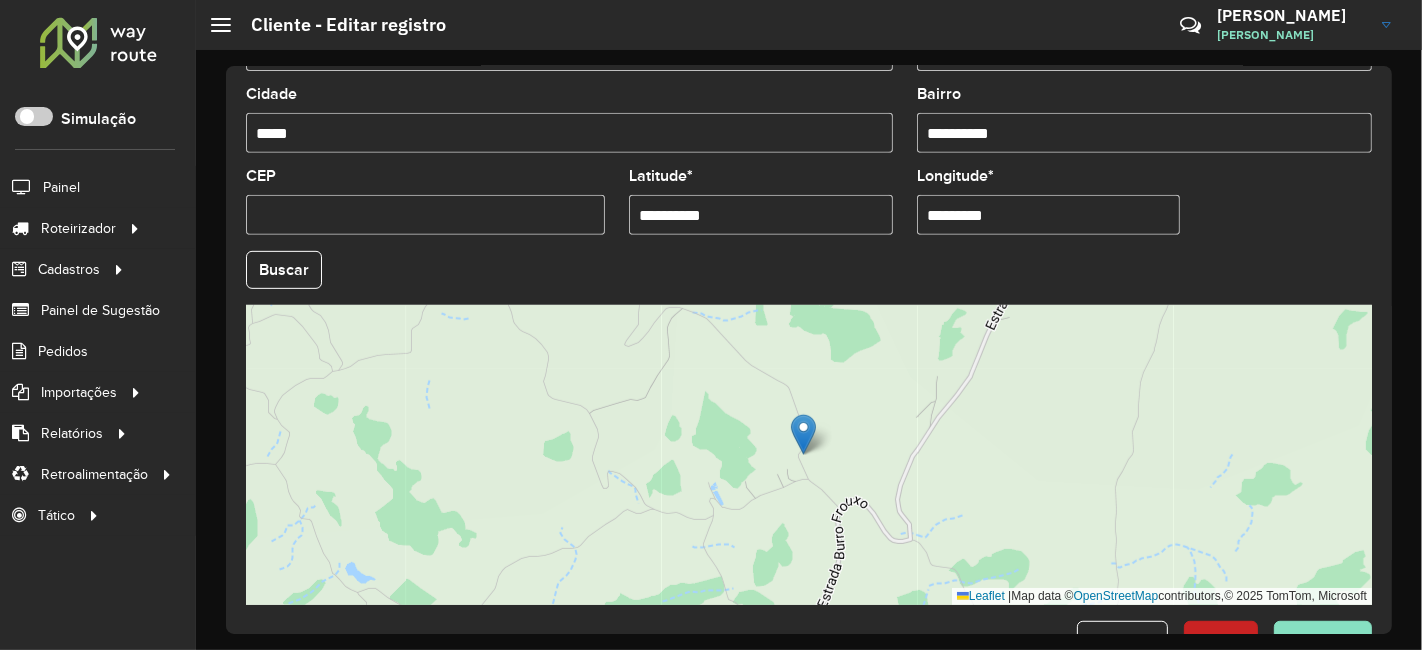 click on "**********" at bounding box center (761, 215) 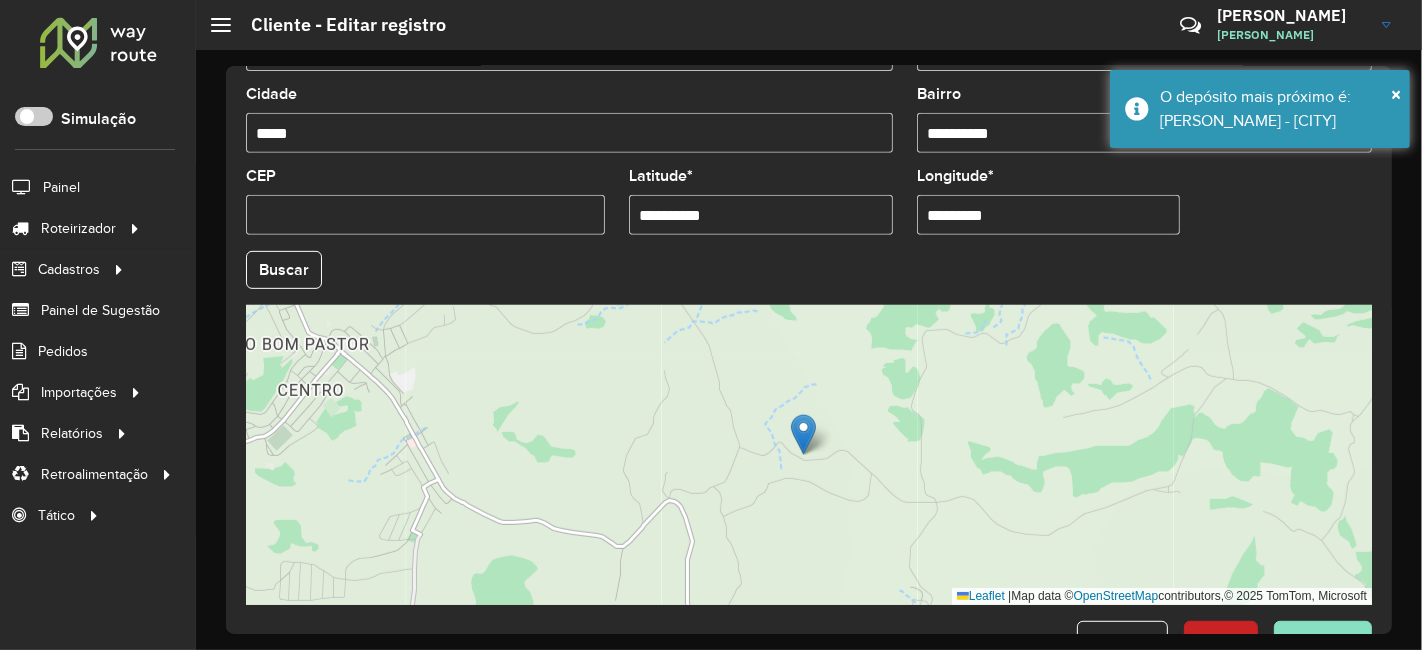 click on "*********" at bounding box center [1049, 215] 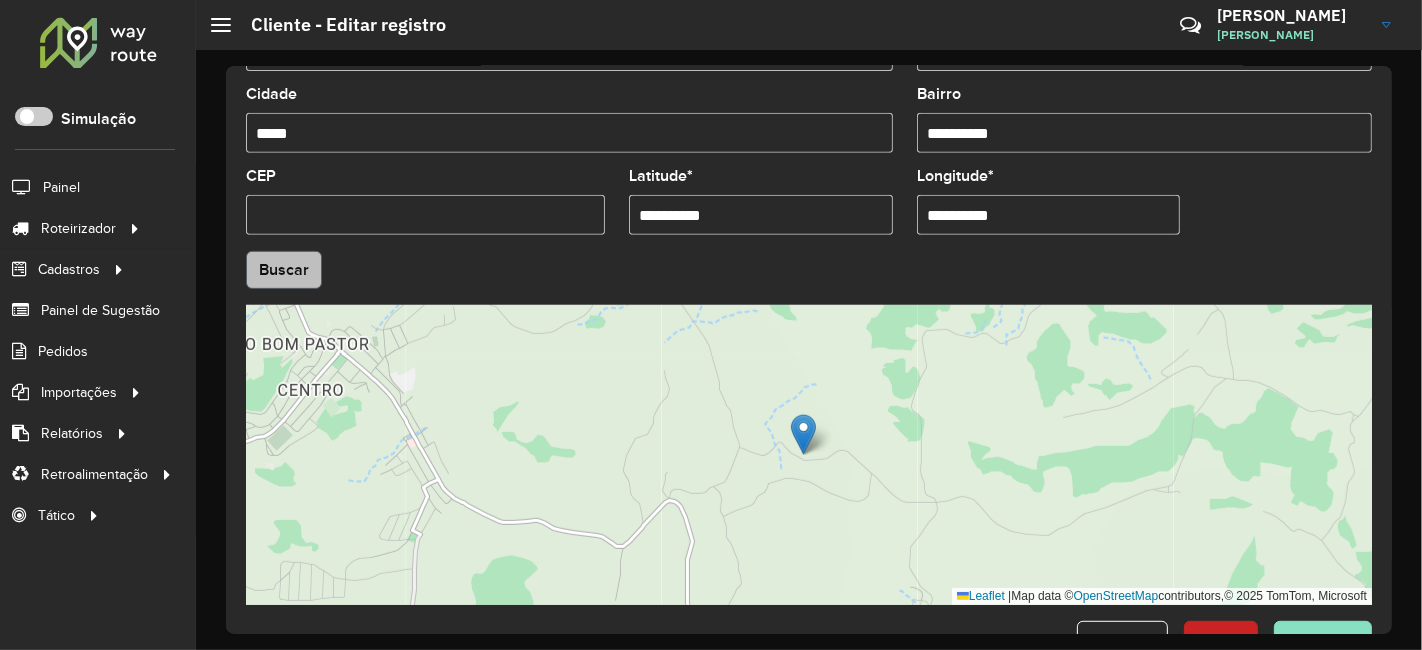 type on "**********" 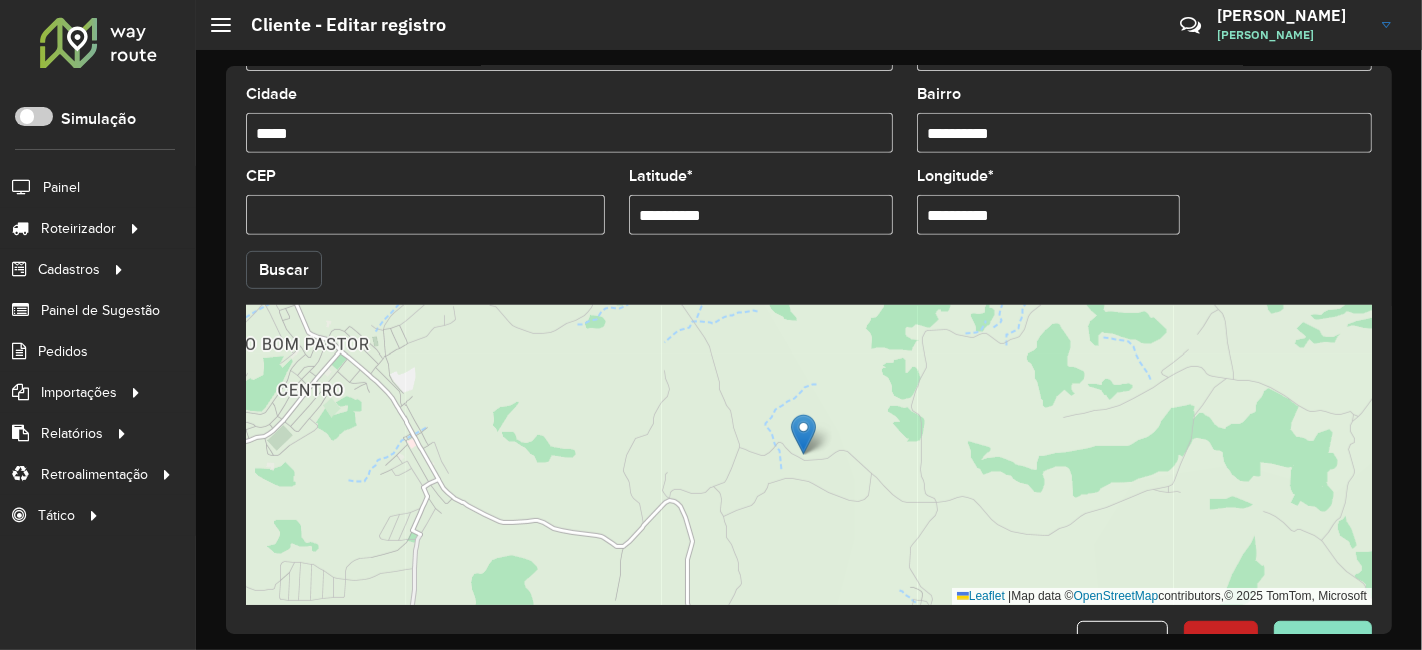 click on "Aguarde...  Pop-up bloqueado!  Seu navegador bloqueou automáticamente a abertura de uma nova janela.   Acesse as configurações e adicione o endereço do sistema a lista de permissão.   Fechar  Roteirizador AmbevTech Simulação Painel Roteirizador Entregas Vendas Cadastros Checkpoint Classificações de venda Cliente Consulta de setores Depósito Disponibilidade de veículos Fator tipo de produto Gabarito planner Grupo Rota Fator Tipo Produto Grupo de rotas exclusiva Grupo de setores Layout integração Modelo Parada Pedágio Perfil de Vendedor Ponto de apoio FAD Produto Restrição de Atendimento Planner Rodízio de placa Rota exclusiva FAD Rótulo Setor Setor Planner Tipo de cliente Tipo de veículo Tipo de veículo RN Transportadora Vendedor Veículo Painel de Sugestão Pedidos Importações Classificação e volume de venda Clientes Fator tipo produto Gabarito planner Grade de atendimento Janela de atendimento Localização Pedidos Restrição de Atendimento Planner Tempo de espera Vendedor Veículos" at bounding box center (711, 325) 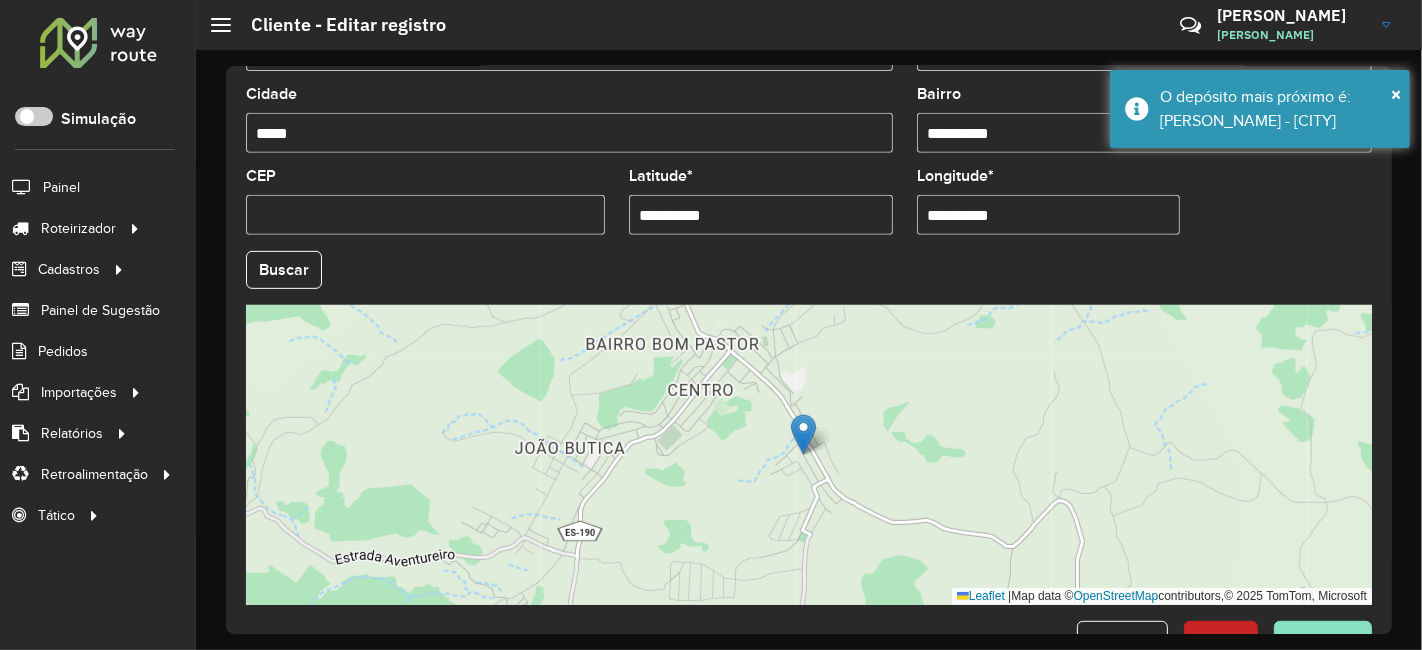 scroll, scrollTop: 836, scrollLeft: 0, axis: vertical 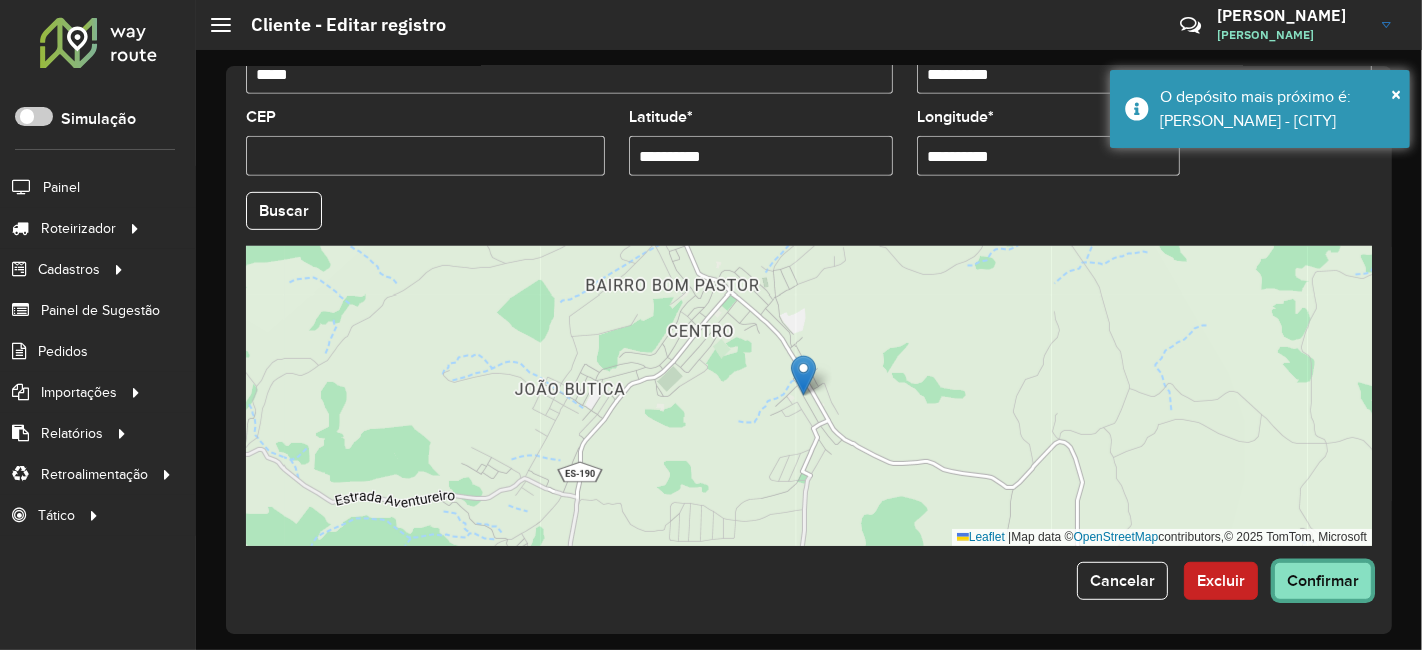click on "Confirmar" 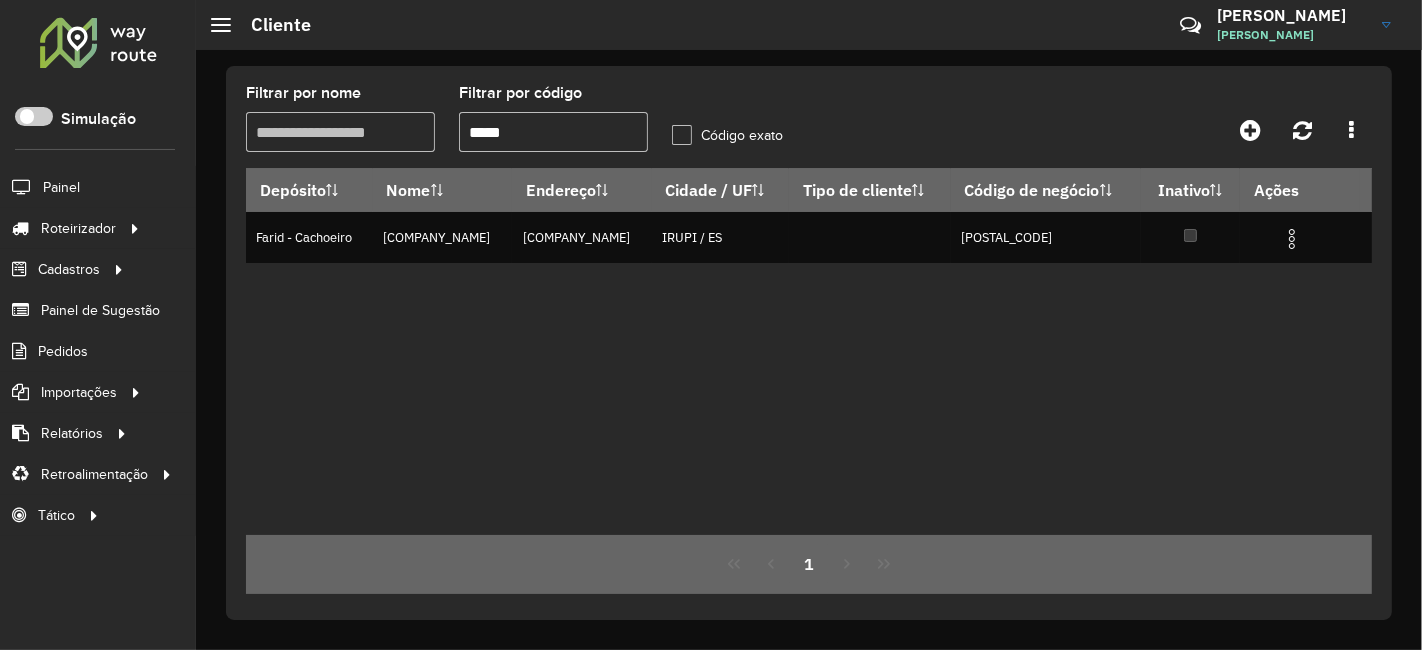 click on "*****" at bounding box center (553, 132) 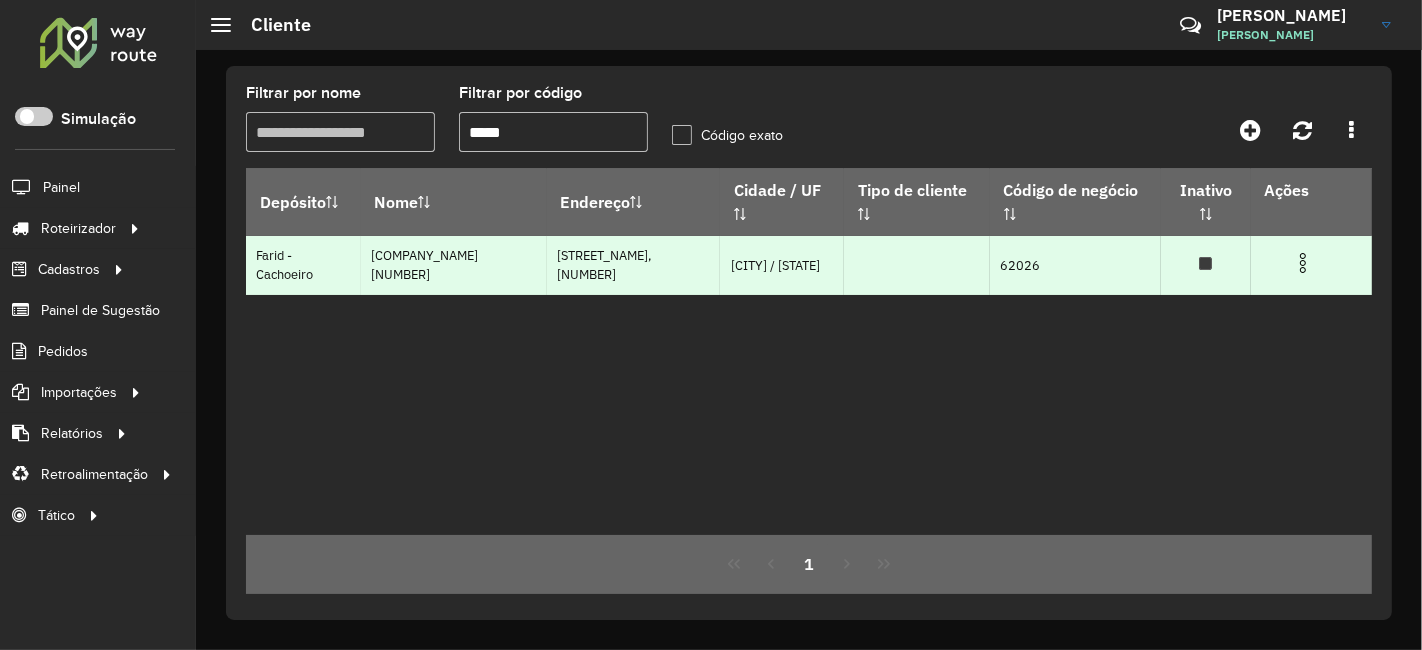 type on "*****" 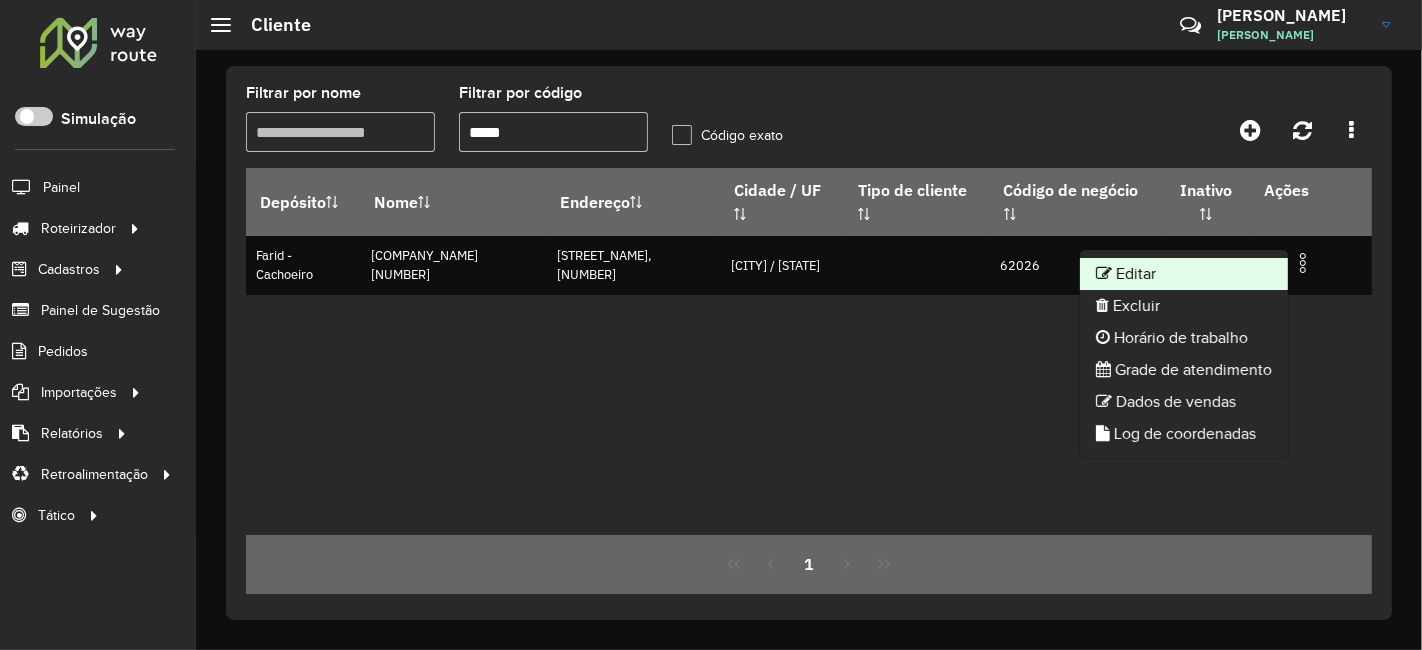 click on "Editar" 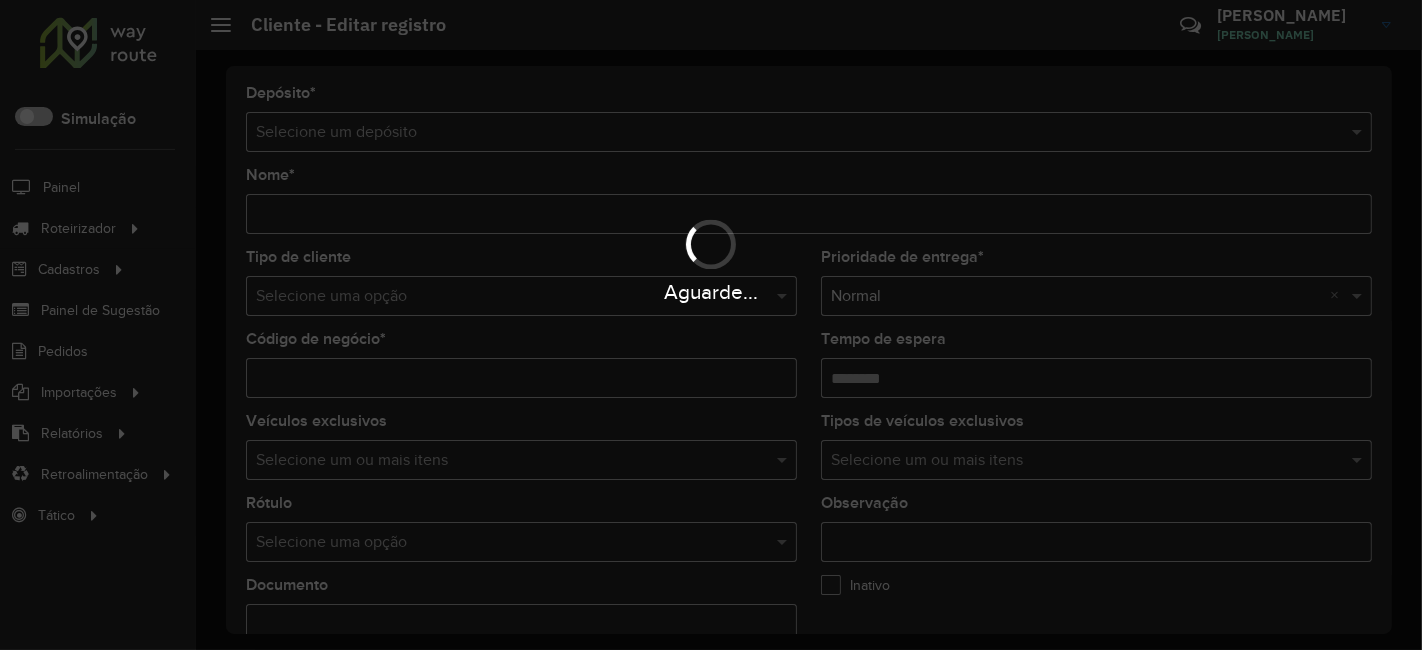 type on "**********" 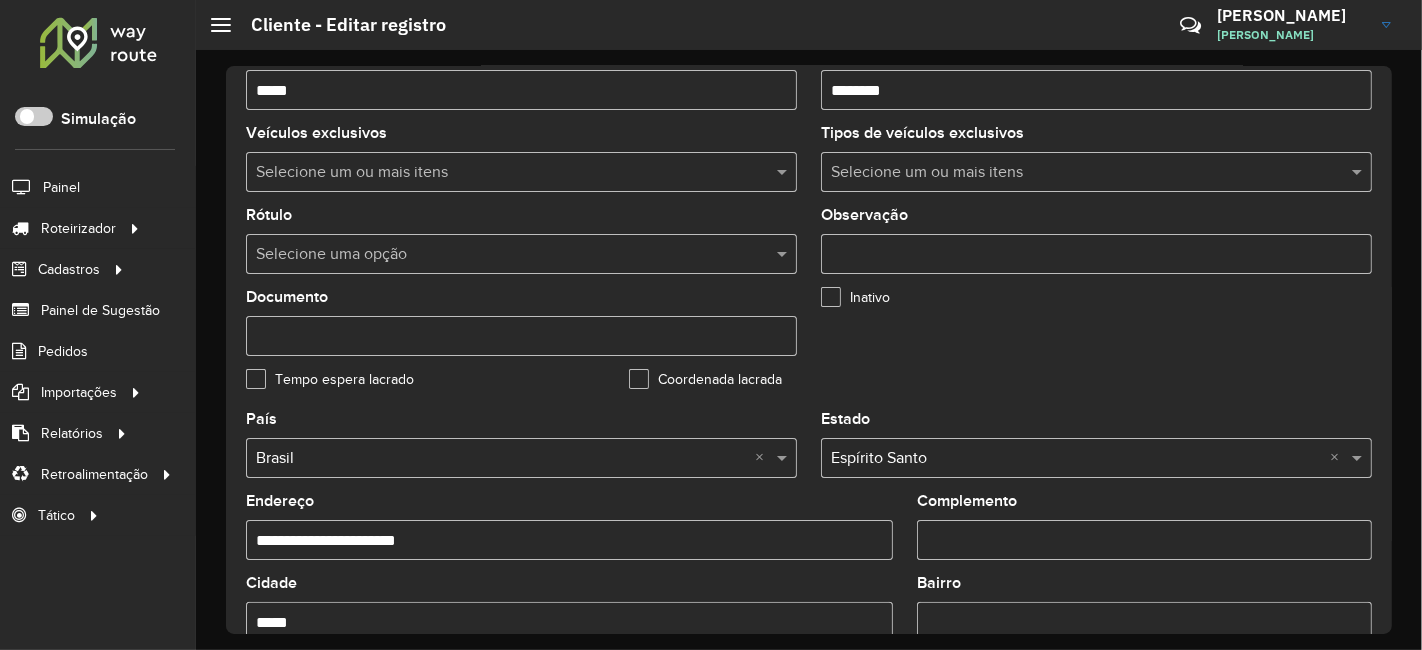 scroll, scrollTop: 444, scrollLeft: 0, axis: vertical 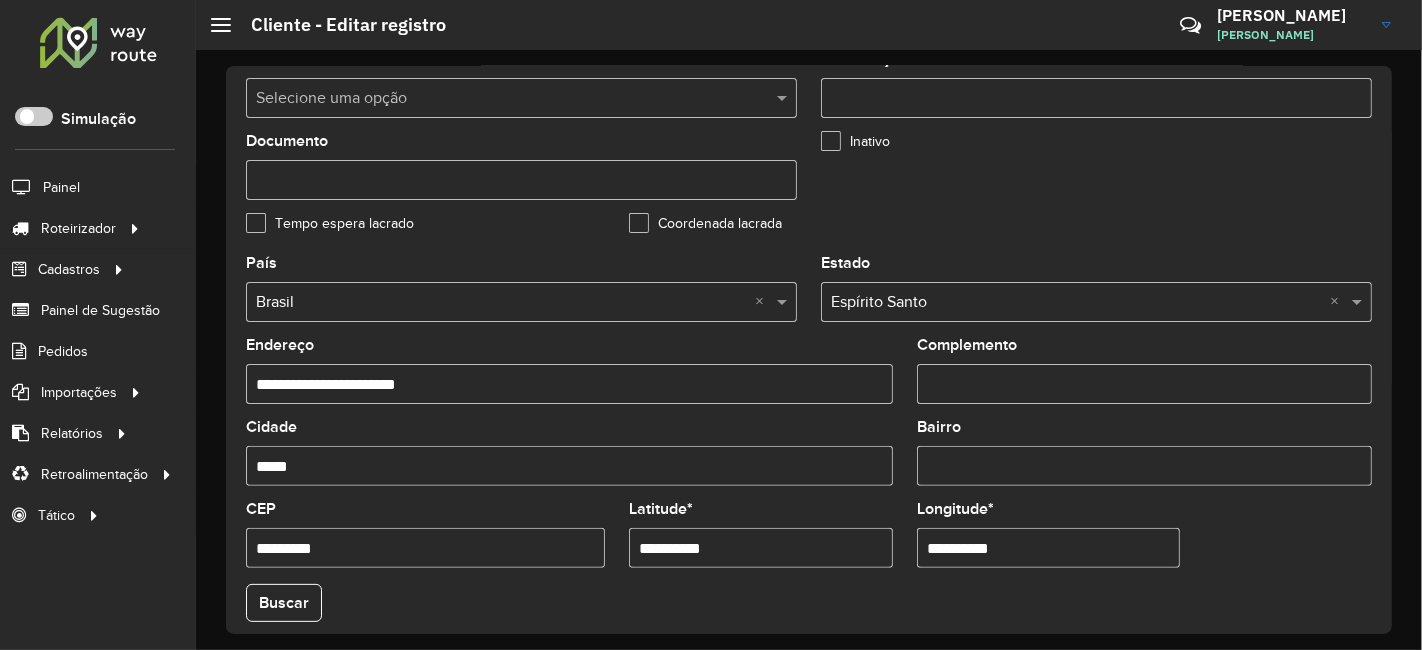 click on "**********" at bounding box center (761, 548) 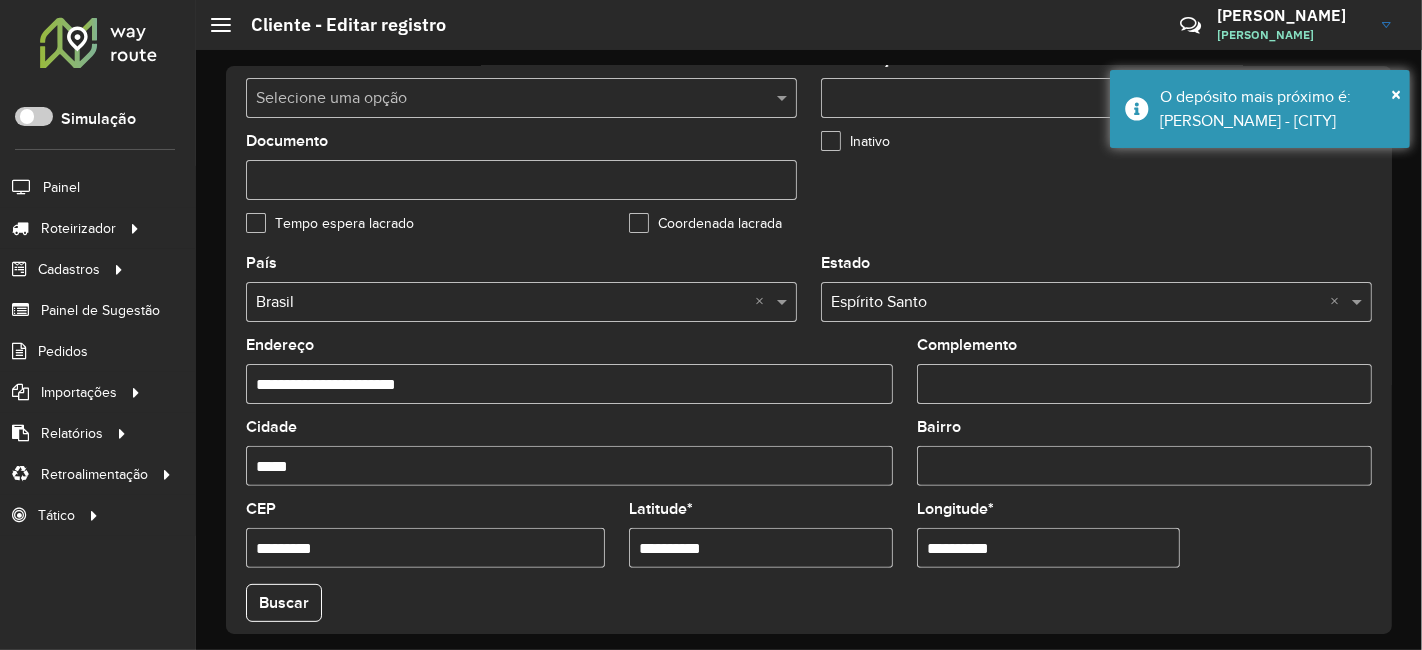 click on "**********" at bounding box center [1049, 548] 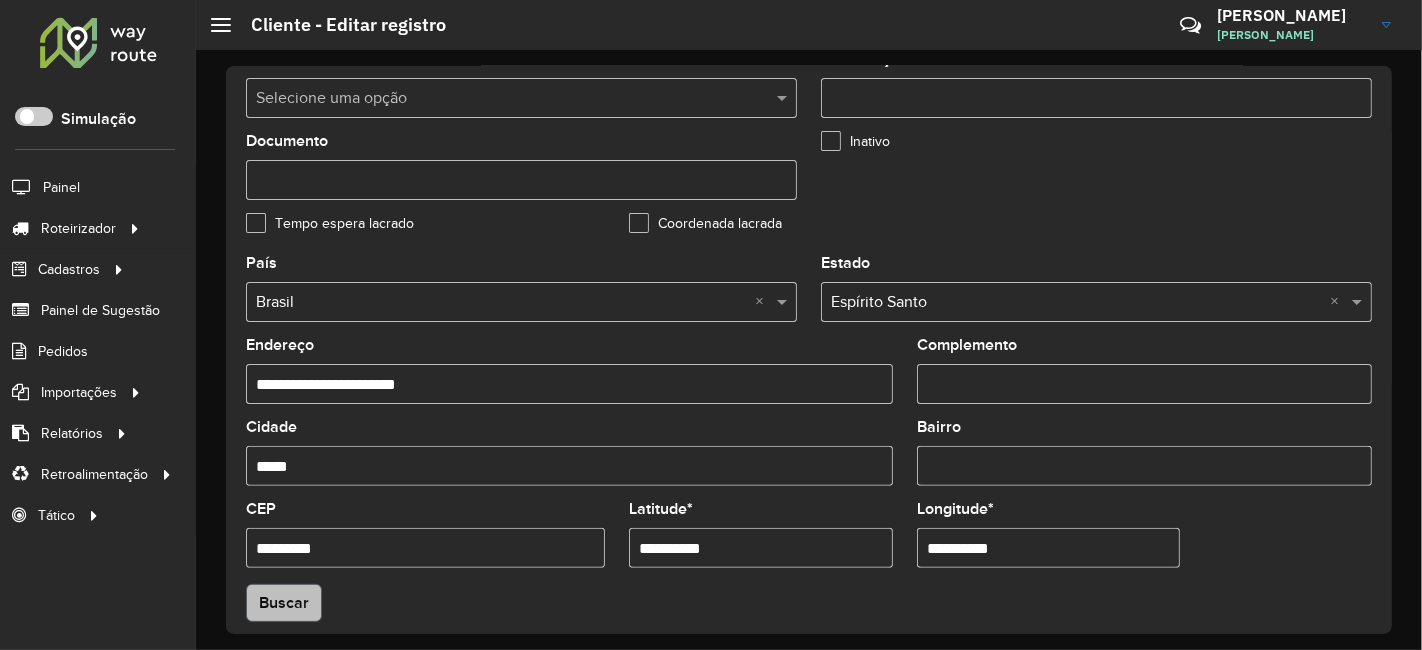type on "**********" 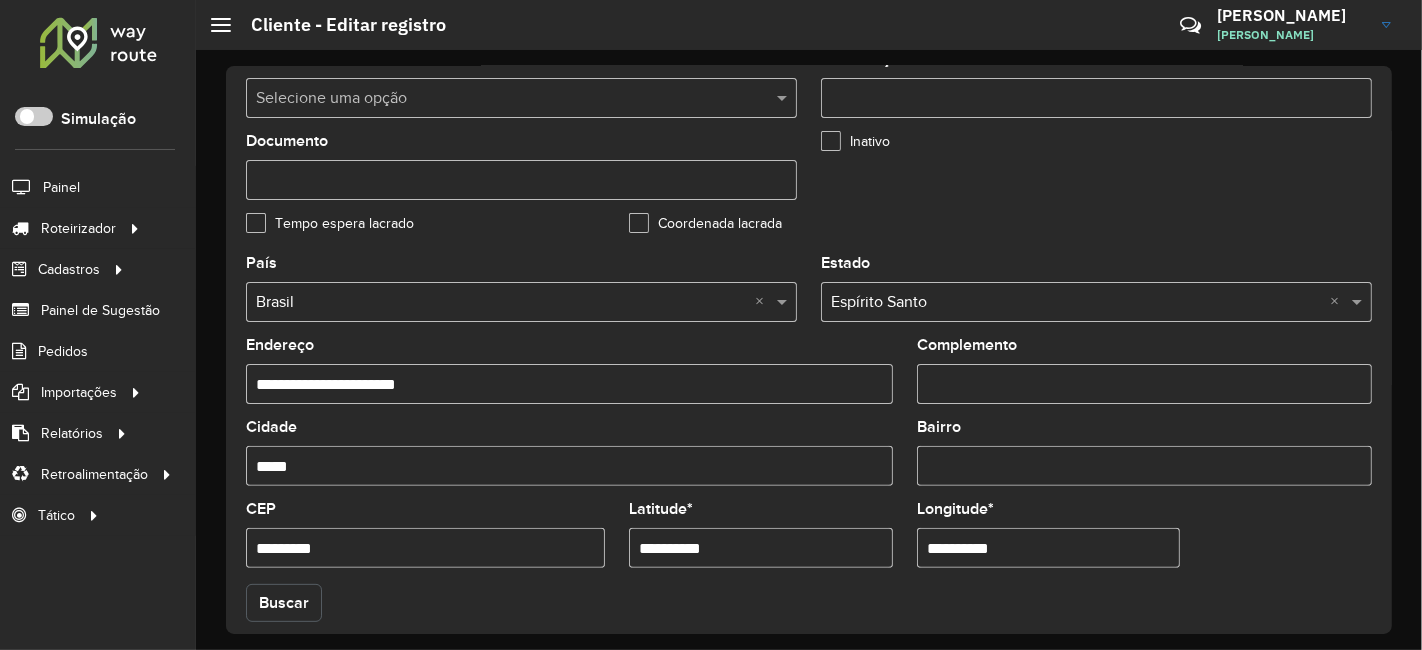 click on "Aguarde...  Pop-up bloqueado!  Seu navegador bloqueou automáticamente a abertura de uma nova janela.   Acesse as configurações e adicione o endereço do sistema a lista de permissão.   Fechar  Roteirizador AmbevTech Simulação Painel Roteirizador Entregas Vendas Cadastros Checkpoint Classificações de venda Cliente Consulta de setores Depósito Disponibilidade de veículos Fator tipo de produto Gabarito planner Grupo Rota Fator Tipo Produto Grupo de rotas exclusiva Grupo de setores Layout integração Modelo Parada Pedágio Perfil de Vendedor Ponto de apoio FAD Produto Restrição de Atendimento Planner Rodízio de placa Rota exclusiva FAD Rótulo Setor Setor Planner Tipo de cliente Tipo de veículo Tipo de veículo RN Transportadora Vendedor Veículo Painel de Sugestão Pedidos Importações Classificação e volume de venda Clientes Fator tipo produto Gabarito planner Grade de atendimento Janela de atendimento Localização Pedidos Restrição de Atendimento Planner Tempo de espera Vendedor Veículos" at bounding box center [711, 325] 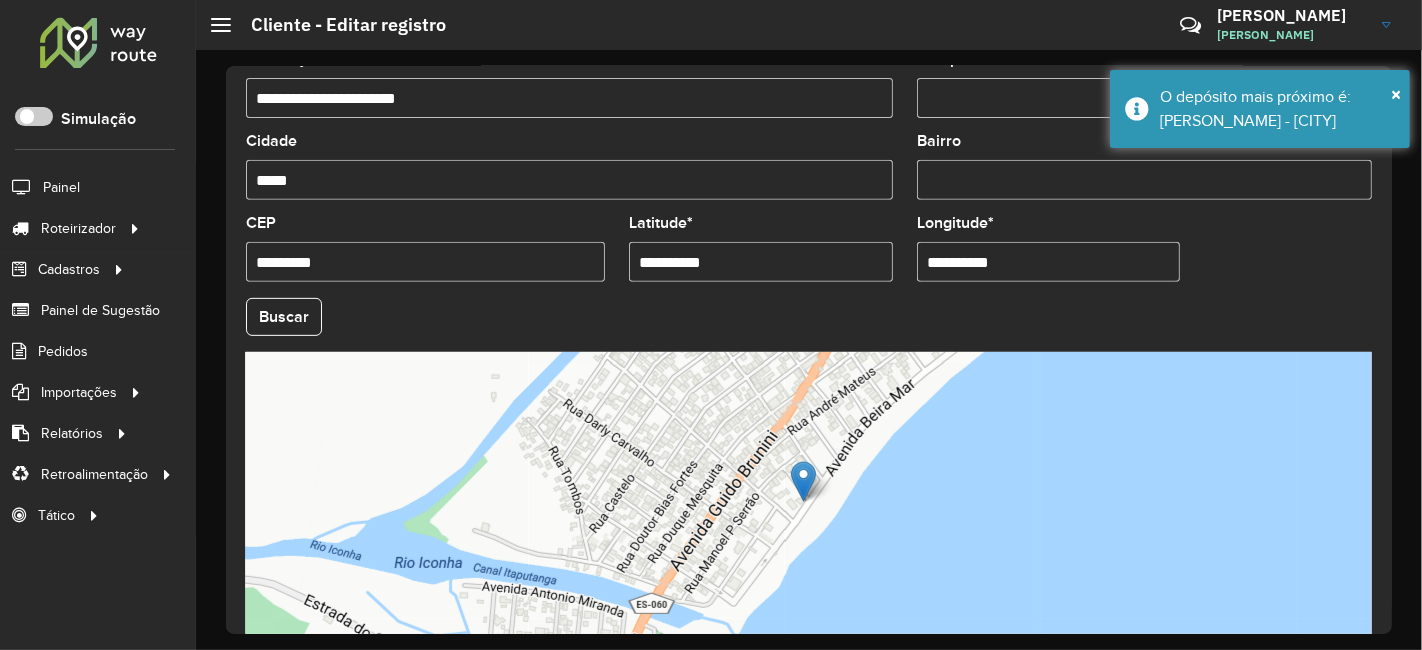 scroll, scrollTop: 836, scrollLeft: 0, axis: vertical 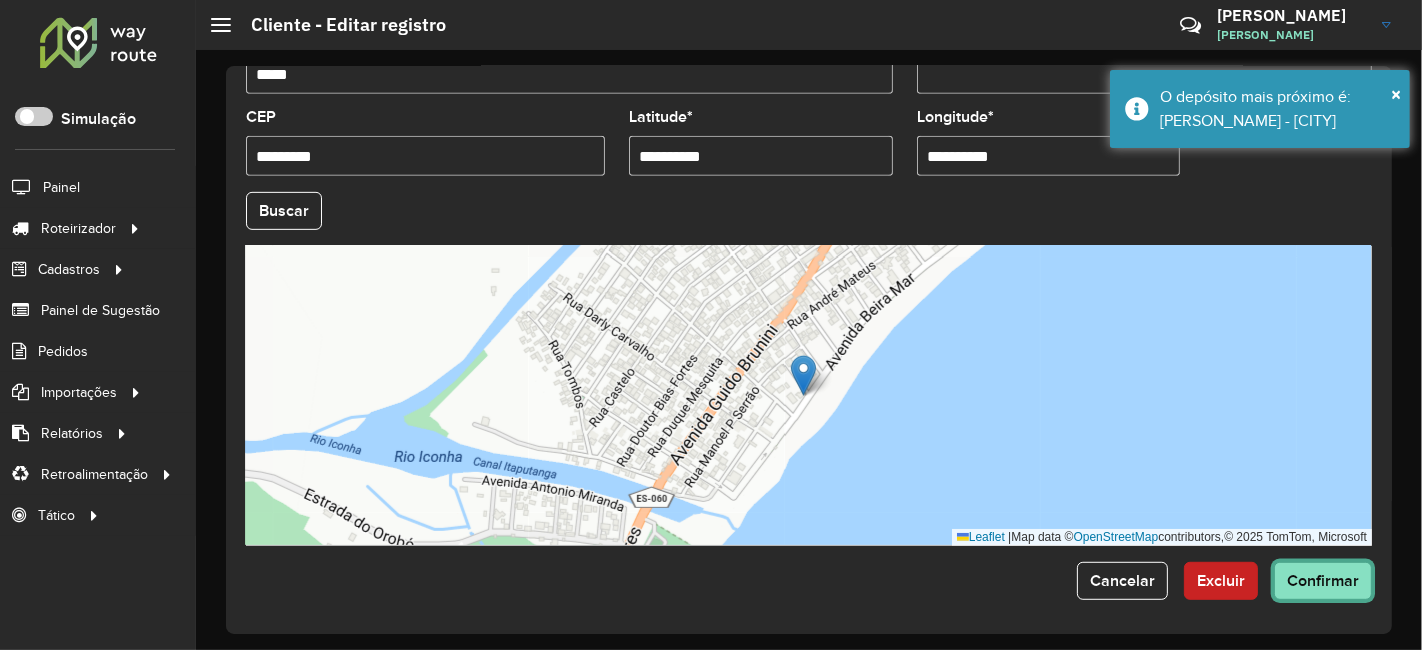 click on "Confirmar" 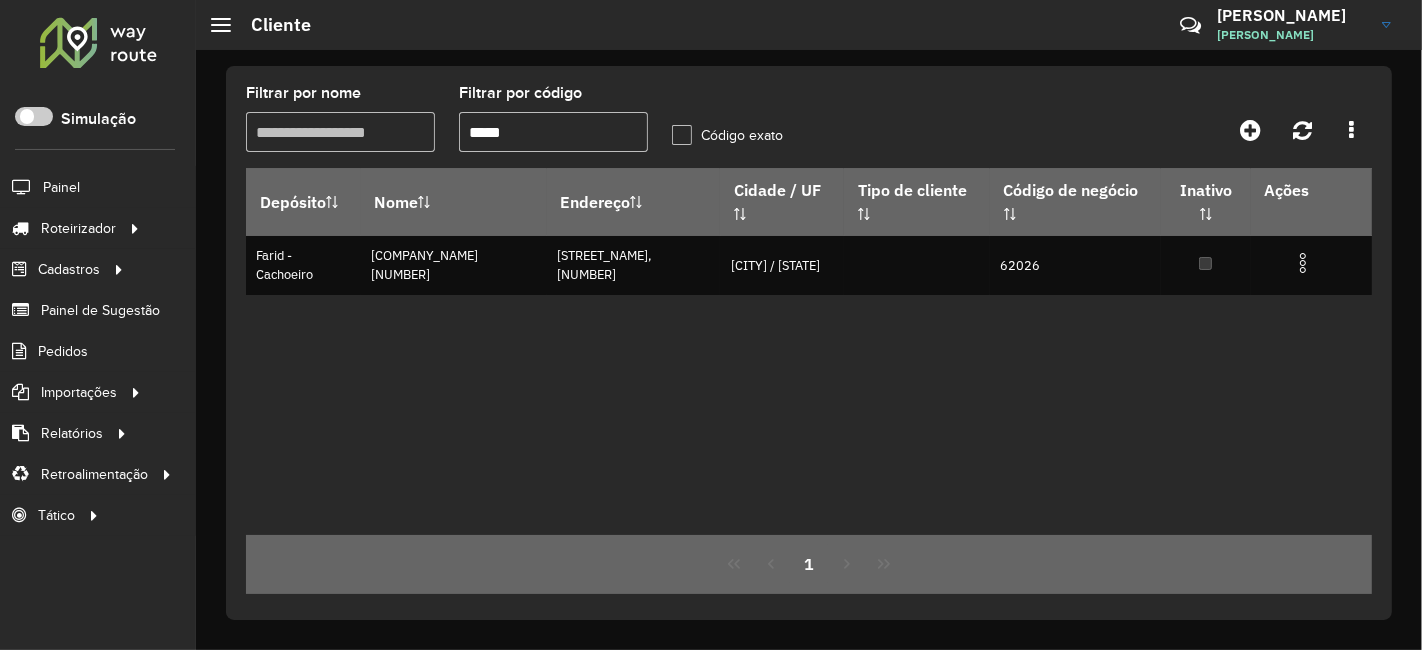 click on "*****" at bounding box center (553, 132) 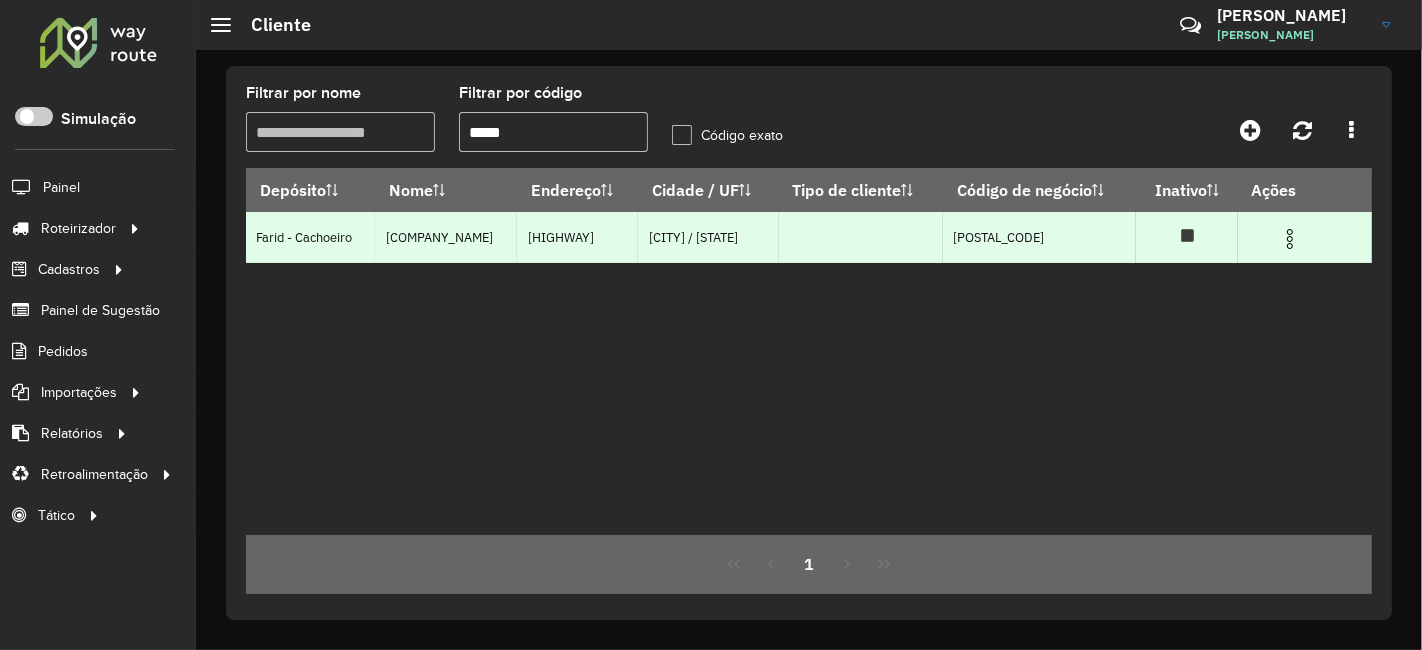type on "*****" 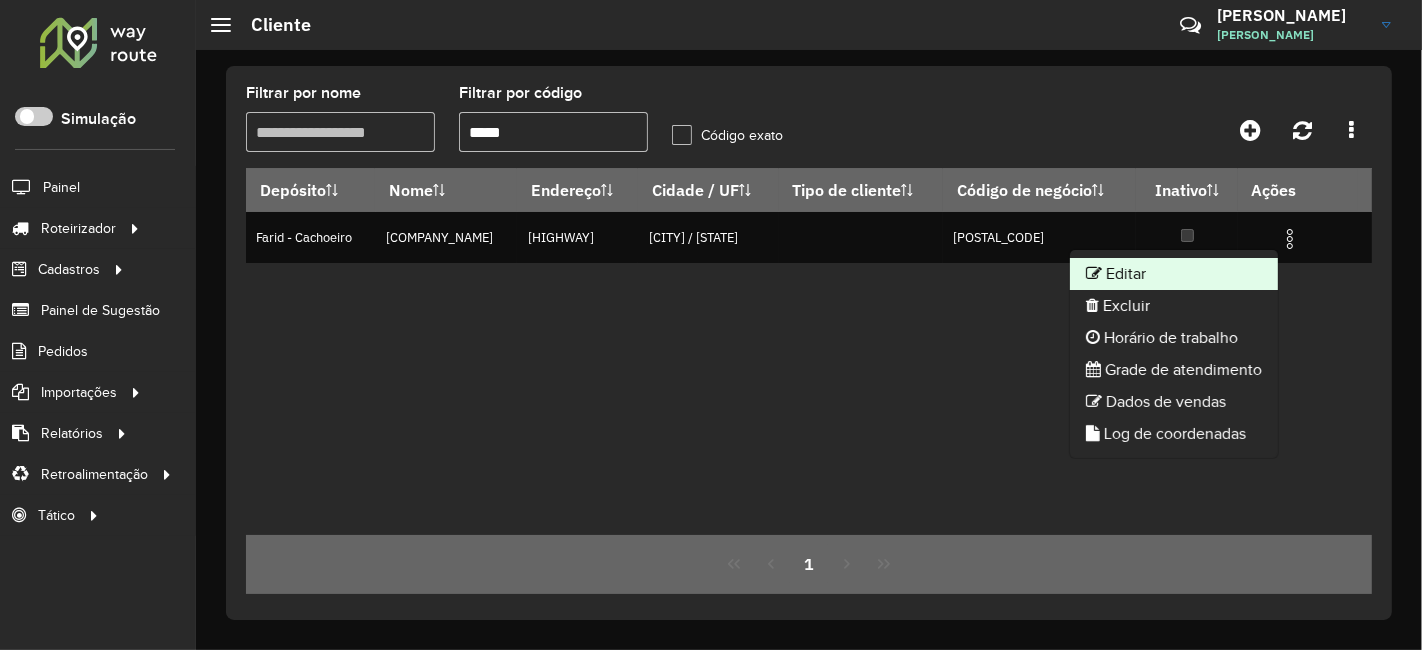click on "Editar" 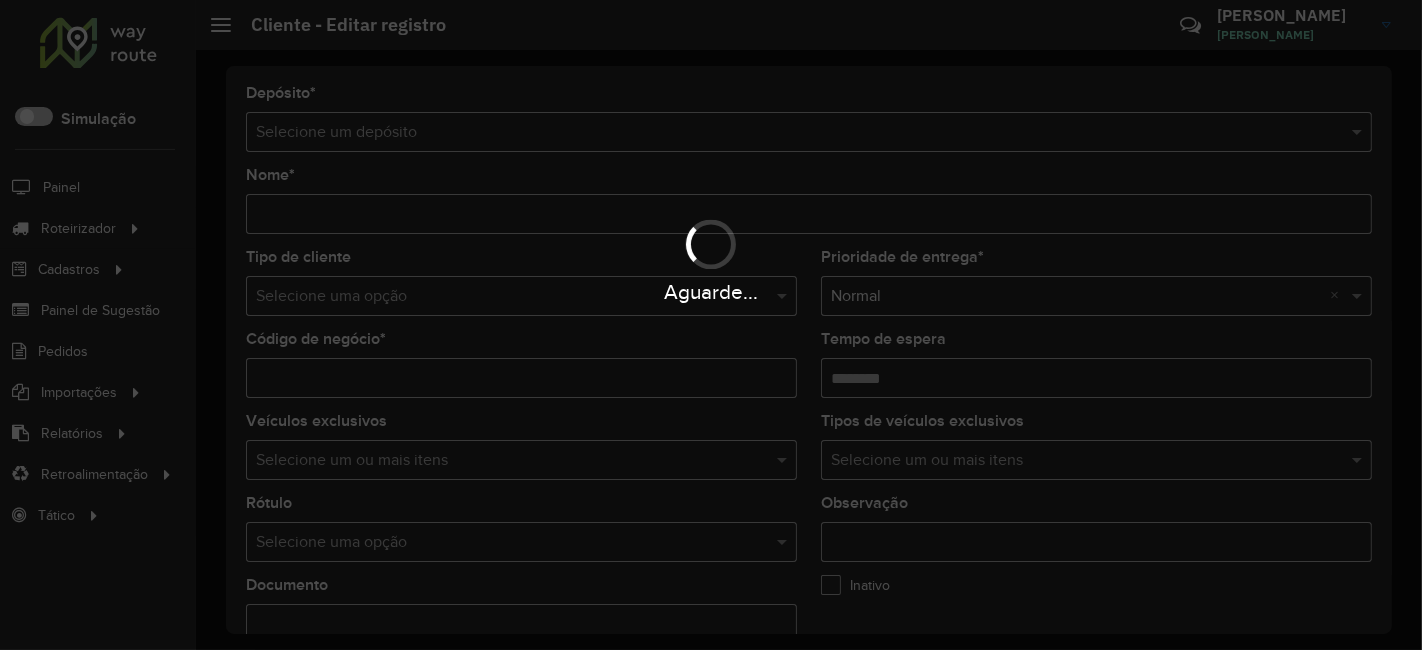 type on "**********" 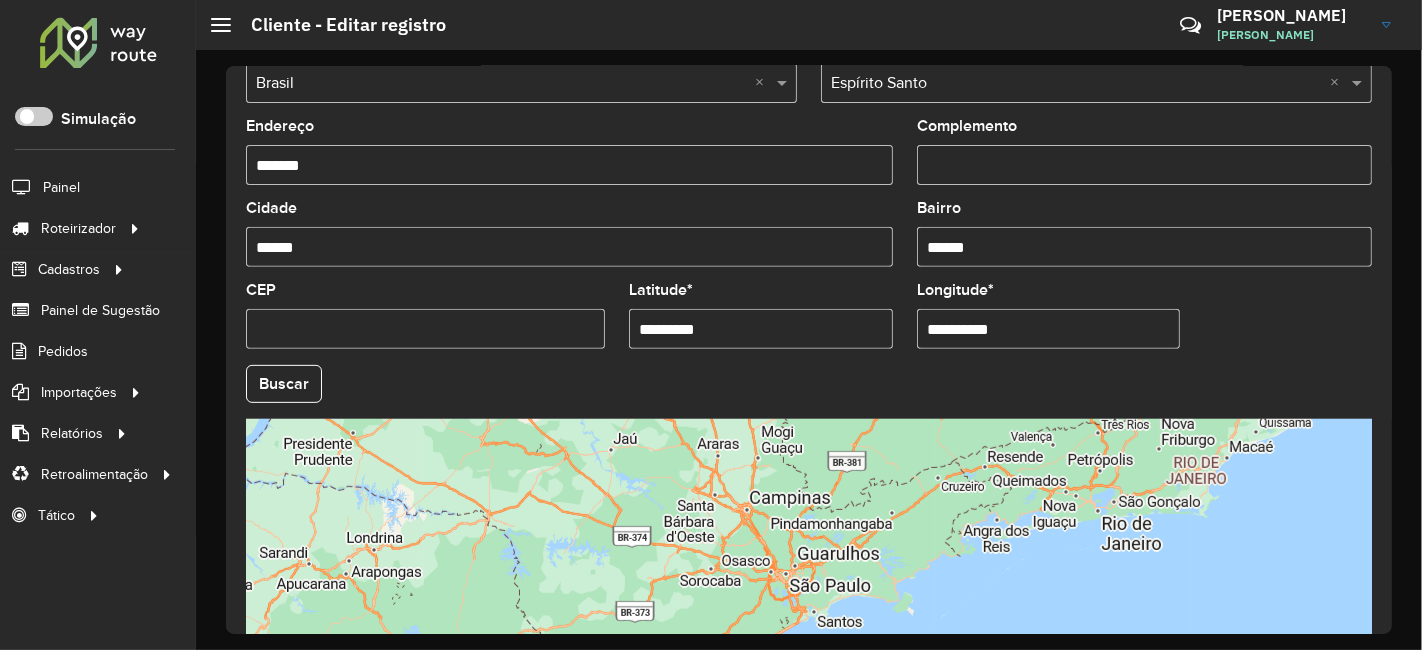 scroll, scrollTop: 666, scrollLeft: 0, axis: vertical 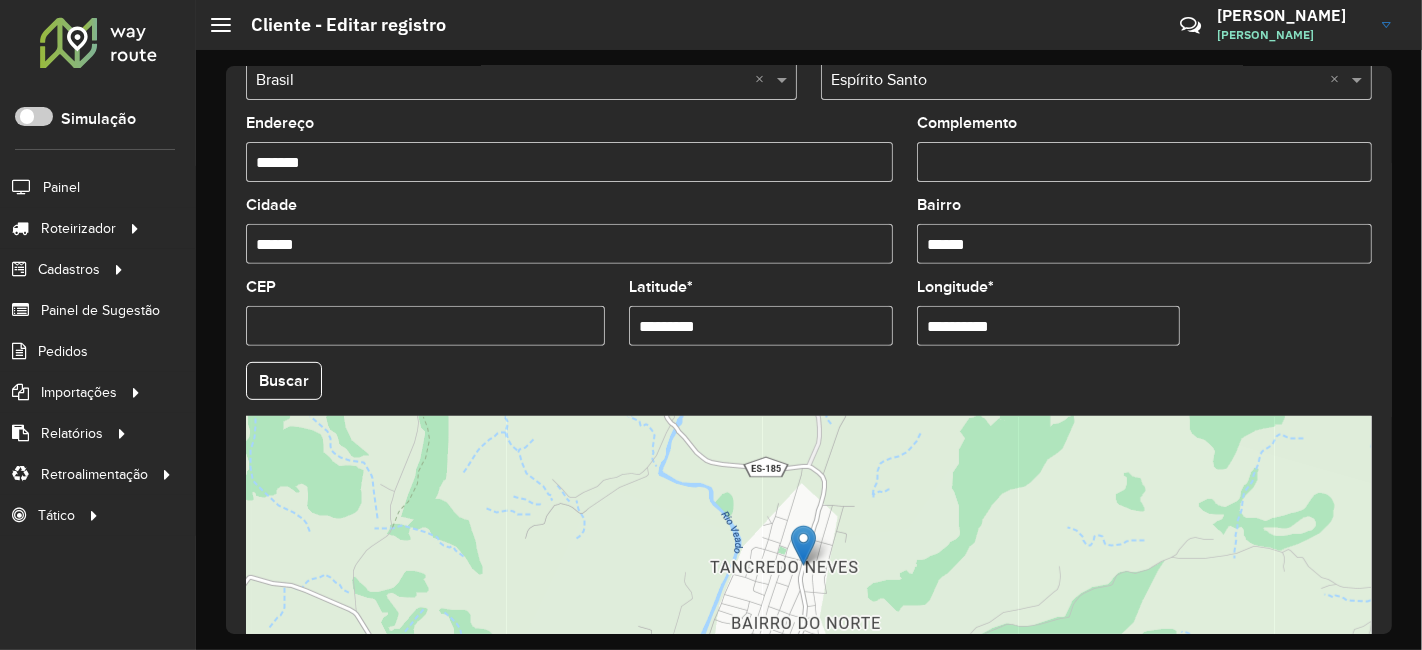 click on "*********" at bounding box center [761, 326] 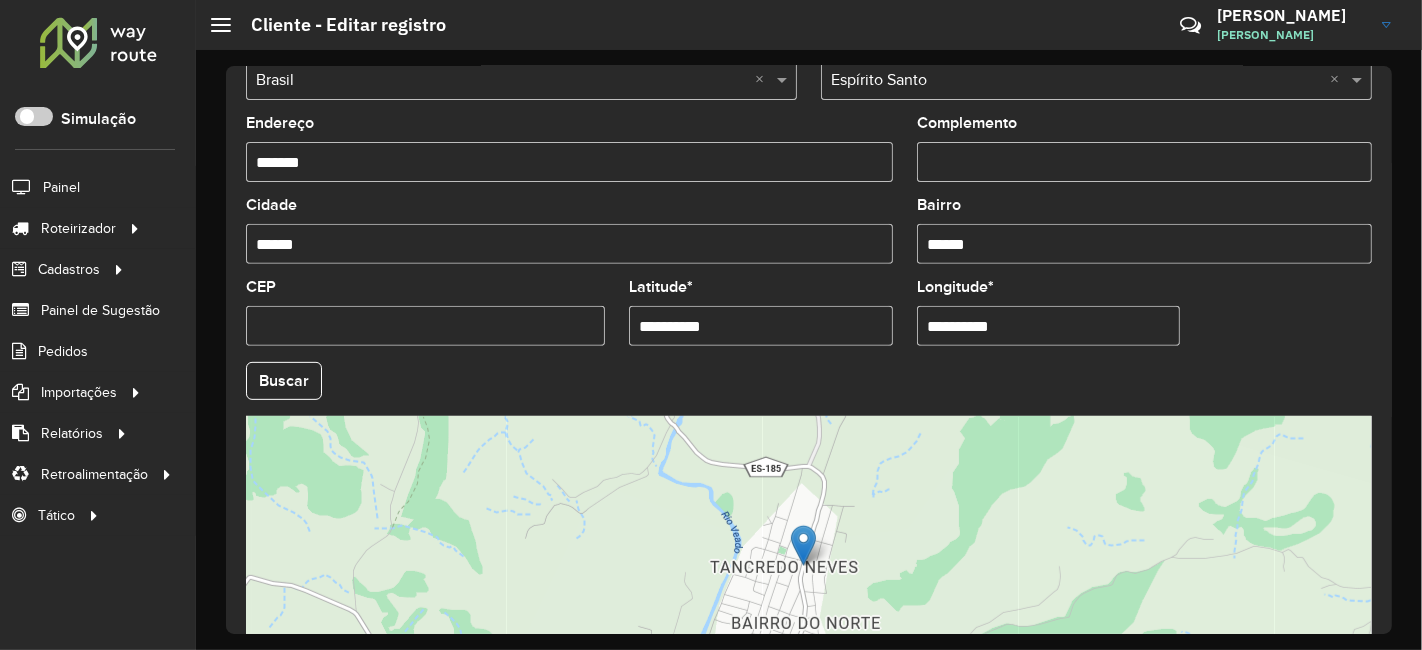 type on "**********" 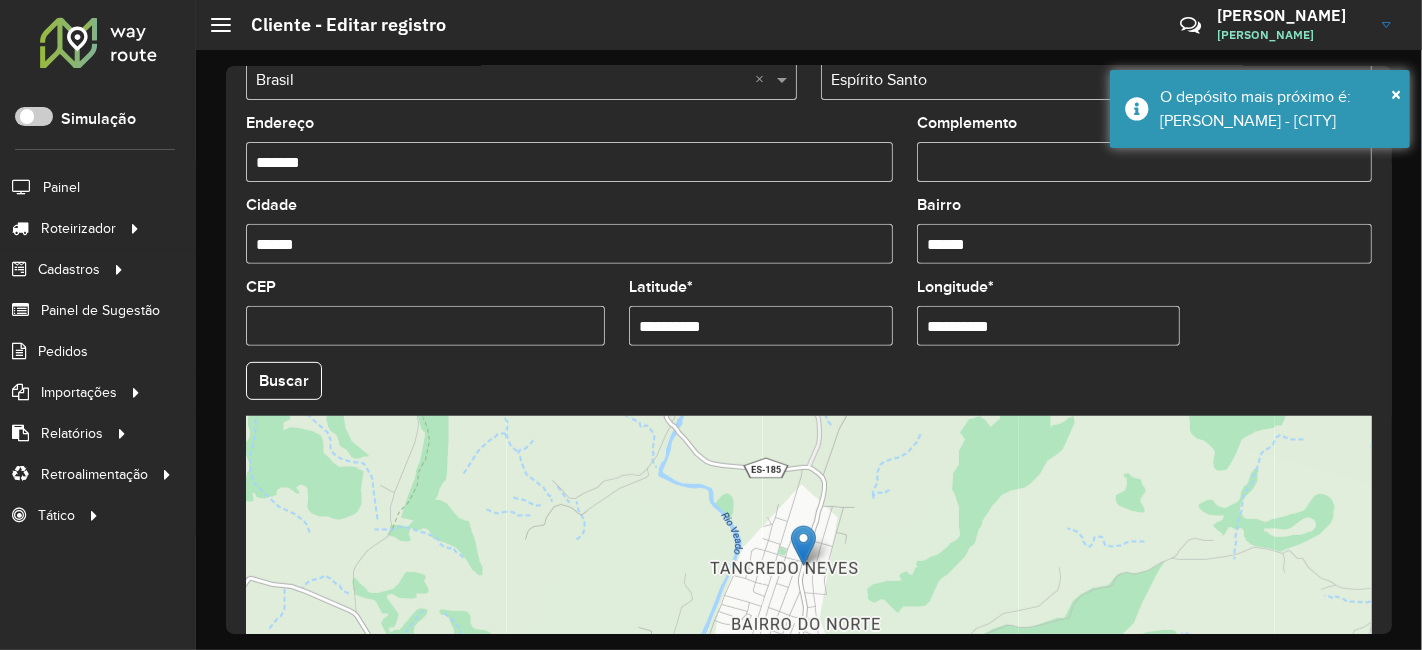 click on "**********" at bounding box center (1049, 326) 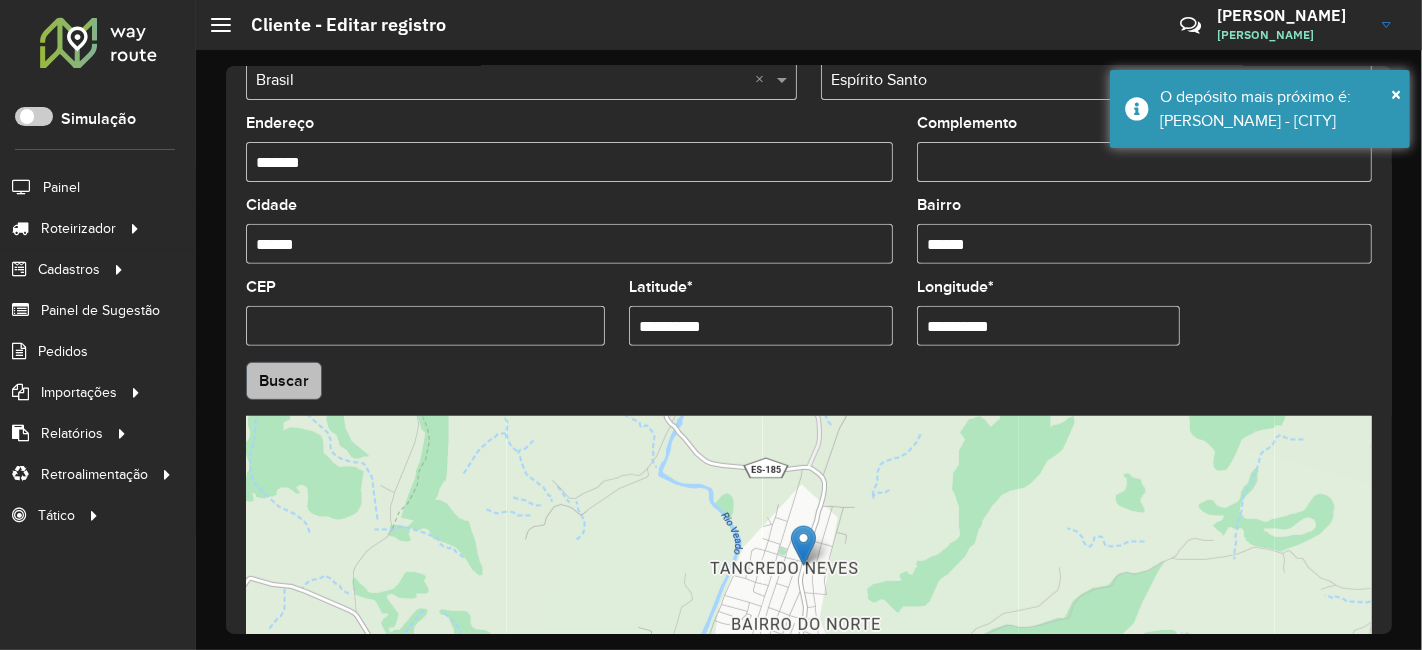 type on "**********" 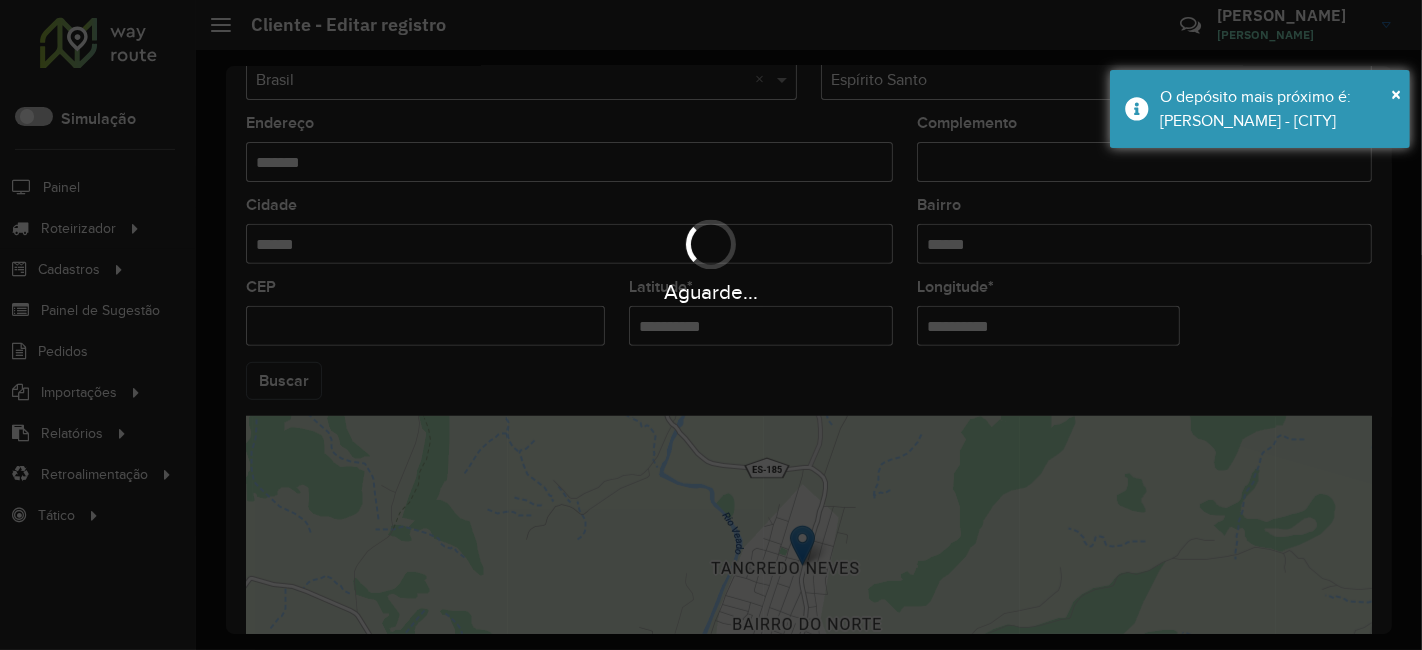 click on "Aguarde...  Pop-up bloqueado!  Seu navegador bloqueou automáticamente a abertura de uma nova janela.   Acesse as configurações e adicione o endereço do sistema a lista de permissão.   Fechar  Roteirizador AmbevTech Simulação Painel Roteirizador Entregas Vendas Cadastros Checkpoint Classificações de venda Cliente Consulta de setores Depósito Disponibilidade de veículos Fator tipo de produto Gabarito planner Grupo Rota Fator Tipo Produto Grupo de rotas exclusiva Grupo de setores Layout integração Modelo Parada Pedágio Perfil de Vendedor Ponto de apoio FAD Produto Restrição de Atendimento Planner Rodízio de placa Rota exclusiva FAD Rótulo Setor Setor Planner Tipo de cliente Tipo de veículo Tipo de veículo RN Transportadora Vendedor Veículo Painel de Sugestão Pedidos Importações Classificação e volume de venda Clientes Fator tipo produto Gabarito planner Grade de atendimento Janela de atendimento Localização Pedidos Restrição de Atendimento Planner Tempo de espera Vendedor Veículos" at bounding box center (711, 325) 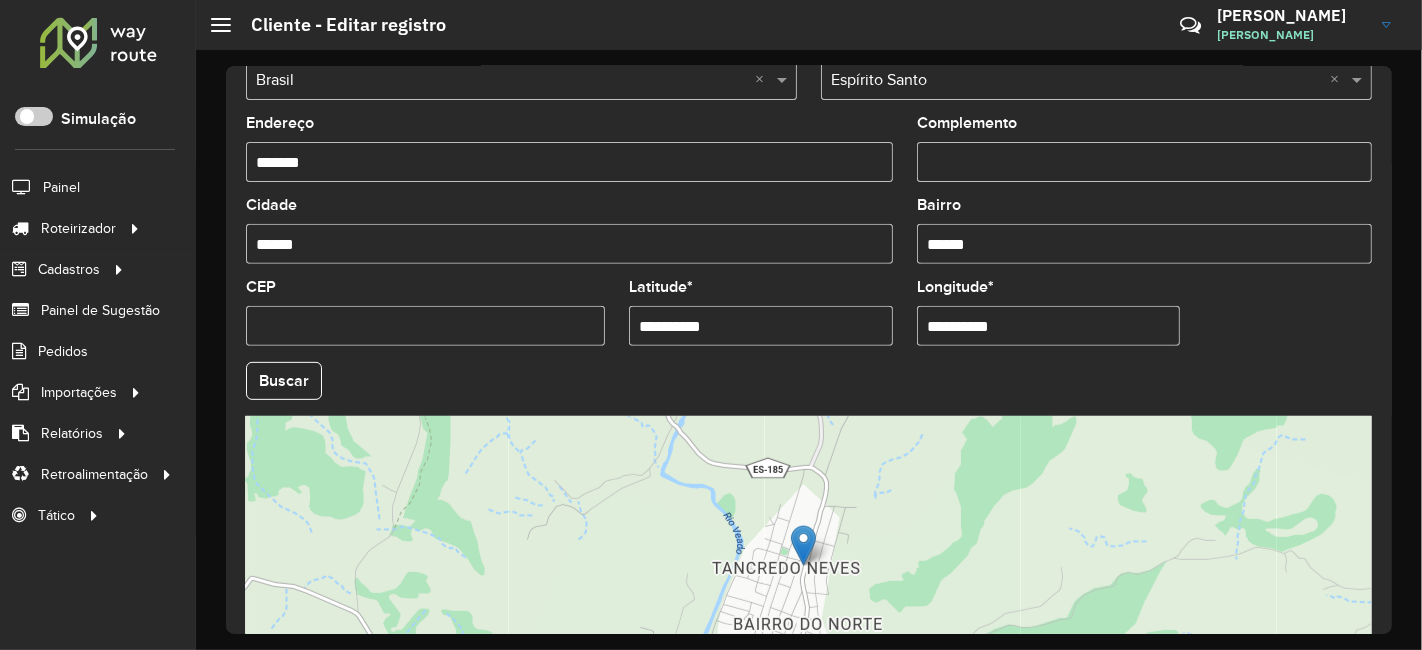 scroll, scrollTop: 836, scrollLeft: 0, axis: vertical 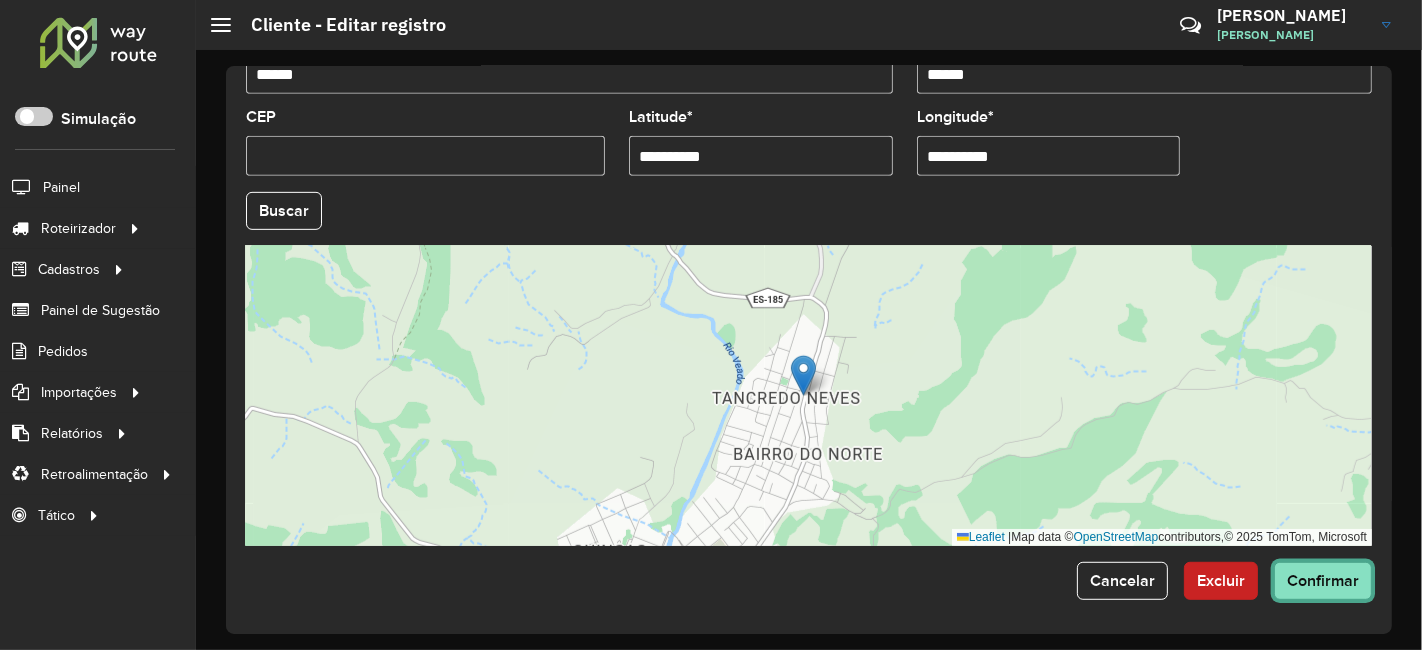 click on "Confirmar" 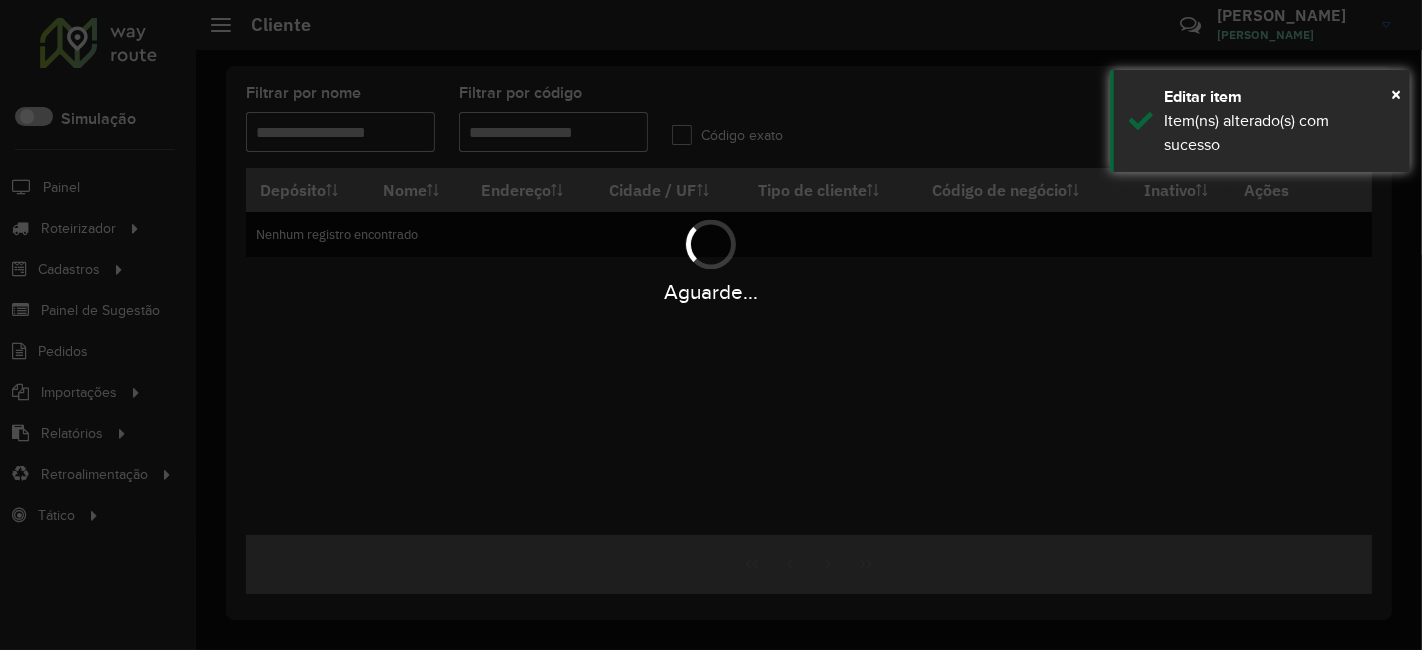 type on "*****" 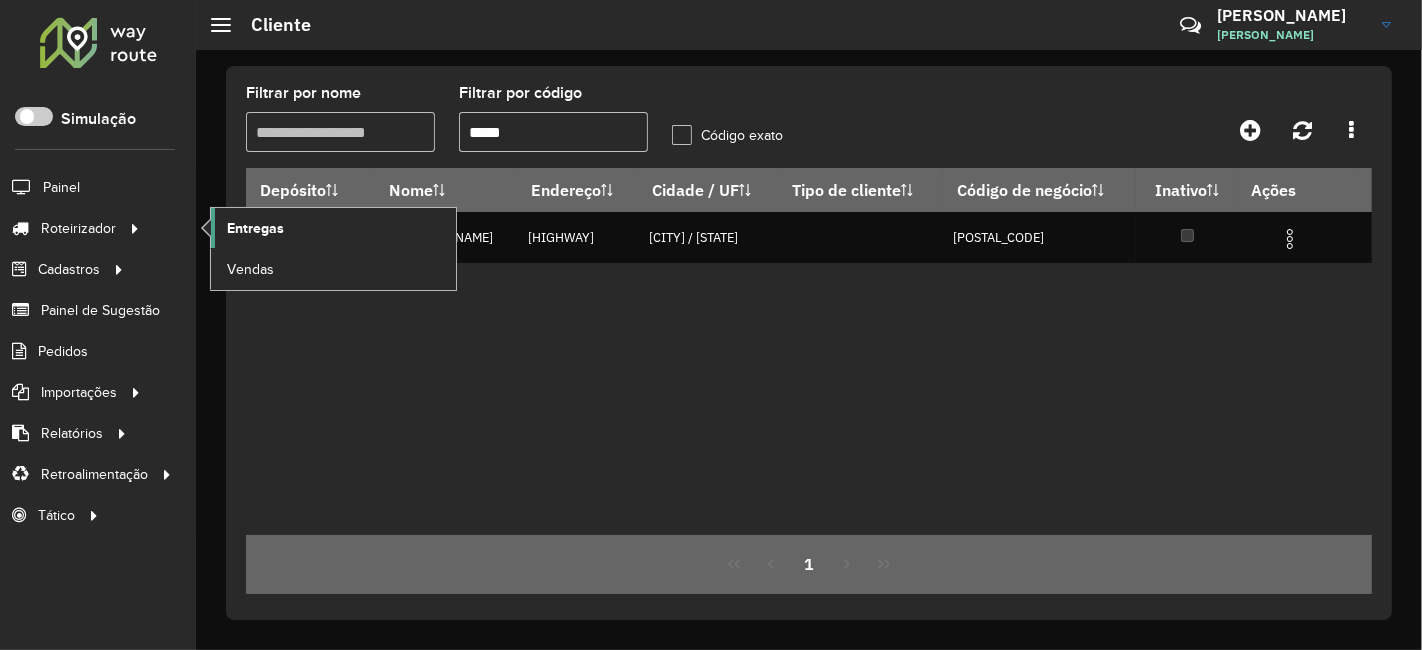 click on "Entregas" 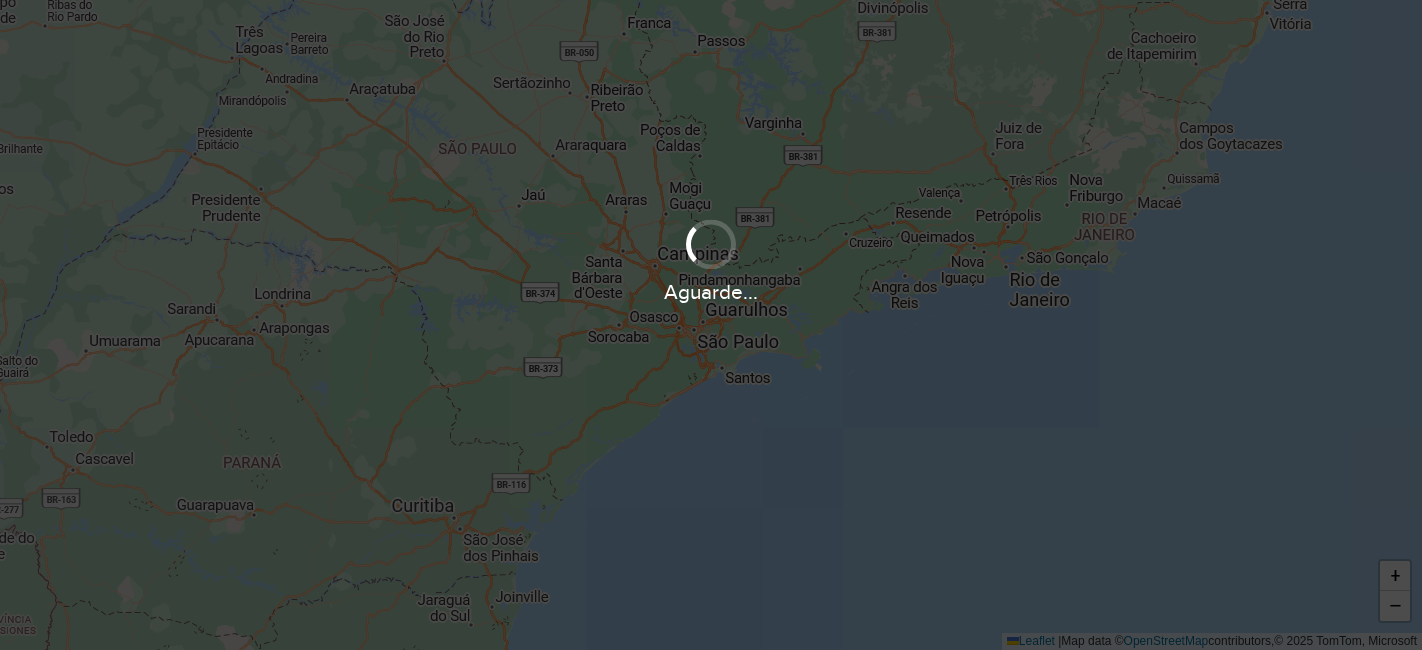 scroll, scrollTop: 0, scrollLeft: 0, axis: both 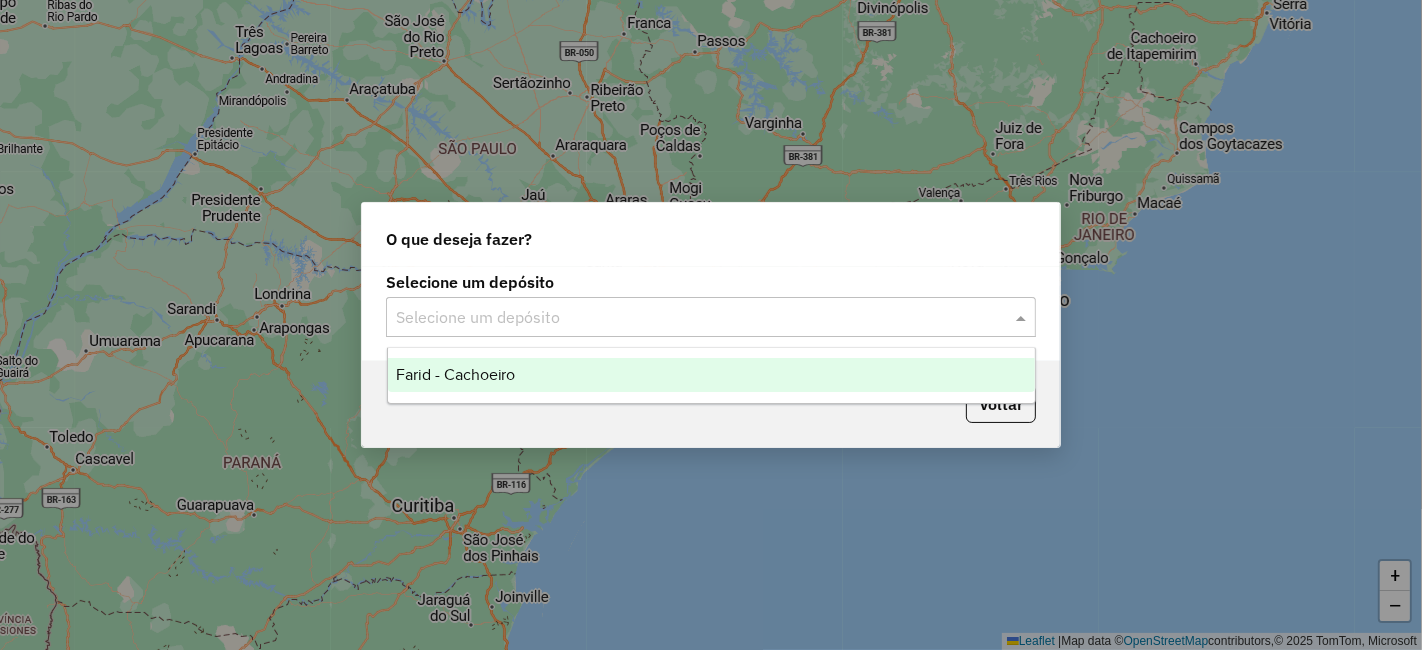 click 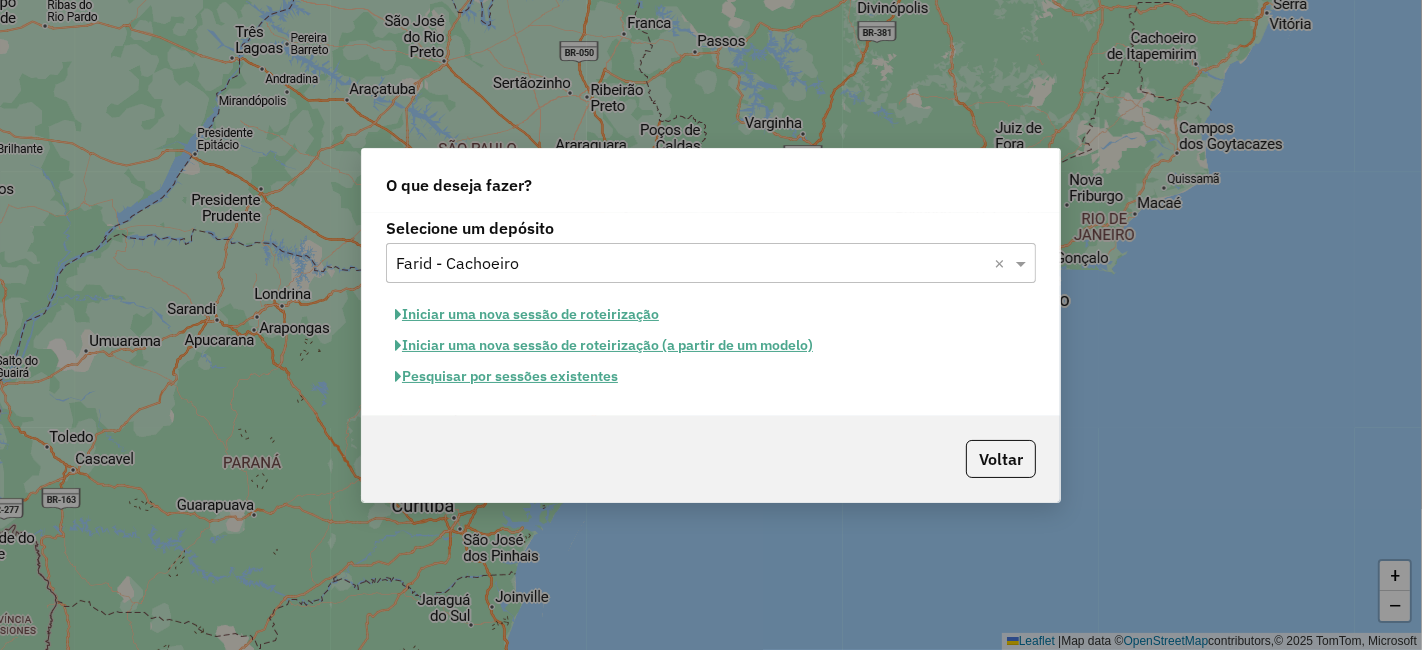 click on "Pesquisar por sessões existentes" 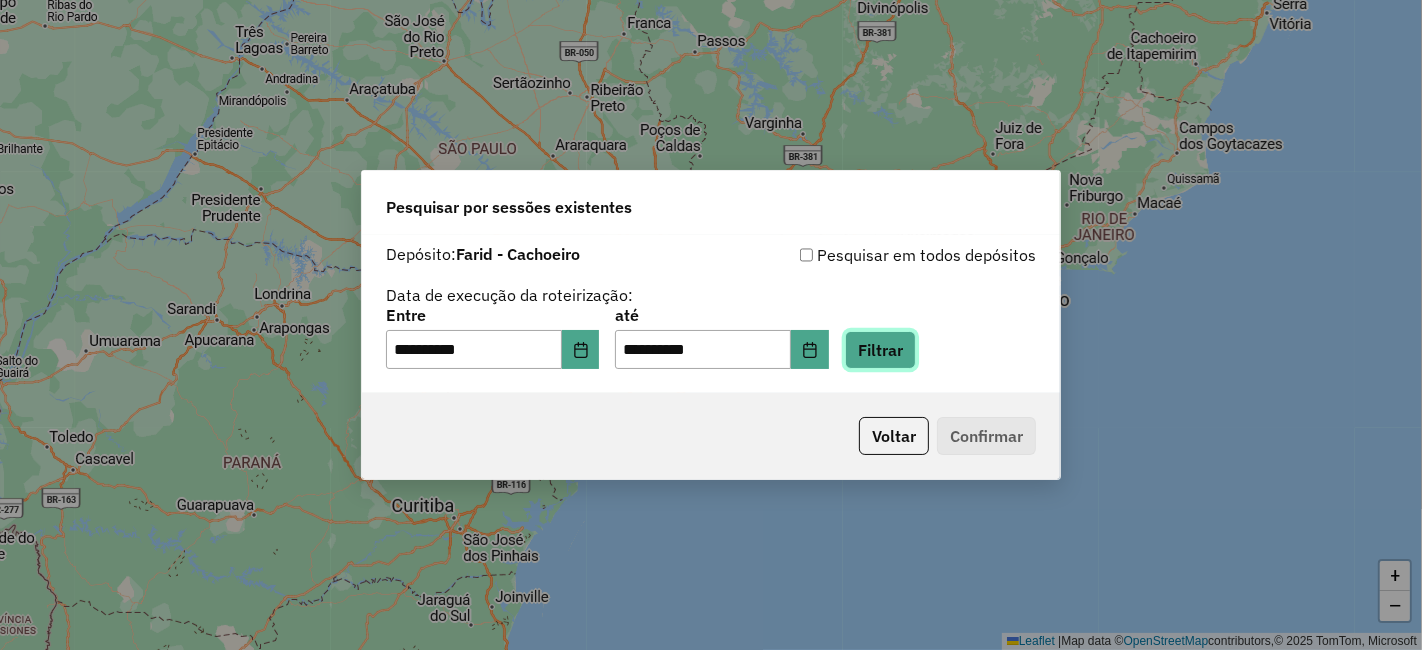 click on "Filtrar" 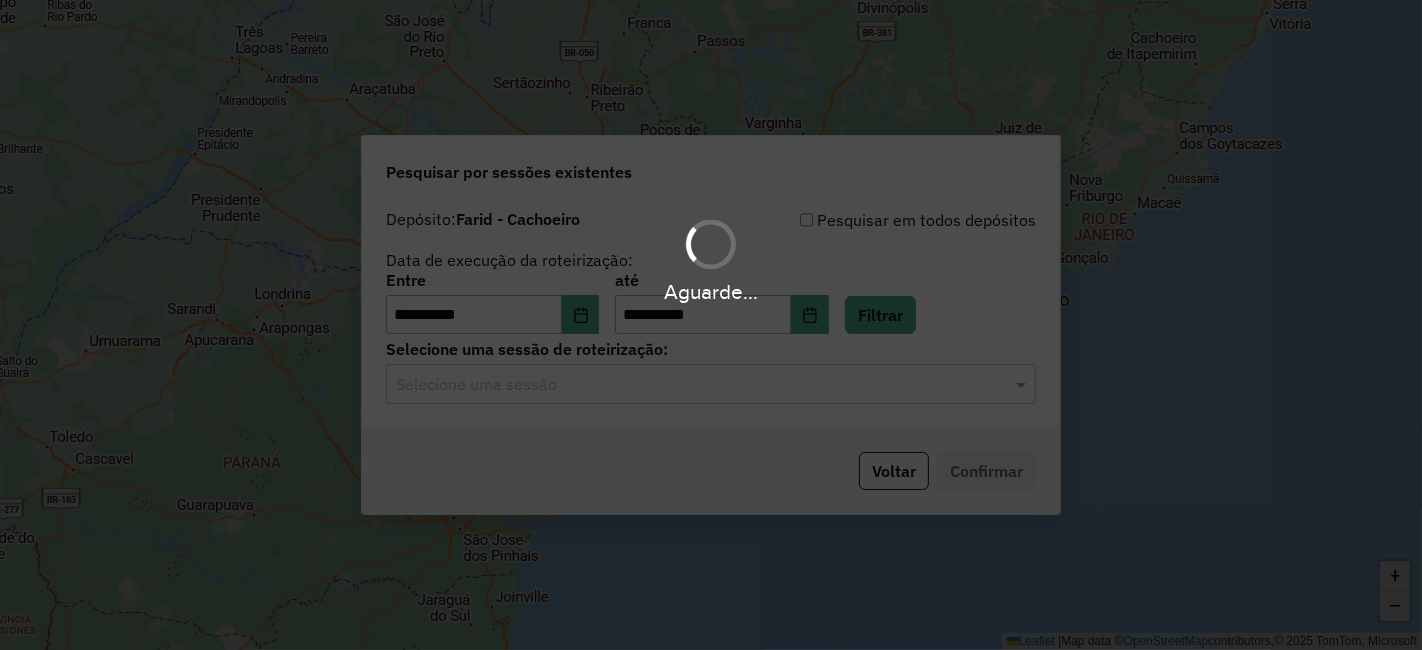 click on "Aguarde..." at bounding box center (711, 325) 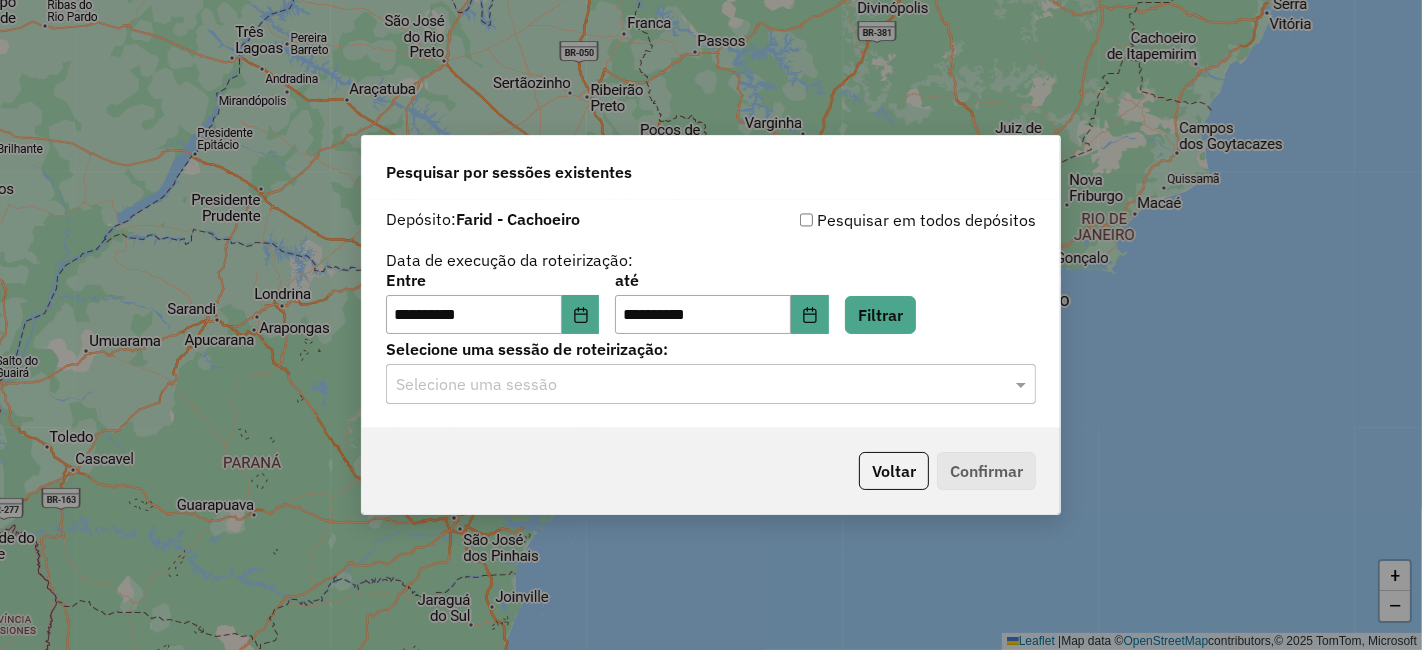 click 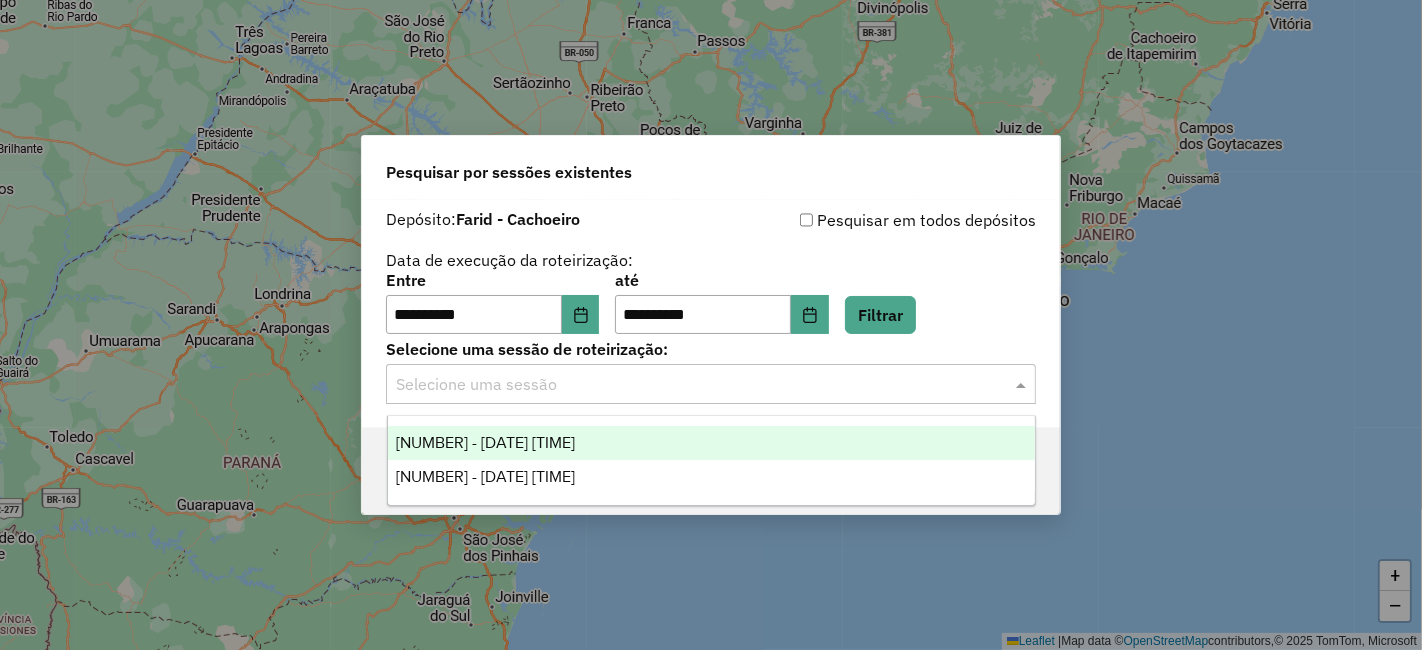click on "974643 - 05/08/2025 17:39" at bounding box center [486, 442] 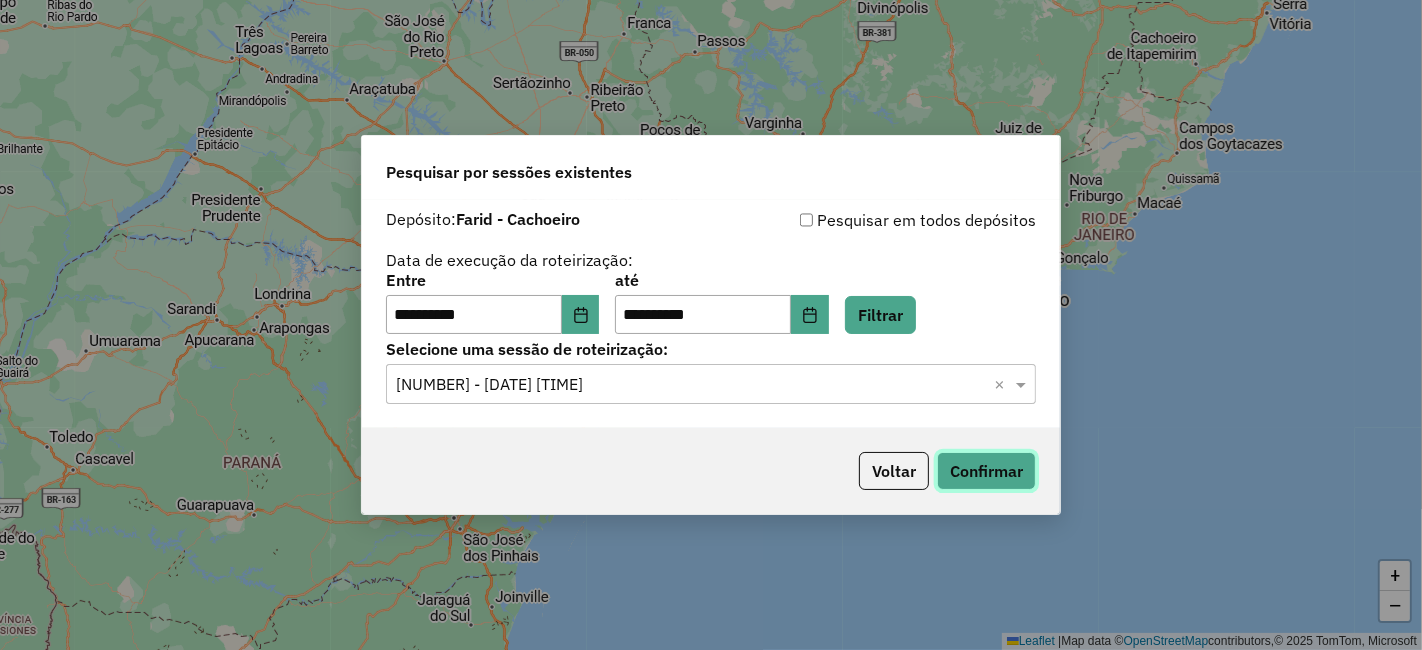 click on "Confirmar" 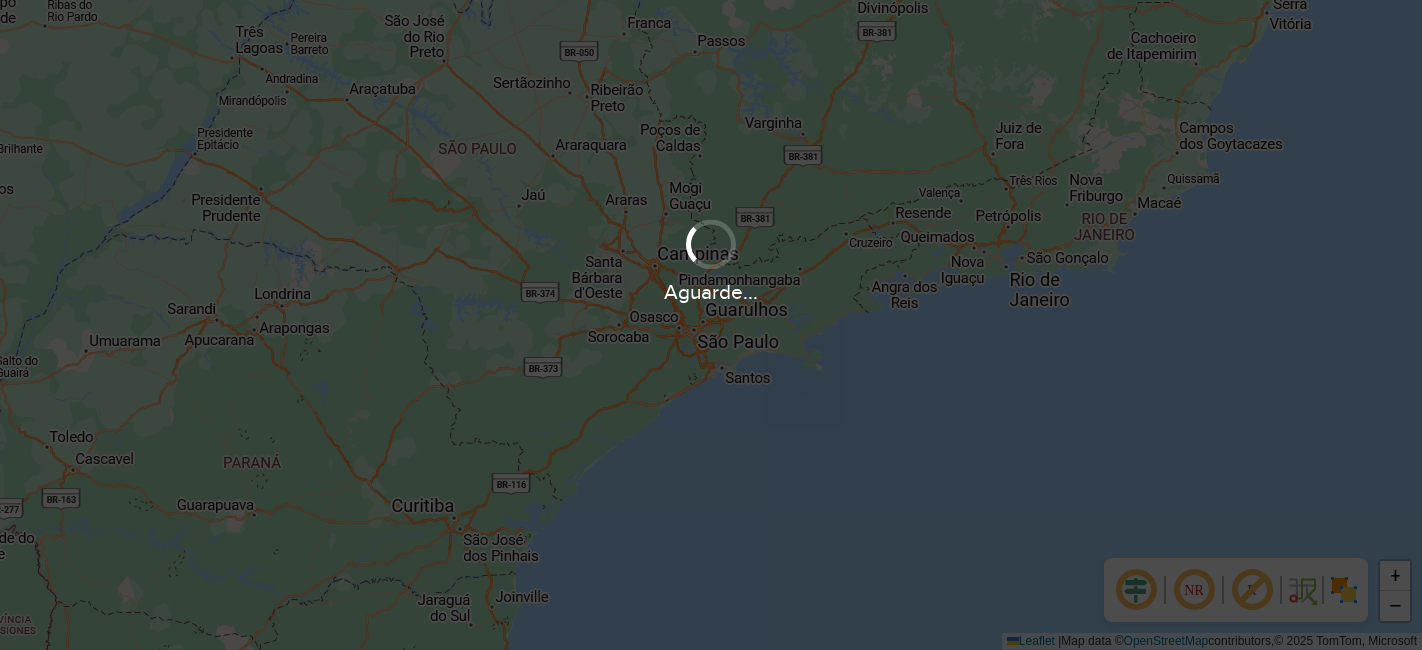 scroll, scrollTop: 0, scrollLeft: 0, axis: both 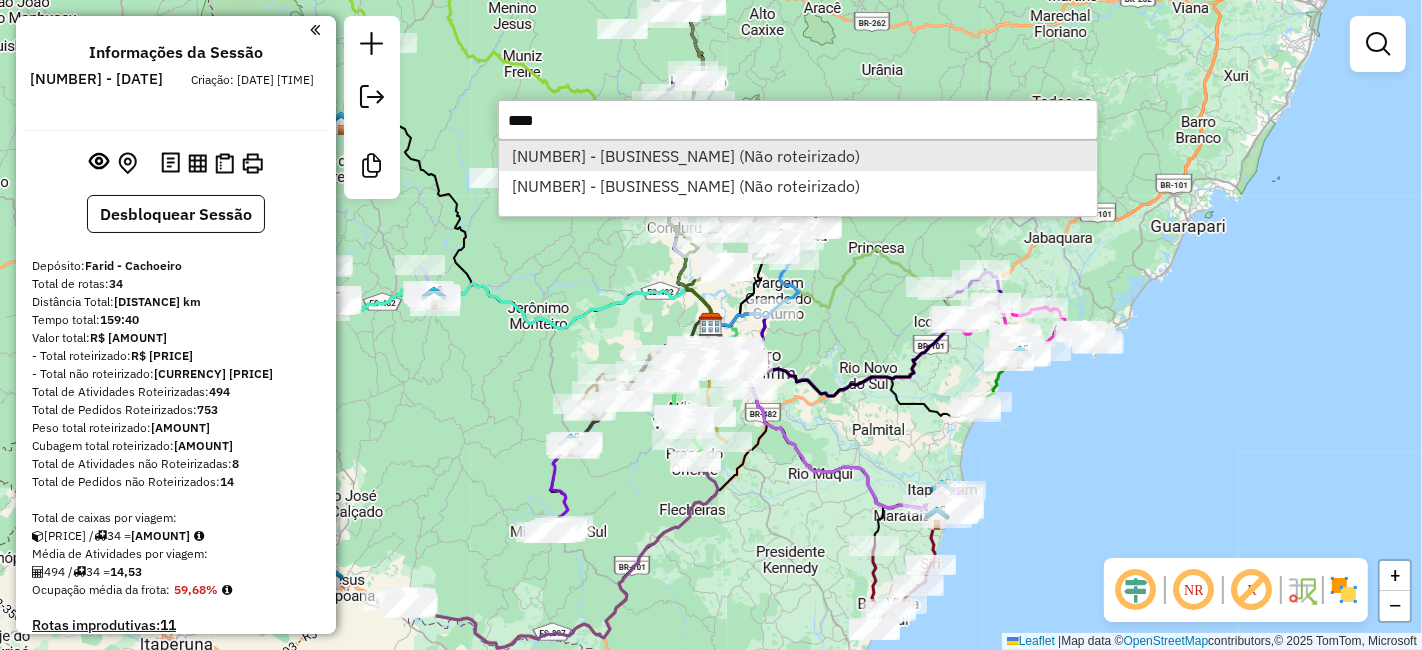 type on "****" 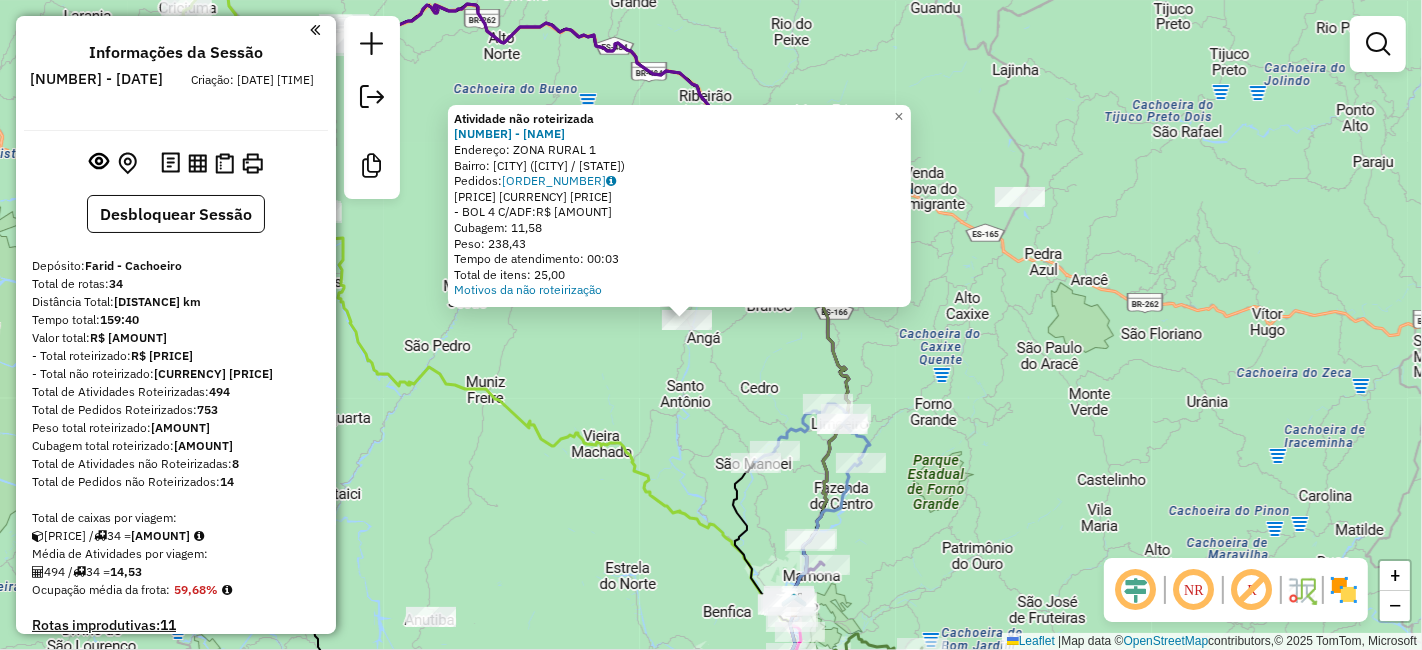 click on "Atividade não roteirizada [NUMBER] - [COMPANY_NAME]  Endereço:  [STREET_INFO]   Bairro: [NEIGHBORHOOD] ([CITY] / [STATE])   Pedidos:  [ORDER_NUMBER]   Valor total: [CURRENCY] [PRICE]   - [PAYMENT_METHOD]:  [CURRENCY] [PRICE]   Cubagem: [NUMBER]   Peso: [NUMBER]   Tempo de atendimento: [TIME]   Total de itens: [NUMBER]  Motivos da não roteirização × Janela de atendimento Grade de atendimento Capacidade Transportadoras Veículos Cliente Pedidos  Rotas Selecione os dias de semana para filtrar as janelas de atendimento  Seg   Ter   Qua   Qui   Sex   Sáb   Dom  Informe o período da janela de atendimento: De: [DATE] Até: [DATE]  Filtrar exatamente a janela do cliente  Considerar janela de atendimento padrão  Selecione os dias de semana para filtrar as grades de atendimento  Seg   Ter   Qua   Qui   Sex   Sáb   Dom   Considerar clientes sem dia de atendimento cadastrado  Clientes fora do dia de atendimento selecionado Filtrar as atividades entre os valores definidos abaixo:  Peso mínimo: [NUMBER]   Peso máximo: [NUMBER]   Cubagem mínima: [NUMBER]   Cubagem máxima: [NUMBER]   De: [NUMBER]  De:" 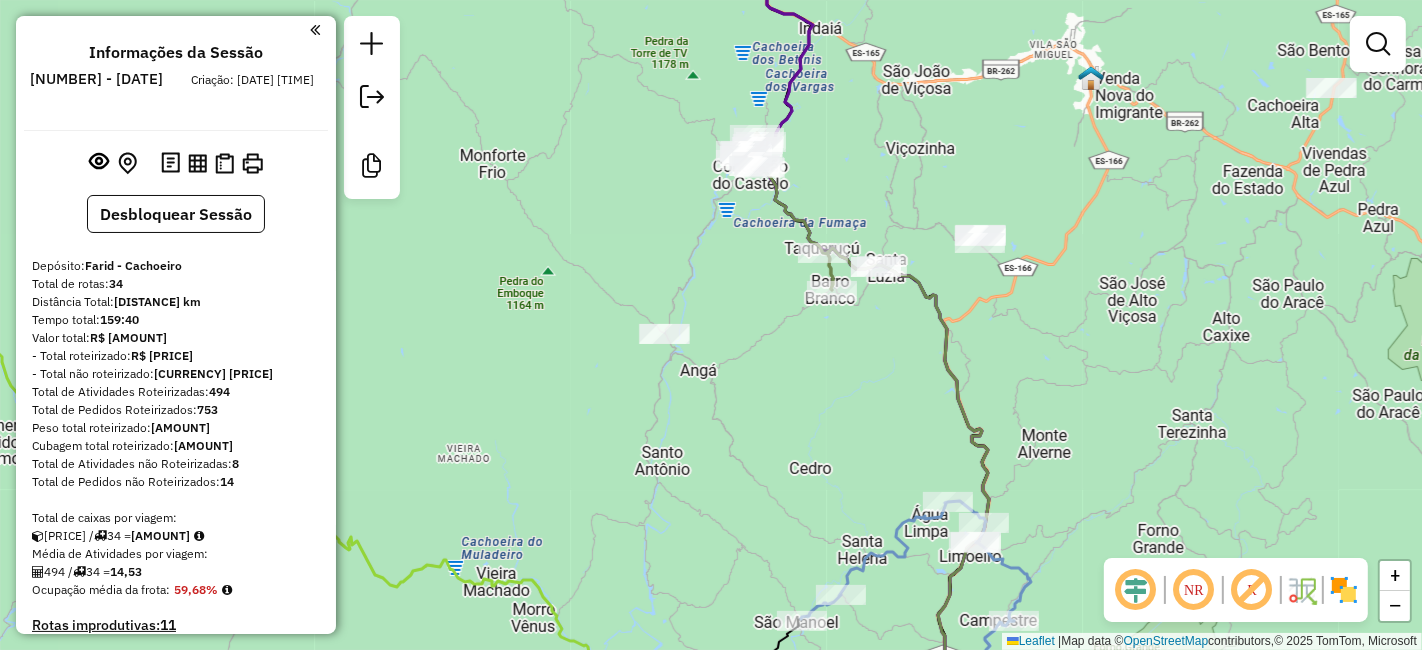 drag, startPoint x: 736, startPoint y: 392, endPoint x: 742, endPoint y: 453, distance: 61.294373 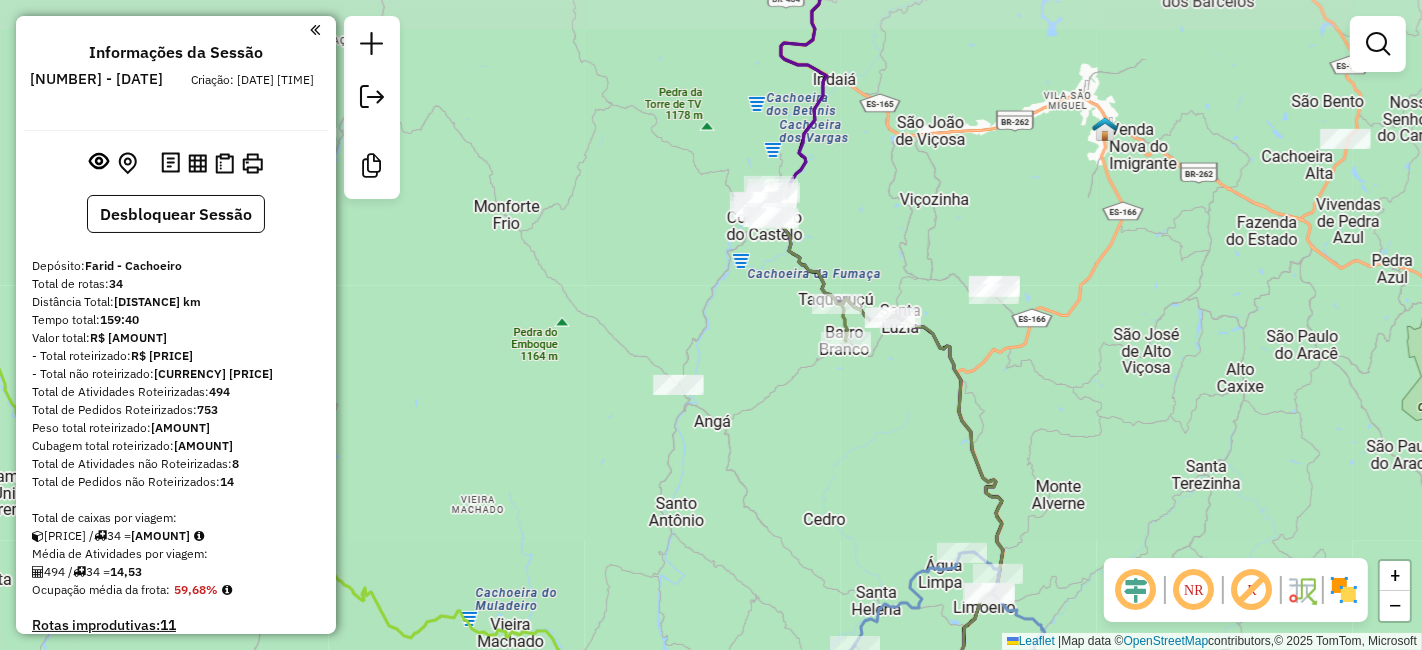 drag, startPoint x: 680, startPoint y: 393, endPoint x: 694, endPoint y: 425, distance: 34.928497 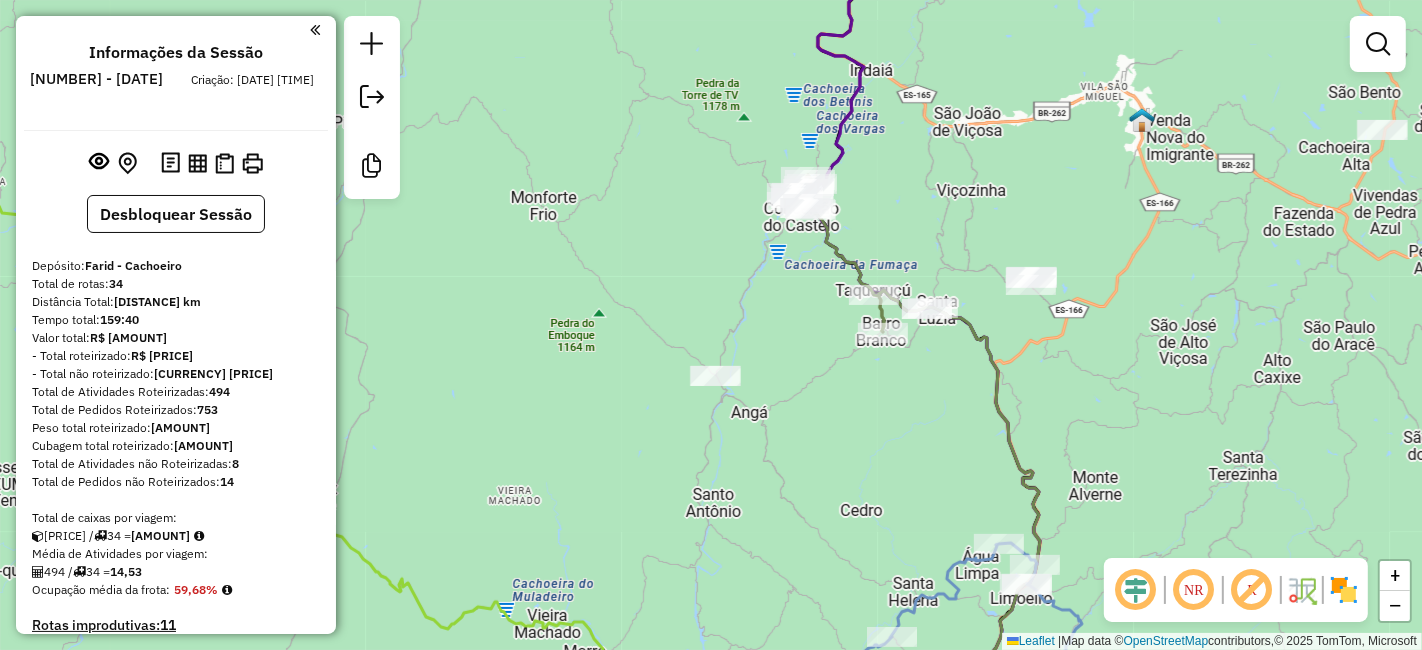 drag, startPoint x: 627, startPoint y: 441, endPoint x: 663, endPoint y: 408, distance: 48.83646 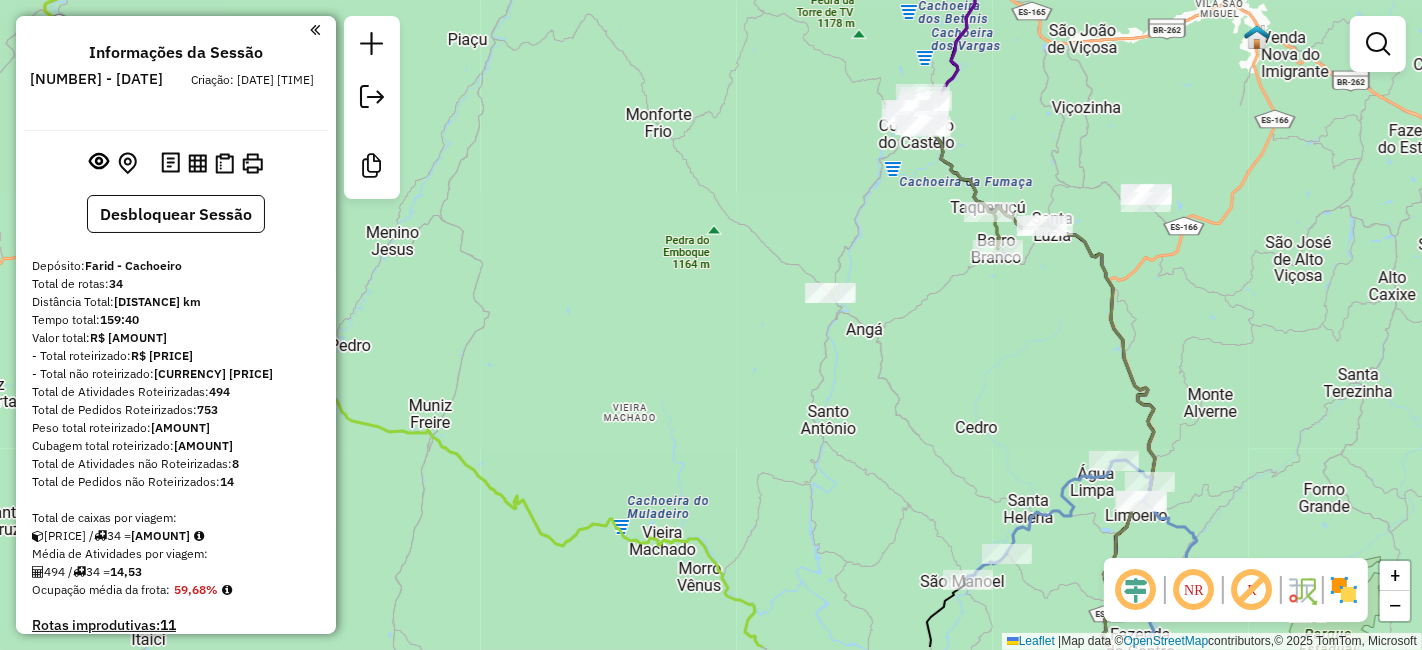drag, startPoint x: 706, startPoint y: 409, endPoint x: 855, endPoint y: 334, distance: 166.81126 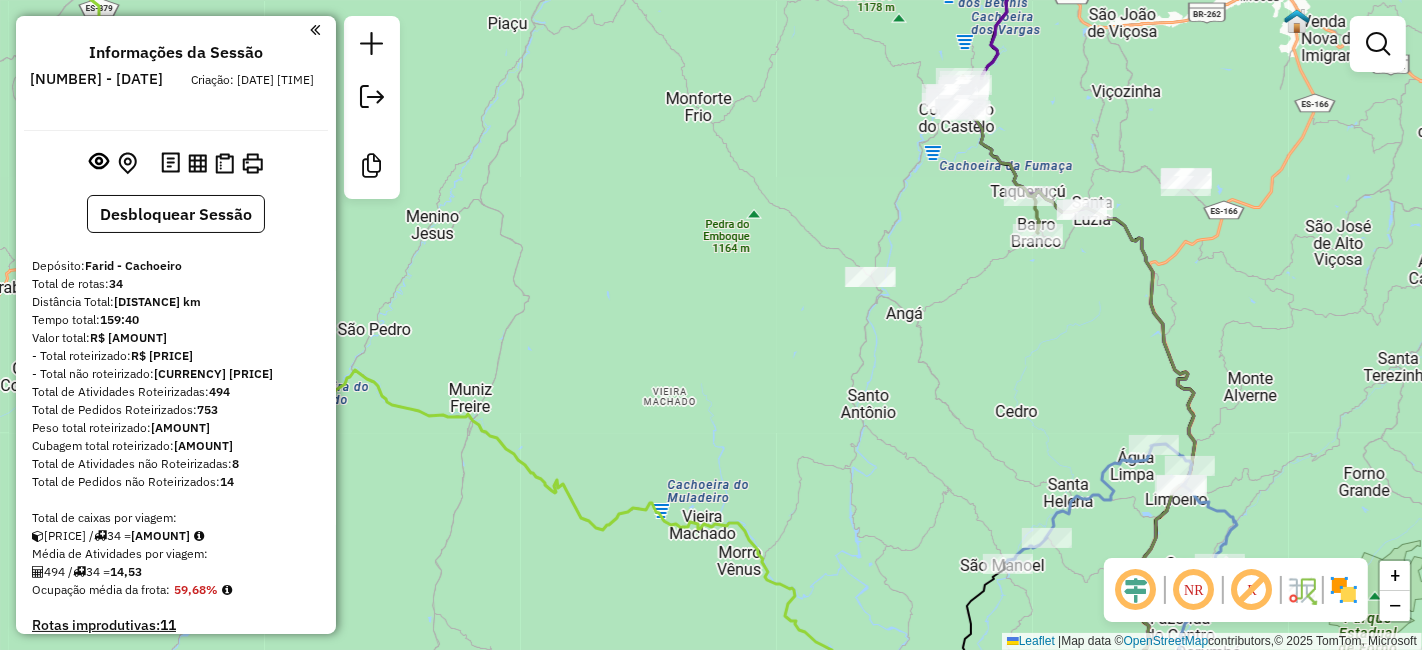 drag, startPoint x: 835, startPoint y: 347, endPoint x: 877, endPoint y: 338, distance: 42.953465 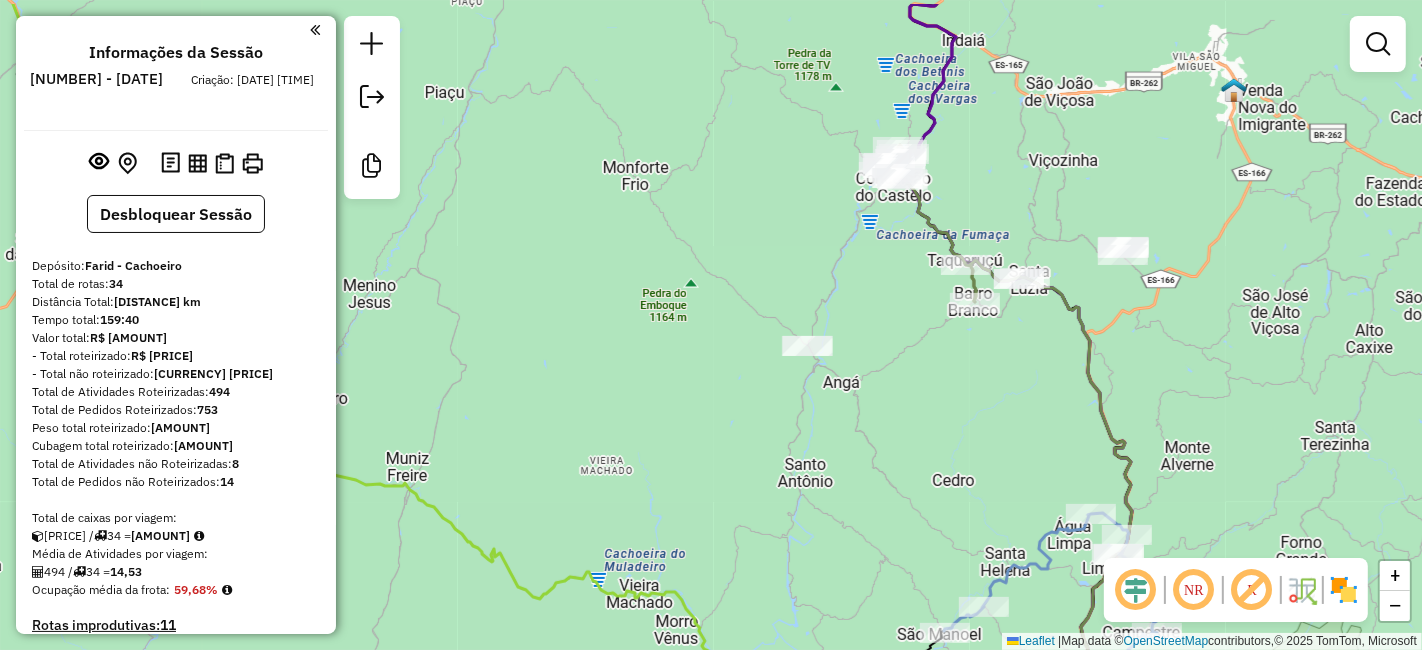 drag, startPoint x: 953, startPoint y: 314, endPoint x: 884, endPoint y: 348, distance: 76.922035 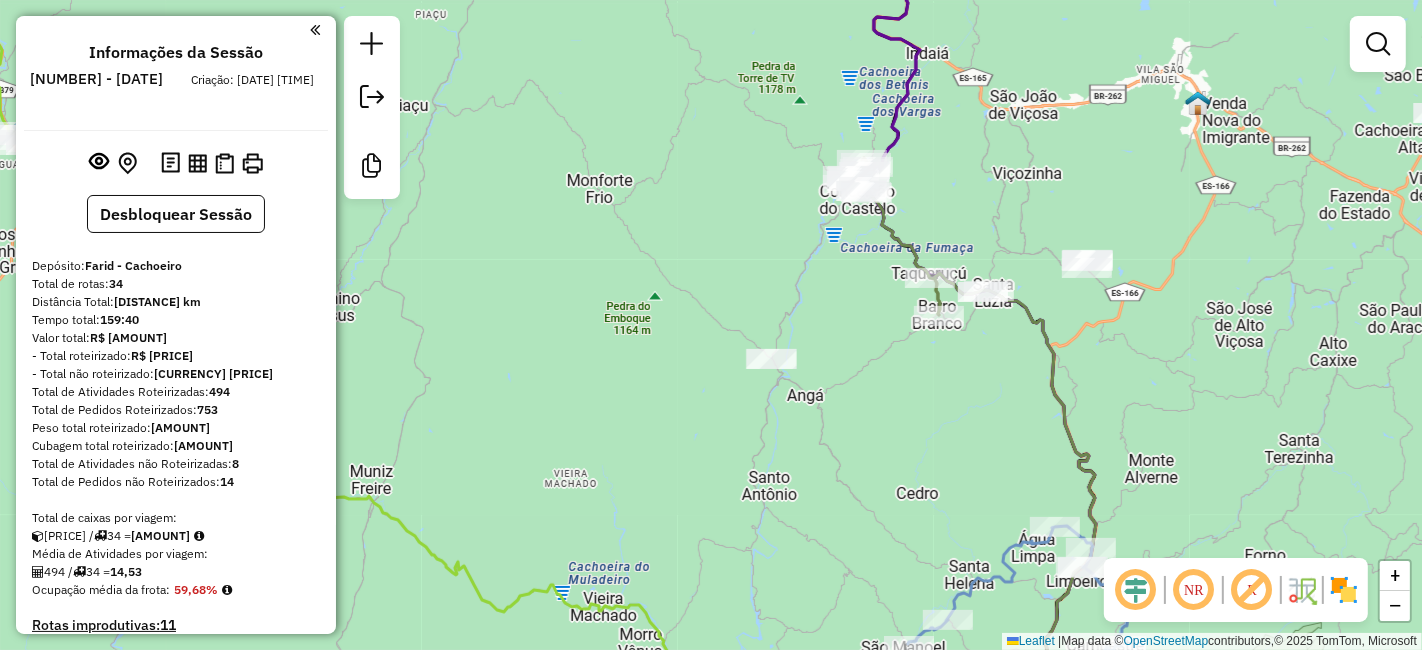 drag, startPoint x: 909, startPoint y: 262, endPoint x: 874, endPoint y: 275, distance: 37.336308 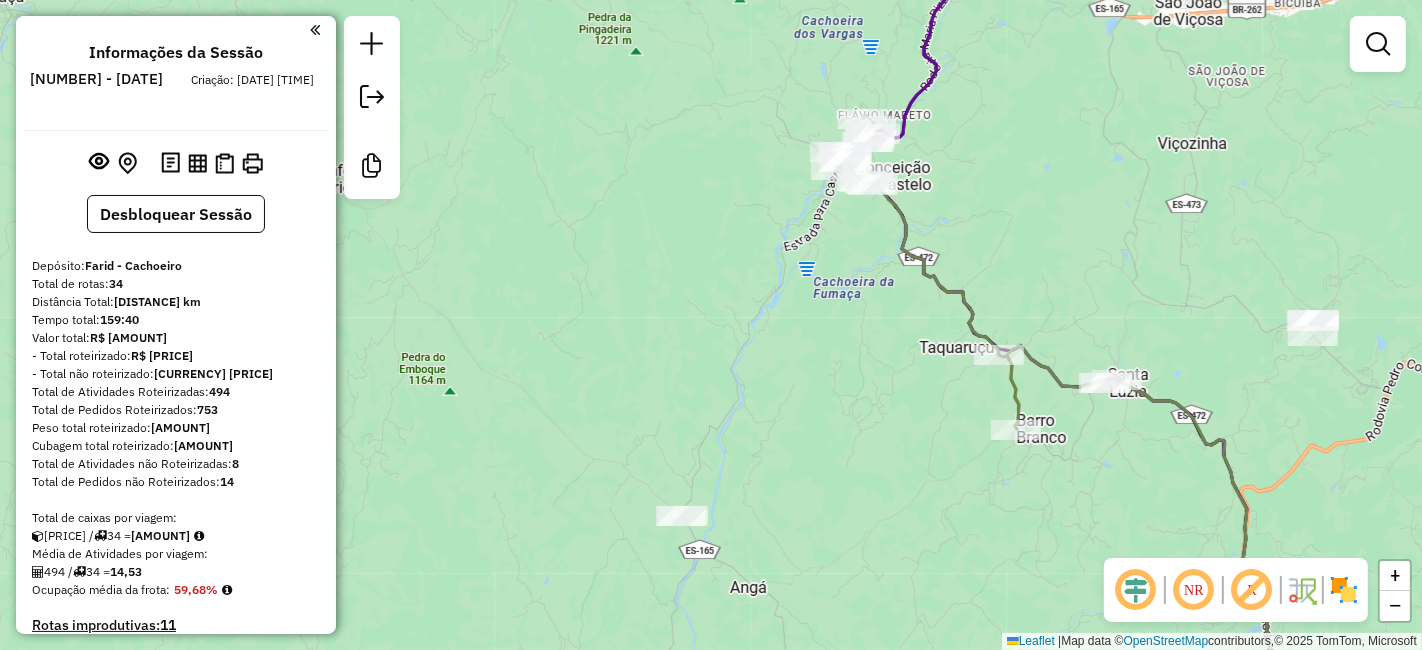 drag, startPoint x: 866, startPoint y: 410, endPoint x: 877, endPoint y: 227, distance: 183.3303 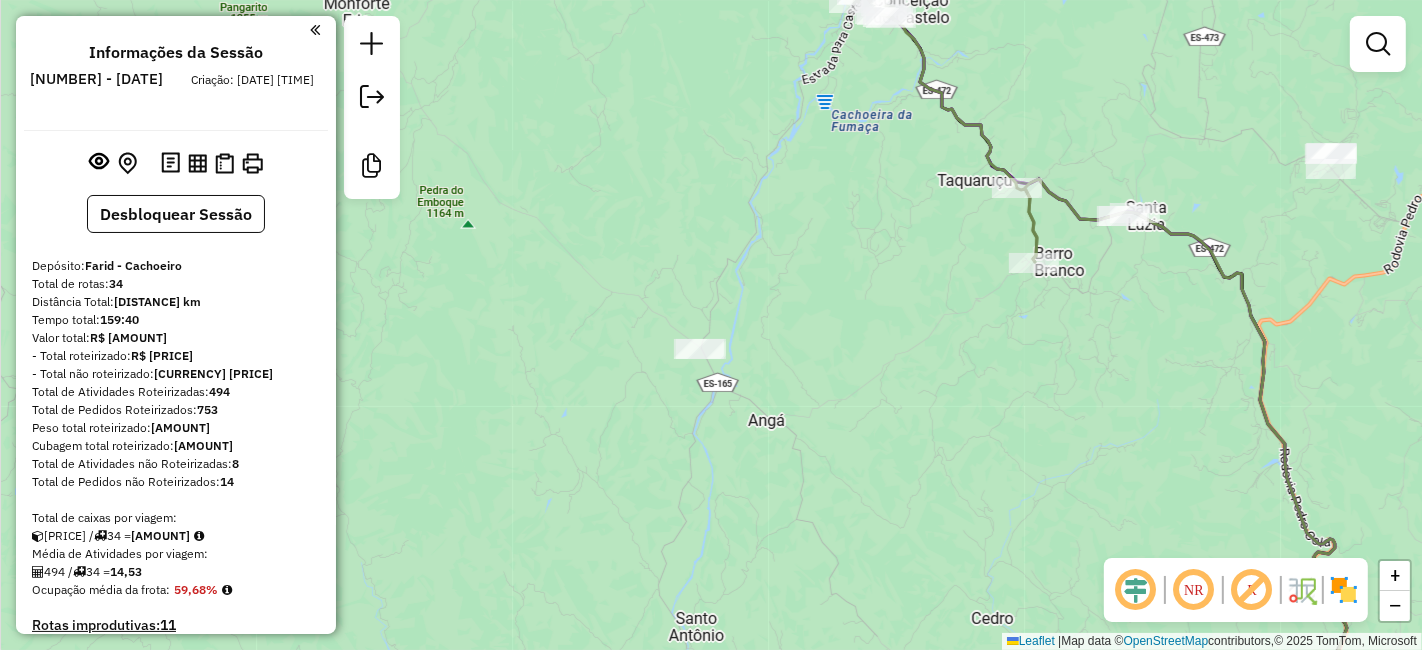 drag, startPoint x: 729, startPoint y: 338, endPoint x: 727, endPoint y: 401, distance: 63.03174 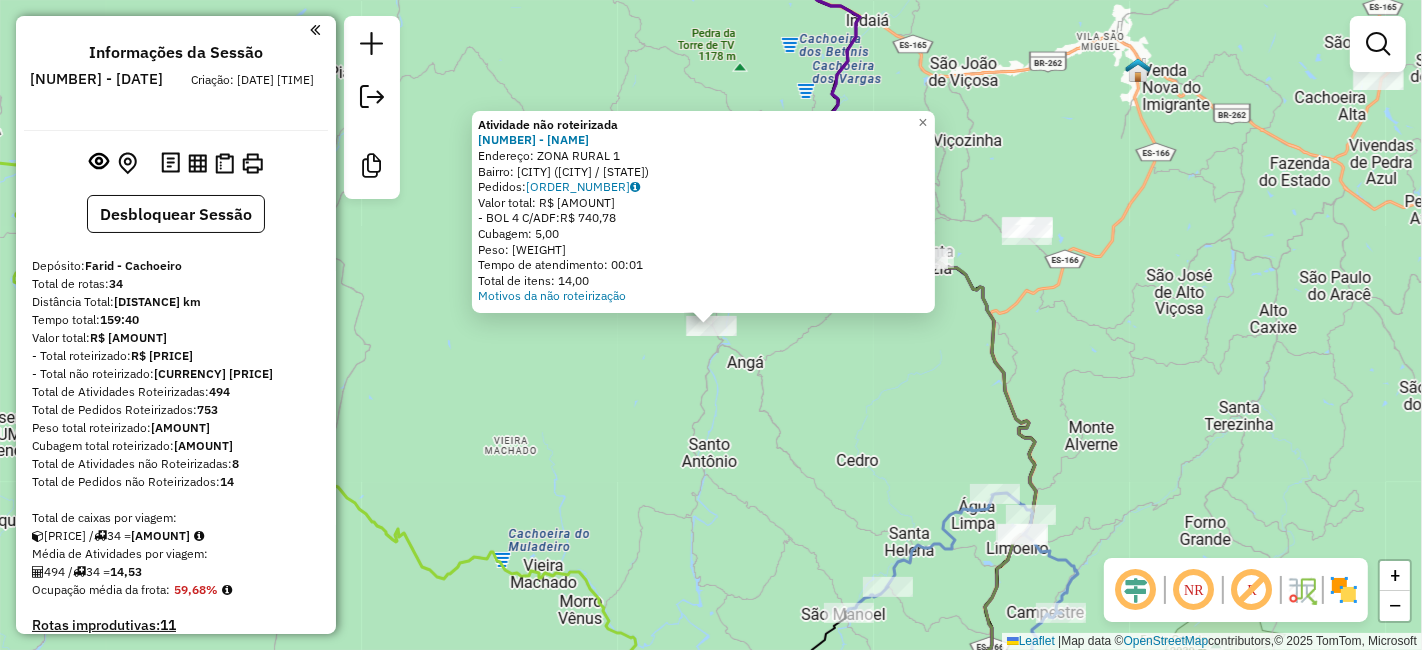 click on "Atividade não roteirizada [NUMBER] - [BUSINESS_NAME] Endereço: [AREA] [NUMBER] Bairro: [CITY] ([CITY] / [STATE]) Pedidos: [ORDER_ID] Valor total: [CURRENCY] [AMOUNT] -BOL [NUMBER] C/ADF: [CURRENCY] [AMOUNT] Cubagem: [NUMBER] Peso: [NUMBER] Tempo de atendimento: [TIME] Total de itens: [NUMBER] Motivos da não roteirização × Janela de atendimento Grade de atendimento Capacidade Transportadoras Veículos Cliente Pedidos Rotas Selecione os dias de semana para filtrar as janelas de atendimento Seg Ter Qua Qui Sex Sáb Dom Informe o período da janela de atendimento: De: Até: Filtrar exatamente a janela do cliente Considerar janela de atendimento padrão Selecione os dias de semana para filtrar as grades de atendimento Seg Ter Qua Qui Sex Sáb Dom Considerar clientes sem dia de atendimento cadastrado Clientes fora do dia de atendimento selecionado Filtrar as atividades entre os valores definidos abaixo: Peso mínimo: Peso máximo: Cubagem mínima: Cubagem máxima: De: Até: +" 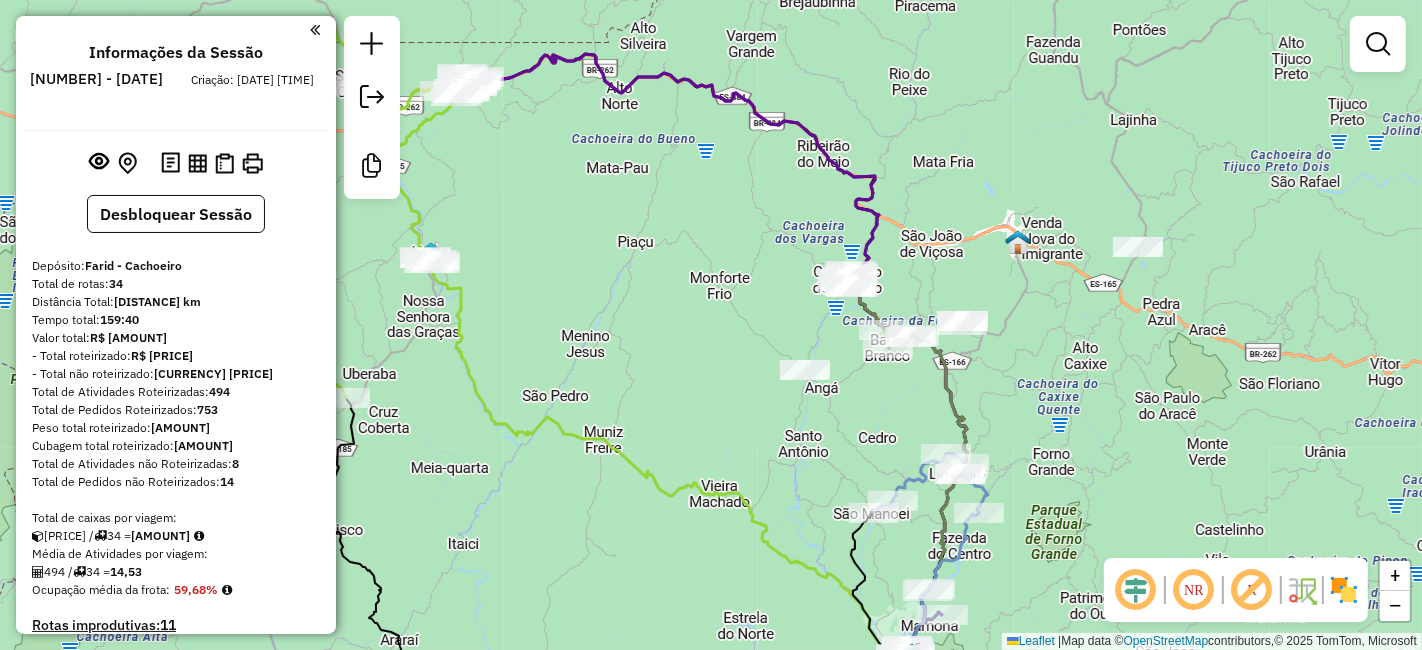 drag, startPoint x: 662, startPoint y: 474, endPoint x: 786, endPoint y: 422, distance: 134.46188 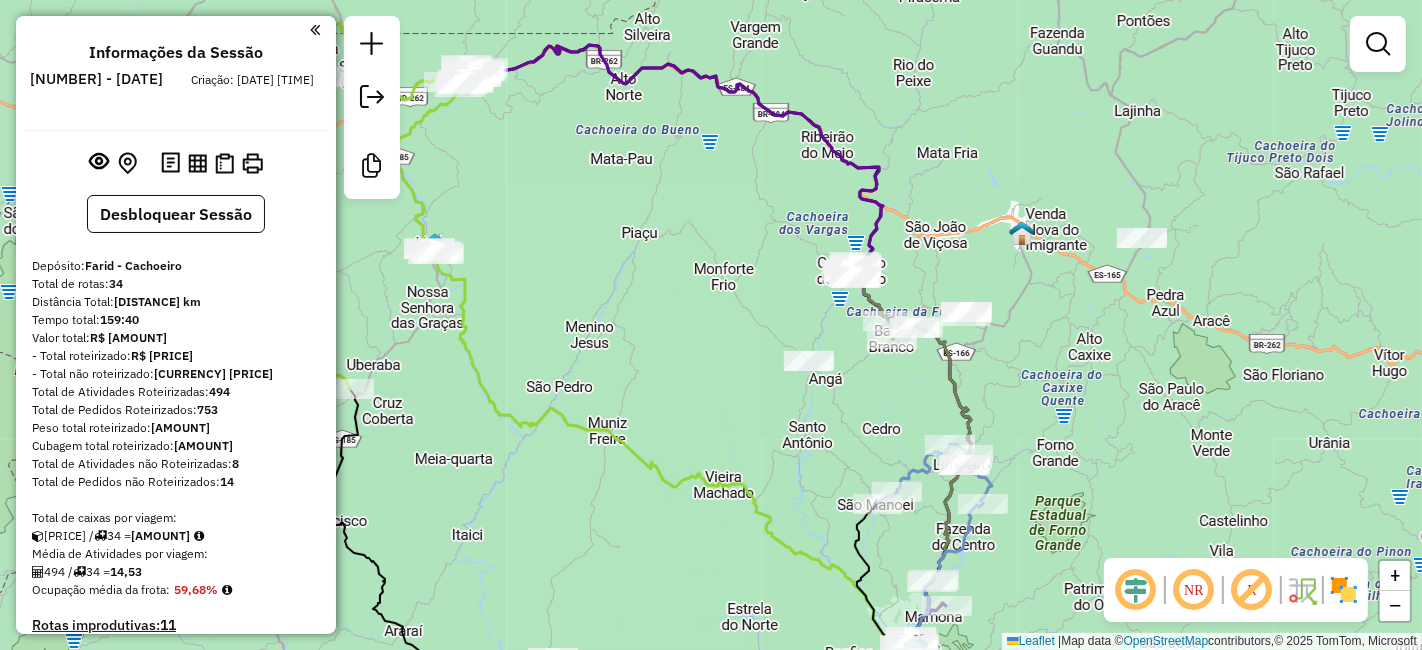 drag, startPoint x: 785, startPoint y: 418, endPoint x: 777, endPoint y: 347, distance: 71.44928 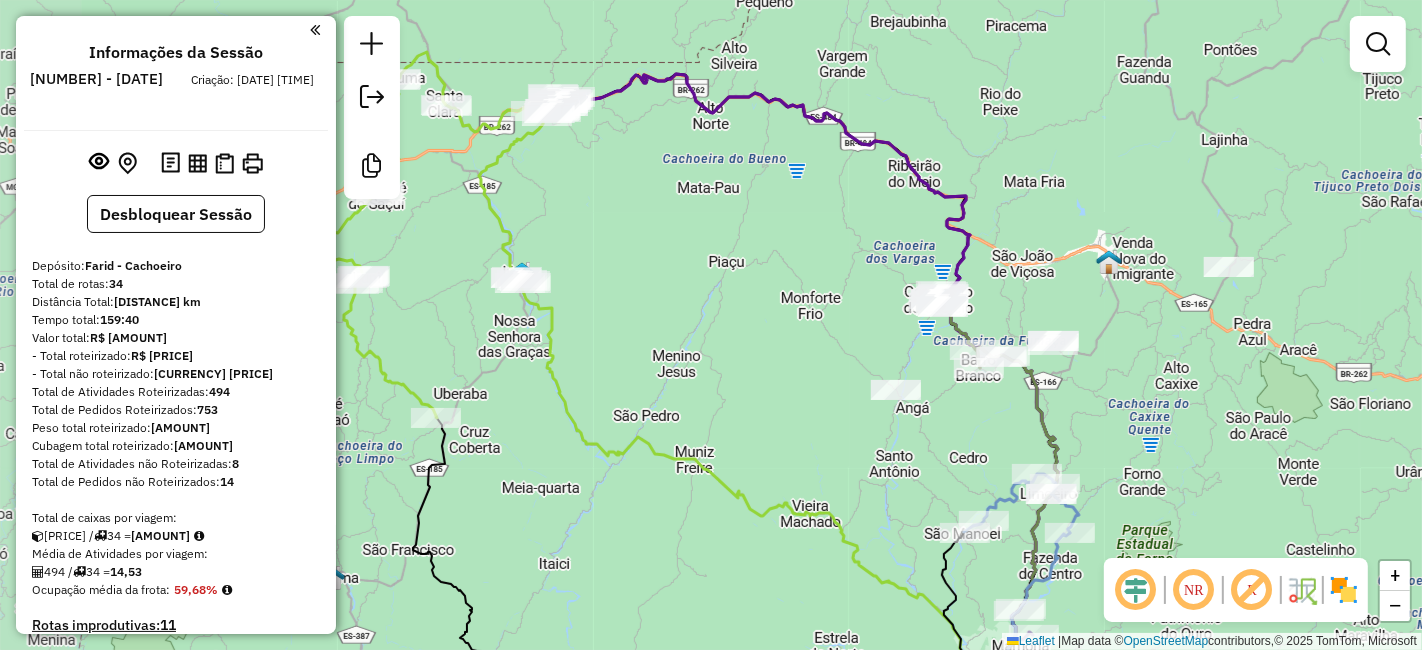drag, startPoint x: 902, startPoint y: 433, endPoint x: 828, endPoint y: 356, distance: 106.7942 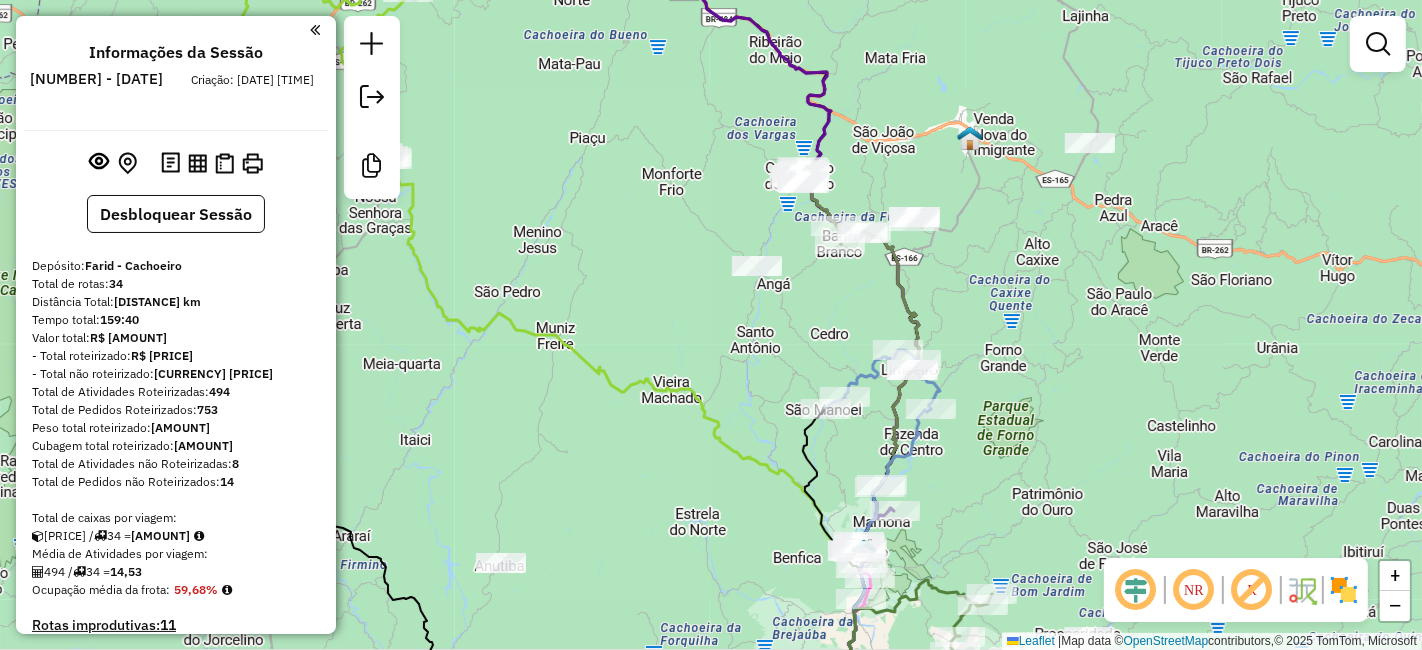 drag, startPoint x: 874, startPoint y: 397, endPoint x: 817, endPoint y: 347, distance: 75.82216 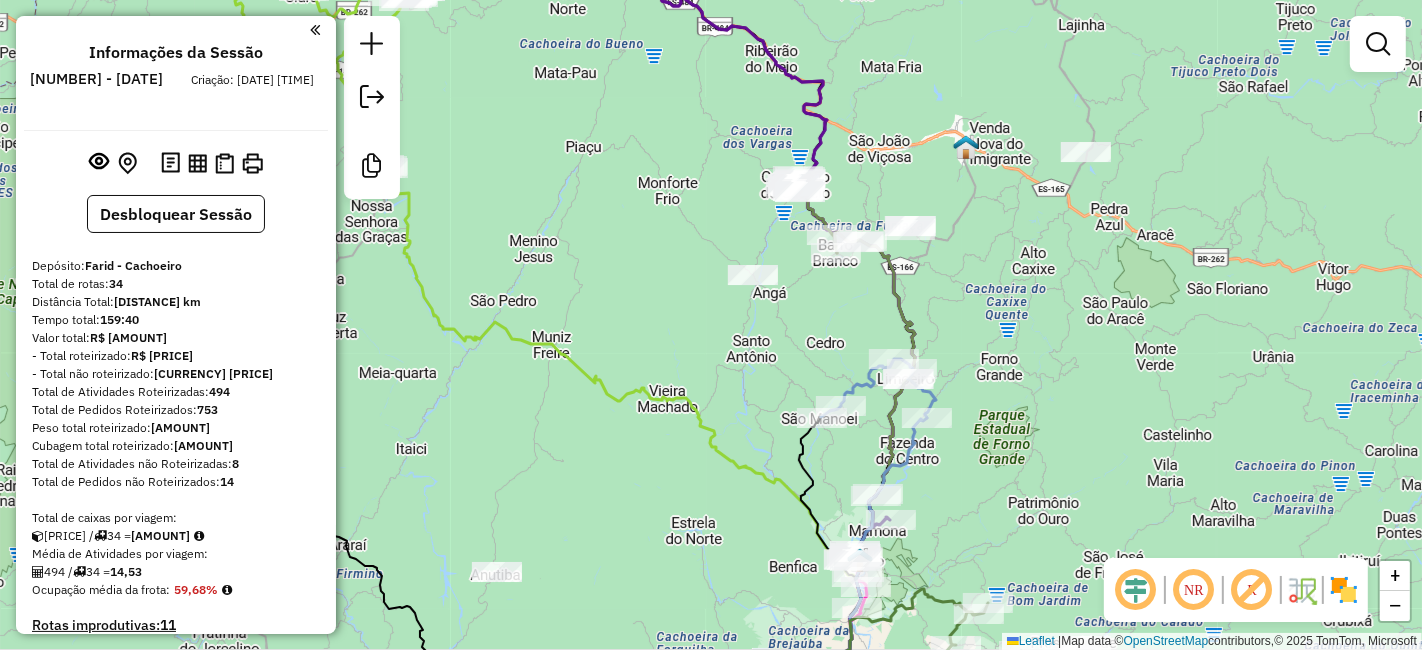 click on "Janela de atendimento Grade de atendimento Capacidade Transportadoras Veículos Cliente Pedidos  Rotas Selecione os dias de semana para filtrar as janelas de atendimento  Seg   Ter   Qua   Qui   Sex   Sáb   Dom  Informe o período da janela de atendimento: De: Até:  Filtrar exatamente a janela do cliente  Considerar janela de atendimento padrão  Selecione os dias de semana para filtrar as grades de atendimento  Seg   Ter   Qua   Qui   Sex   Sáb   Dom   Considerar clientes sem dia de atendimento cadastrado  Clientes fora do dia de atendimento selecionado Filtrar as atividades entre os valores definidos abaixo:  Peso mínimo:   Peso máximo:   Cubagem mínima:   Cubagem máxima:   De:   Até:  Filtrar as atividades entre o tempo de atendimento definido abaixo:  De:   Até:   Considerar capacidade total dos clientes não roteirizados Transportadora: Selecione um ou mais itens Tipo de veículo: Selecione um ou mais itens Veículo: Selecione um ou mais itens Motorista: Selecione um ou mais itens Nome: Rótulo:" 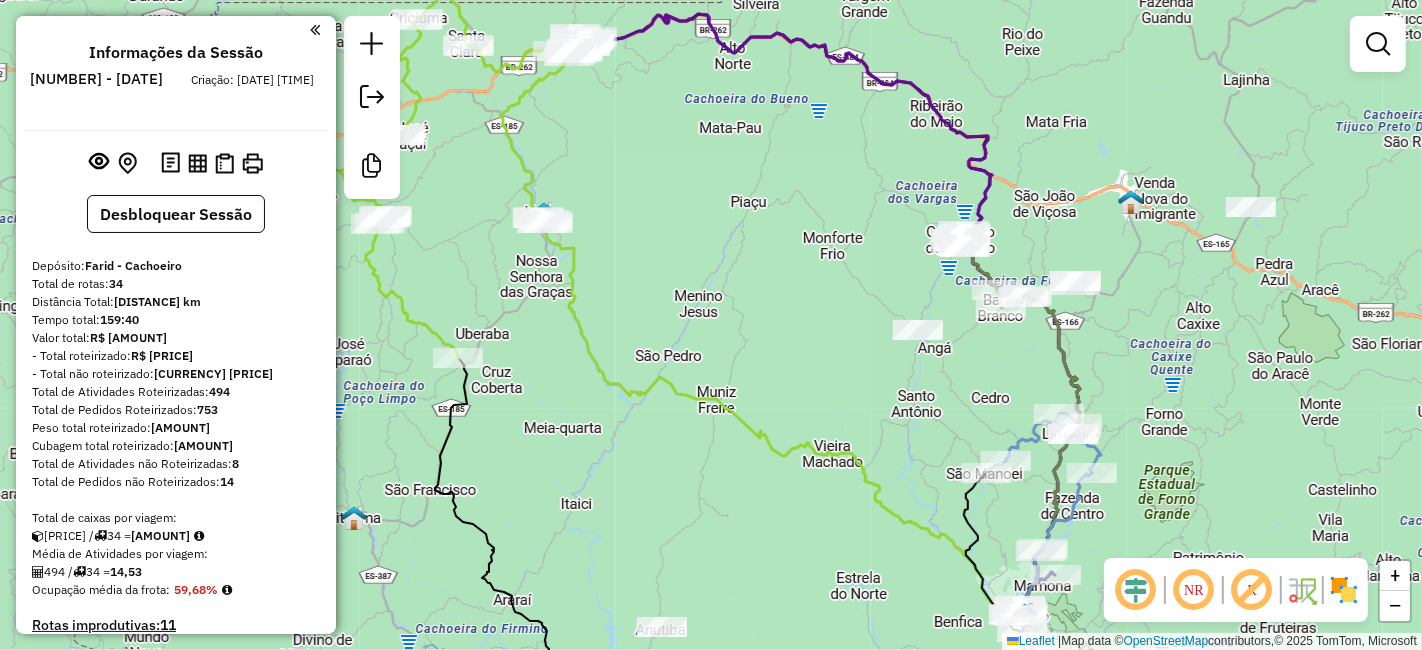 drag, startPoint x: 821, startPoint y: 376, endPoint x: 949, endPoint y: 366, distance: 128.39003 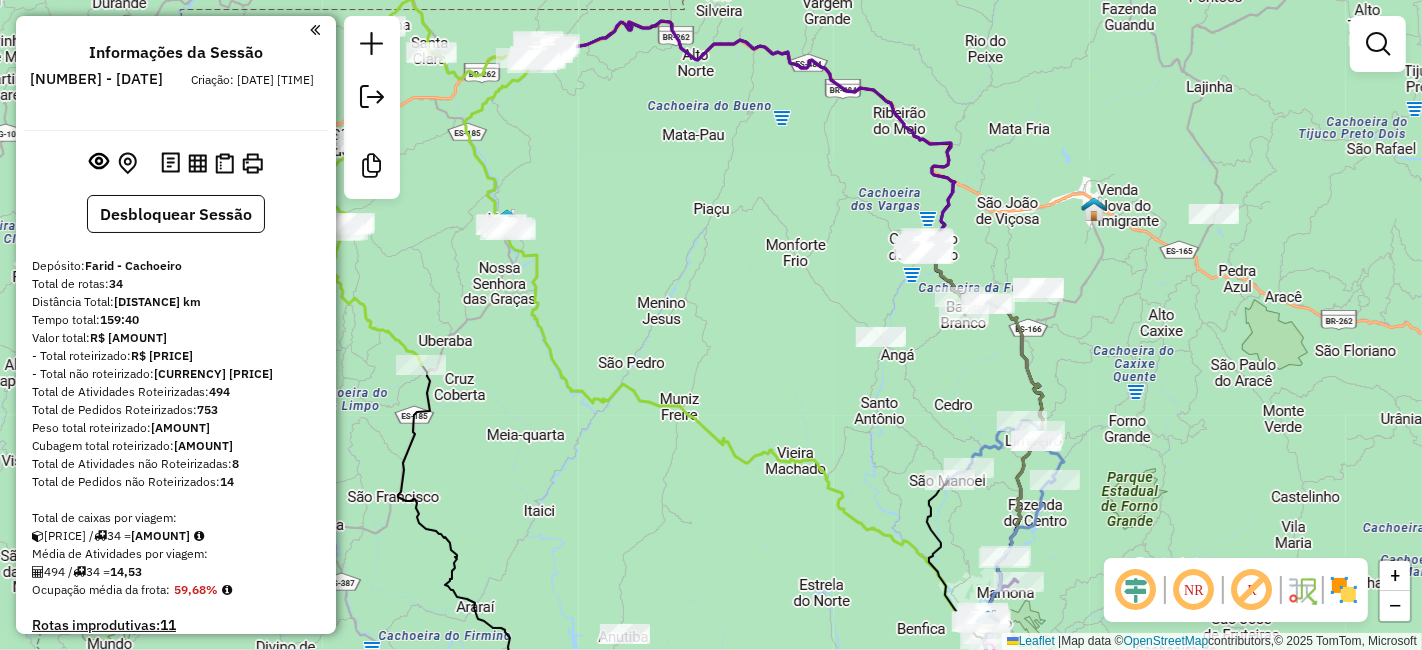 drag, startPoint x: 968, startPoint y: 348, endPoint x: 922, endPoint y: 355, distance: 46.52956 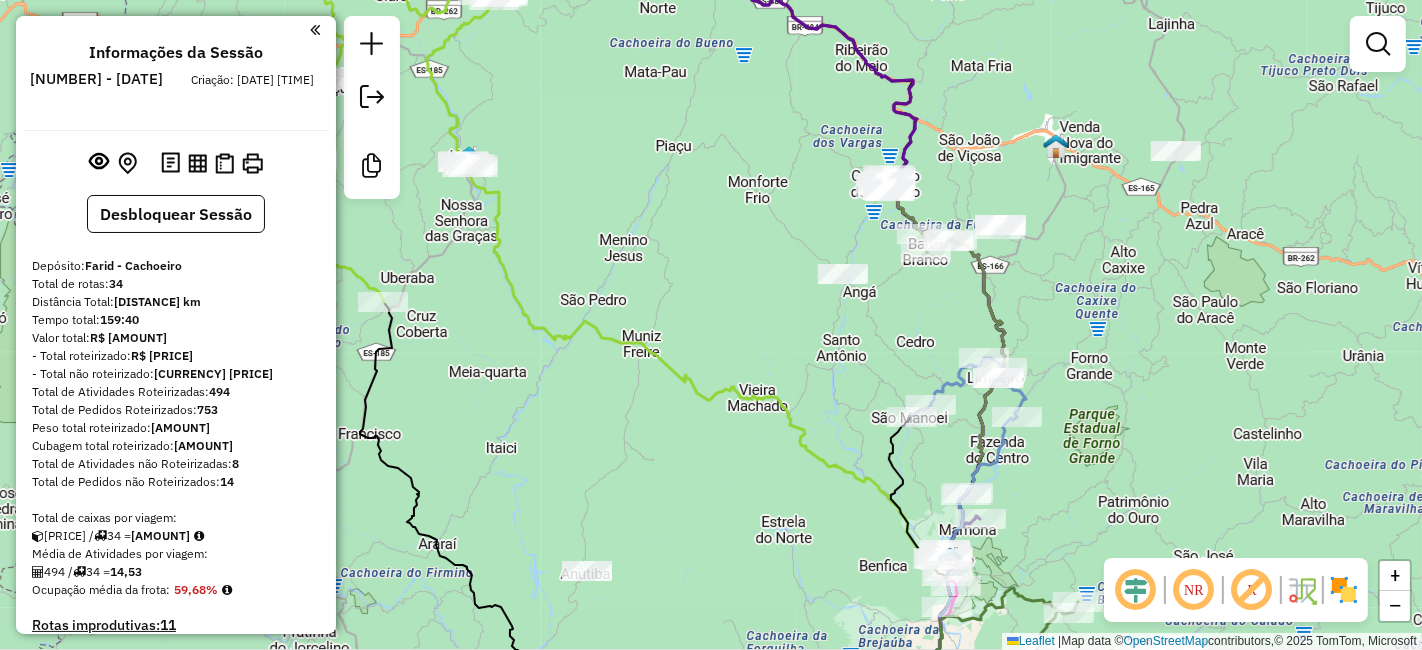 drag, startPoint x: 900, startPoint y: 358, endPoint x: 871, endPoint y: 296, distance: 68.44706 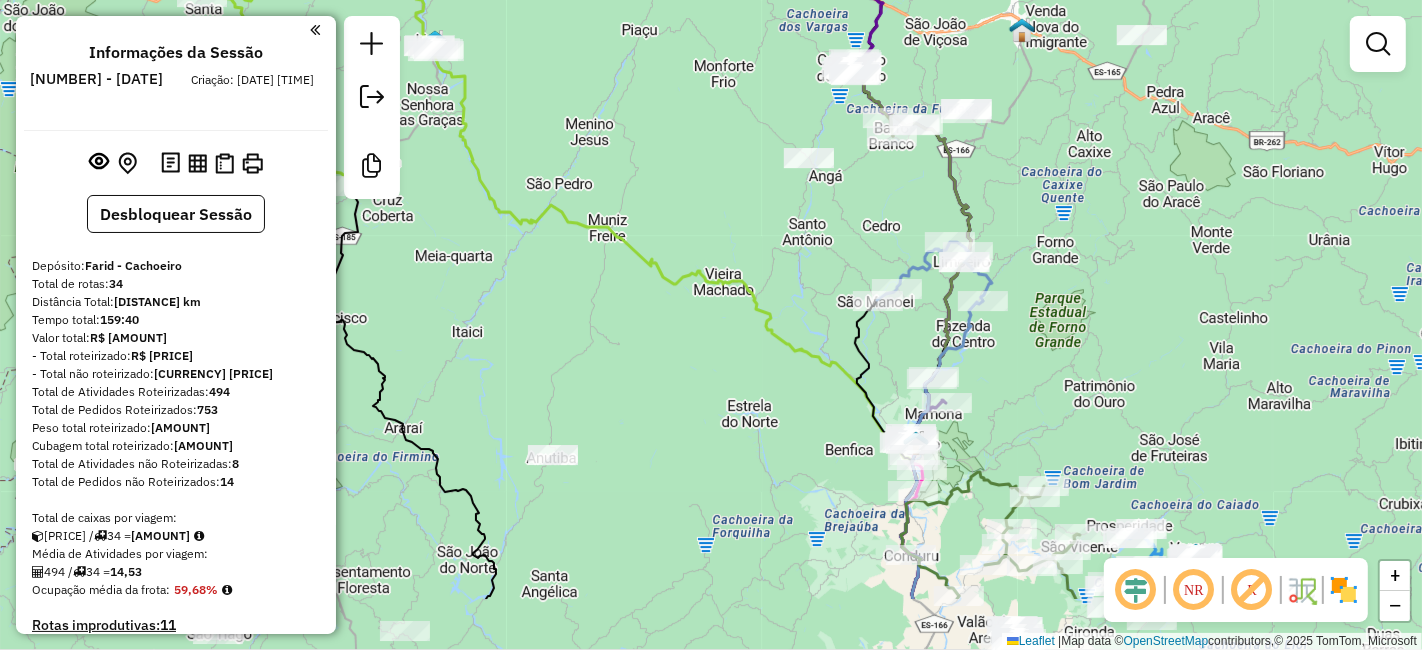 drag, startPoint x: 811, startPoint y: 372, endPoint x: 777, endPoint y: 256, distance: 120.880104 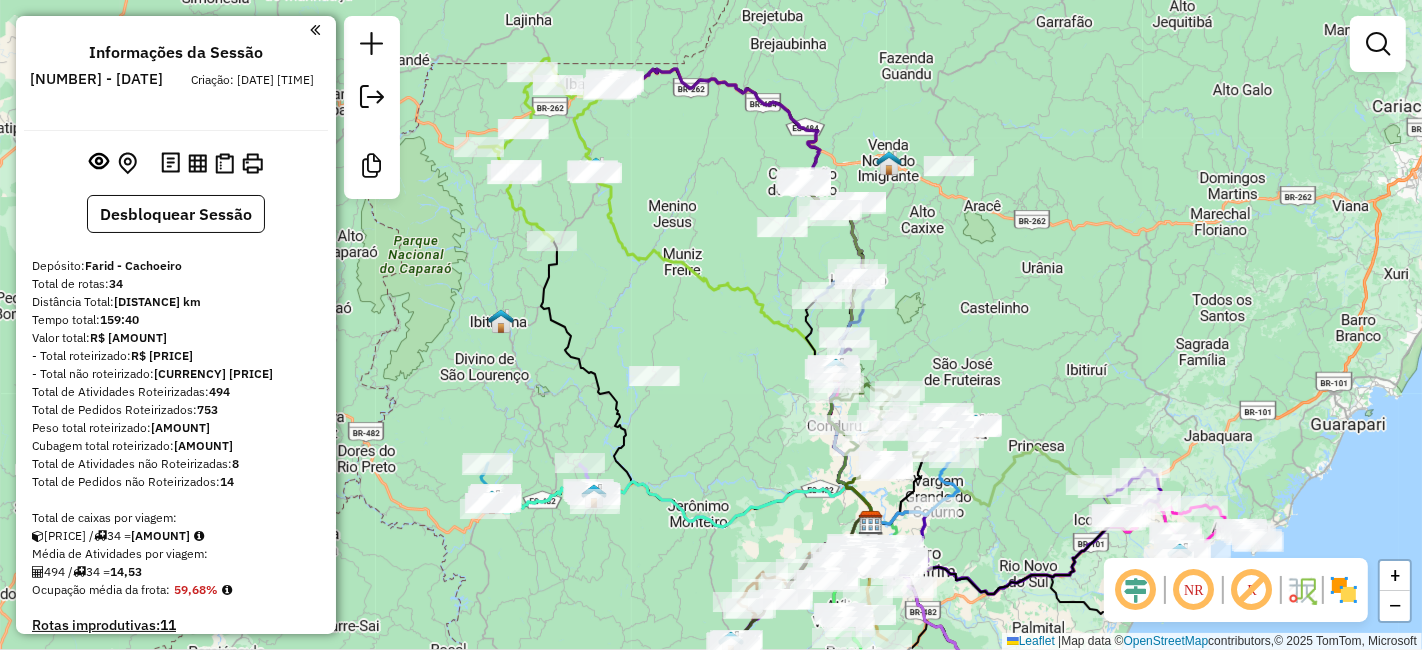 drag, startPoint x: 804, startPoint y: 246, endPoint x: 792, endPoint y: 270, distance: 26.832815 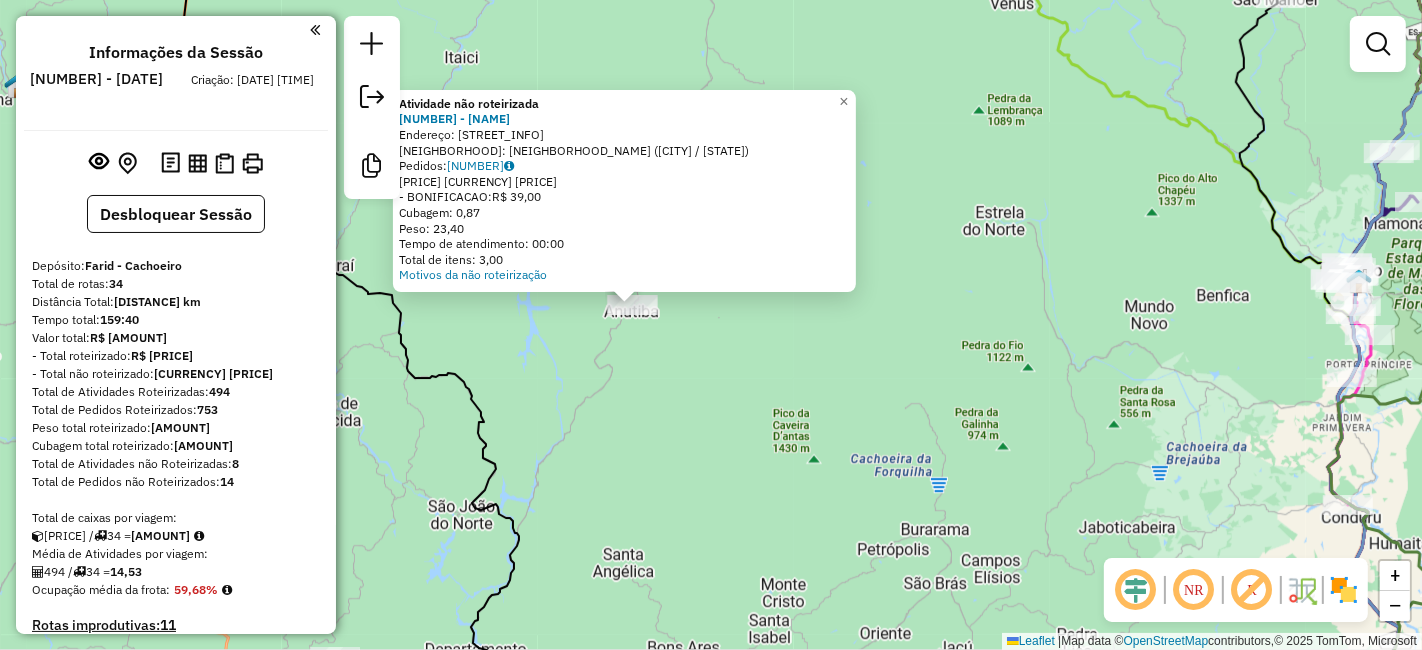 click on "[ACTIVITY_TYPE] [NUMBER] - [NAME] [ADDRESS_TYPE]: [STREET_NAME] [NUMBER] [NEIGHBORHOOD]: [NEIGHBORHOOD_NAME] ([CITY] / [STATE]) [ORDERS]: [ORDER_NUMBER] [PRICE] [CURRENCY] [PRICE] -[BONIFICATION]: [PRICE] [CURRENCY] [PRICE] [CUBAGE]: [NUMBER] [WEIGHT]: [NUMBER] [TIME]: [TIME] [ITEMS]: [NUMBER] [REASON_TYPE] × [WINDOW_TYPE] [GRADE_TYPE] [TRANSPORT_TYPE] [VEHICLE_TYPE] [CLIENT_TYPE] [ORDERS_TYPE] [ROUTES_TYPE] [SELECT_DAYS] [FILTER_TYPE] [WINDOW_TYPE] [SELECT_DAYS] [FILTER_TYPE] [CLIENT_TYPE] [SELECT_DAYS] [FILTER_TYPE] [WEIGHT_TYPE]: [NUMBER] [WEIGHT_TYPE]: [NUMBER] [CUBAGE_TYPE]: [NUMBER] [CUBAGE_TYPE]: [NUMBER] [FROM]: [NUMBER] [TO]: [NUMBER] [FROM]: [NUMBER]" 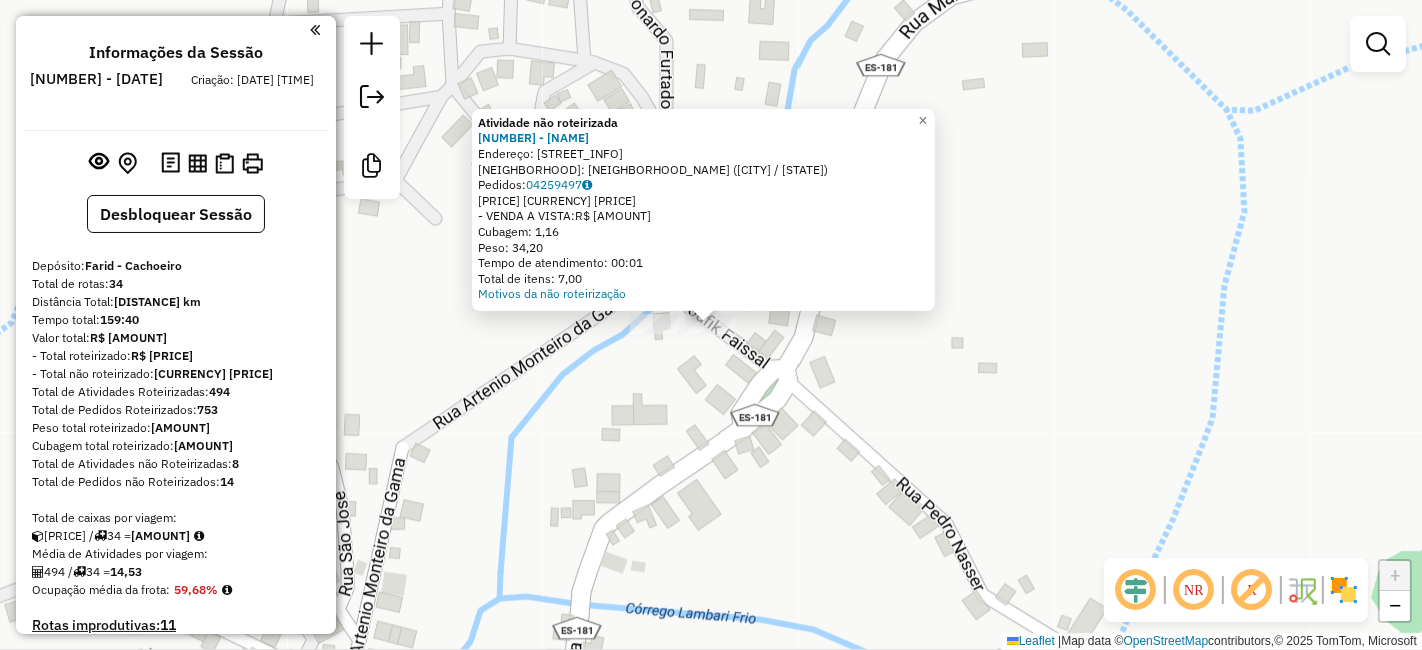 drag, startPoint x: 649, startPoint y: 418, endPoint x: 657, endPoint y: 407, distance: 13.601471 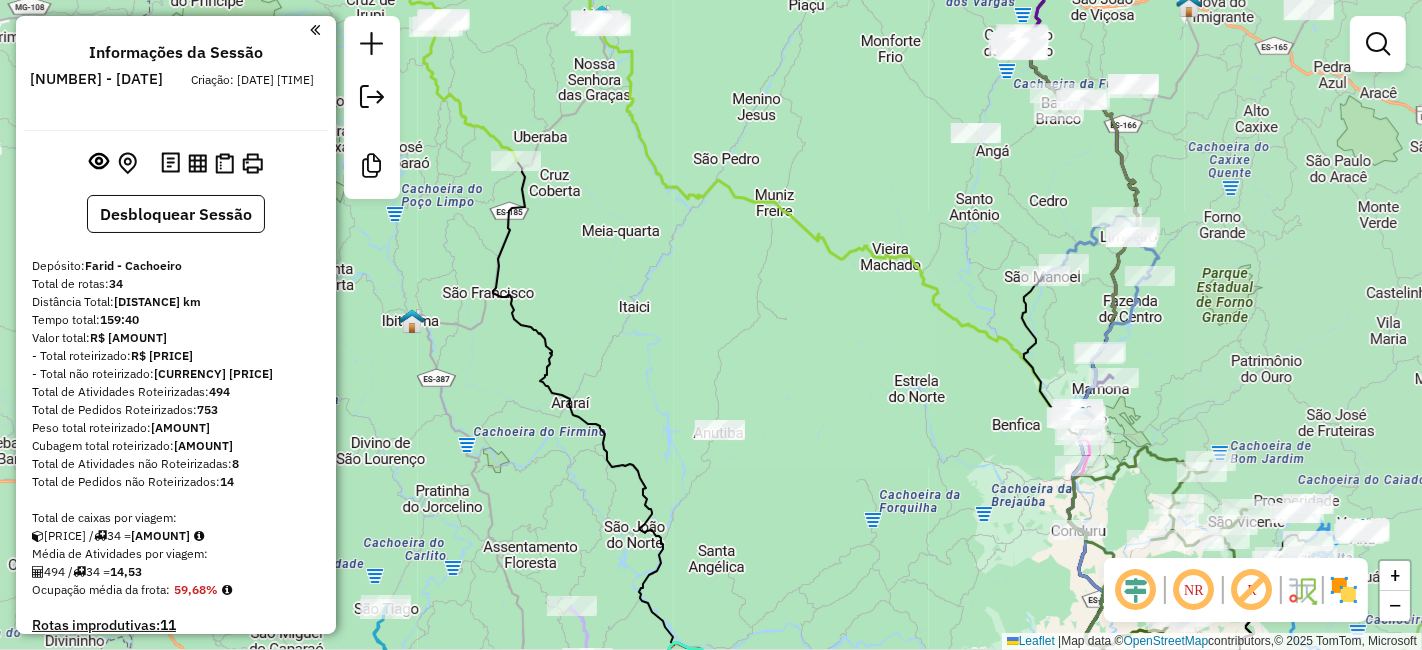 drag, startPoint x: 881, startPoint y: 358, endPoint x: 825, endPoint y: 509, distance: 161.04968 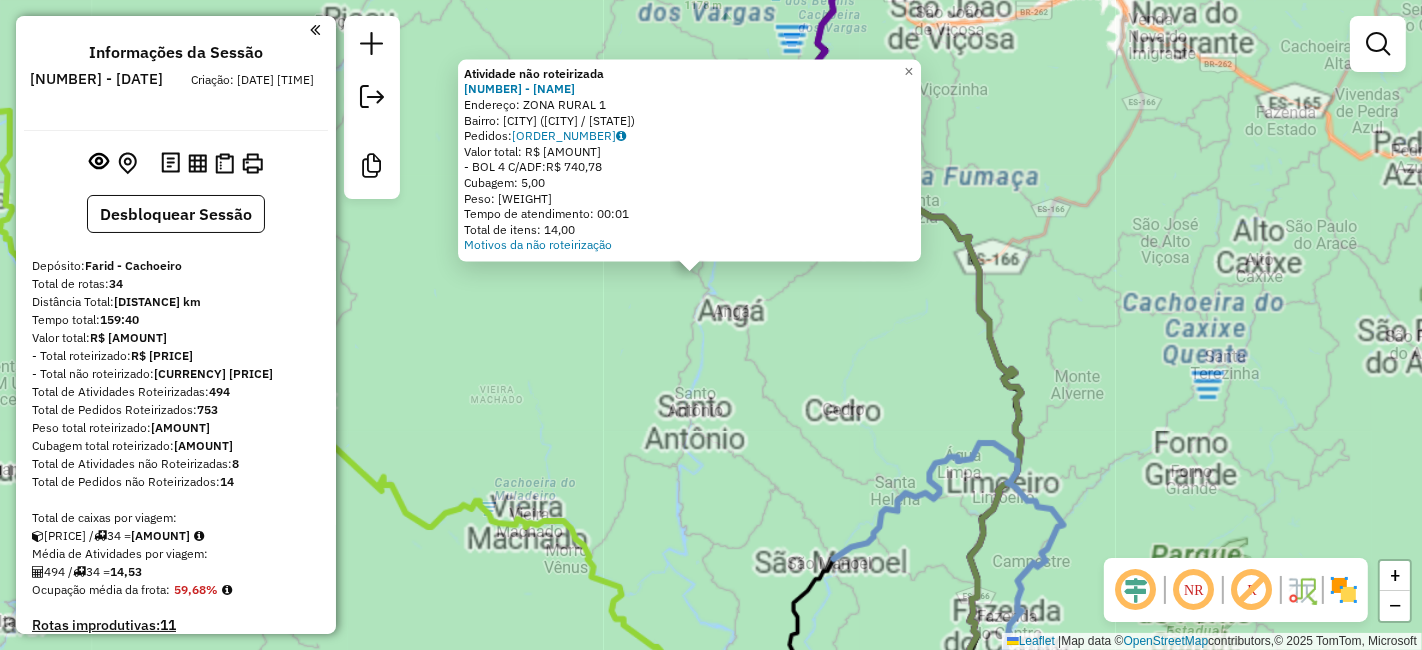 click on "Atividade não roteirizada [NUMBER] - [BUSINESS_NAME] Endereço: [AREA] [NUMBER] Bairro: [CITY] ([CITY] / [STATE]) Pedidos: [ORDER_ID] Valor total: [CURRENCY] [AMOUNT] -BOL [NUMBER] C/ADF: [CURRENCY] [AMOUNT] Cubagem: [NUMBER] Peso: [NUMBER] Tempo de atendimento: [TIME] Total de itens: [NUMBER] Motivos da não roteirização × Janela de atendimento Grade de atendimento Capacidade Transportadoras Veículos Cliente Pedidos Rotas Selecione os dias de semana para filtrar as janelas de atendimento Seg Ter Qua Qui Sex Sáb Dom Informe o período da janela de atendimento: De: Até: Filtrar exatamente a janela do cliente Considerar janela de atendimento padrão Selecione os dias de semana para filtrar as grades de atendimento Seg Ter Qua Qui Sex Sáb Dom Considerar clientes sem dia de atendimento cadastrado Clientes fora do dia de atendimento selecionado Filtrar as atividades entre os valores definidos abaixo: Peso mínimo: Peso máximo: Cubagem mínima: Cubagem máxima: De: Até: +" 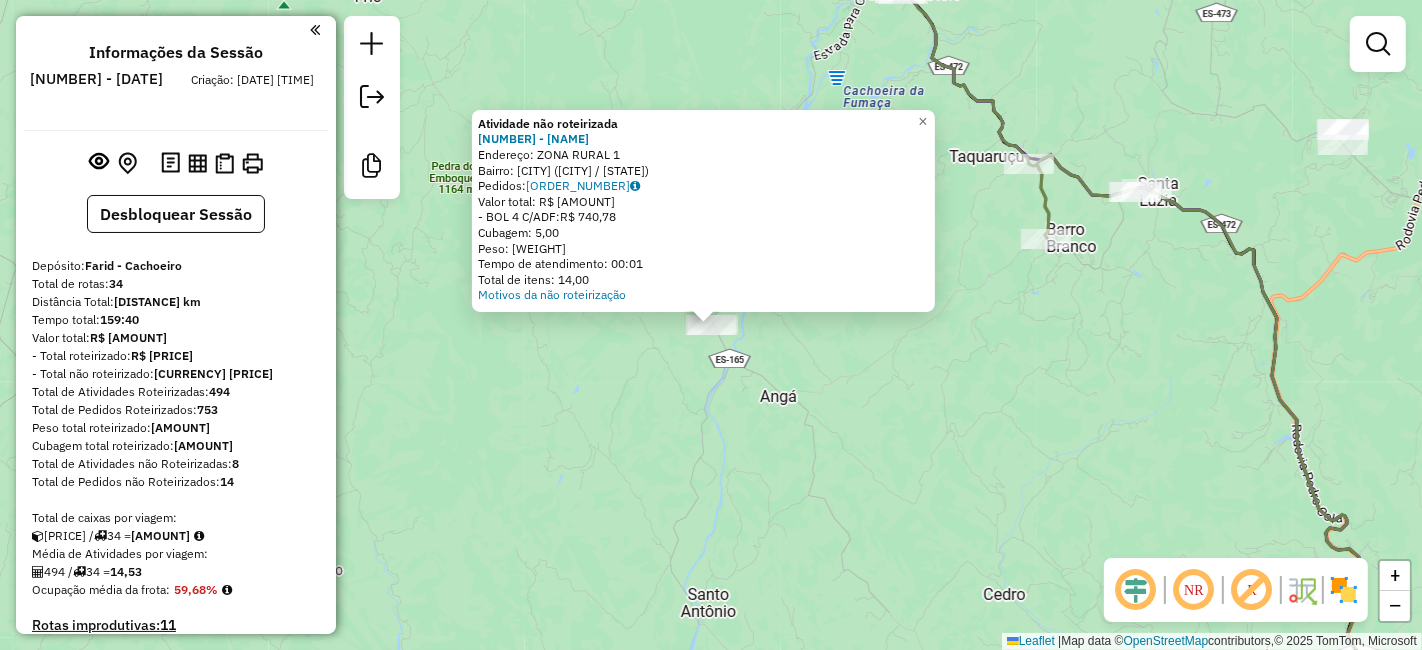 click on "Atividade não roteirizada [NUMBER] - [BUSINESS_NAME] Endereço: [AREA] [NUMBER] Bairro: [CITY] ([CITY] / [STATE]) Pedidos: [ORDER_ID] Valor total: [CURRENCY] [AMOUNT] -BOL [NUMBER] C/ADF: [CURRENCY] [AMOUNT] Cubagem: [NUMBER] Peso: [NUMBER] Tempo de atendimento: [TIME] Total de itens: [NUMBER] Motivos da não roteirização × Janela de atendimento Grade de atendimento Capacidade Transportadoras Veículos Cliente Pedidos Rotas Selecione os dias de semana para filtrar as janelas de atendimento Seg Ter Qua Qui Sex Sáb Dom Informe o período da janela de atendimento: De: Até: Filtrar exatamente a janela do cliente Considerar janela de atendimento padrão Selecione os dias de semana para filtrar as grades de atendimento Seg Ter Qua Qui Sex Sáb Dom Considerar clientes sem dia de atendimento cadastrado Clientes fora do dia de atendimento selecionado Filtrar as atividades entre os valores definidos abaixo: Peso mínimo: Peso máximo: Cubagem mínima: Cubagem máxima: De: Até: +" 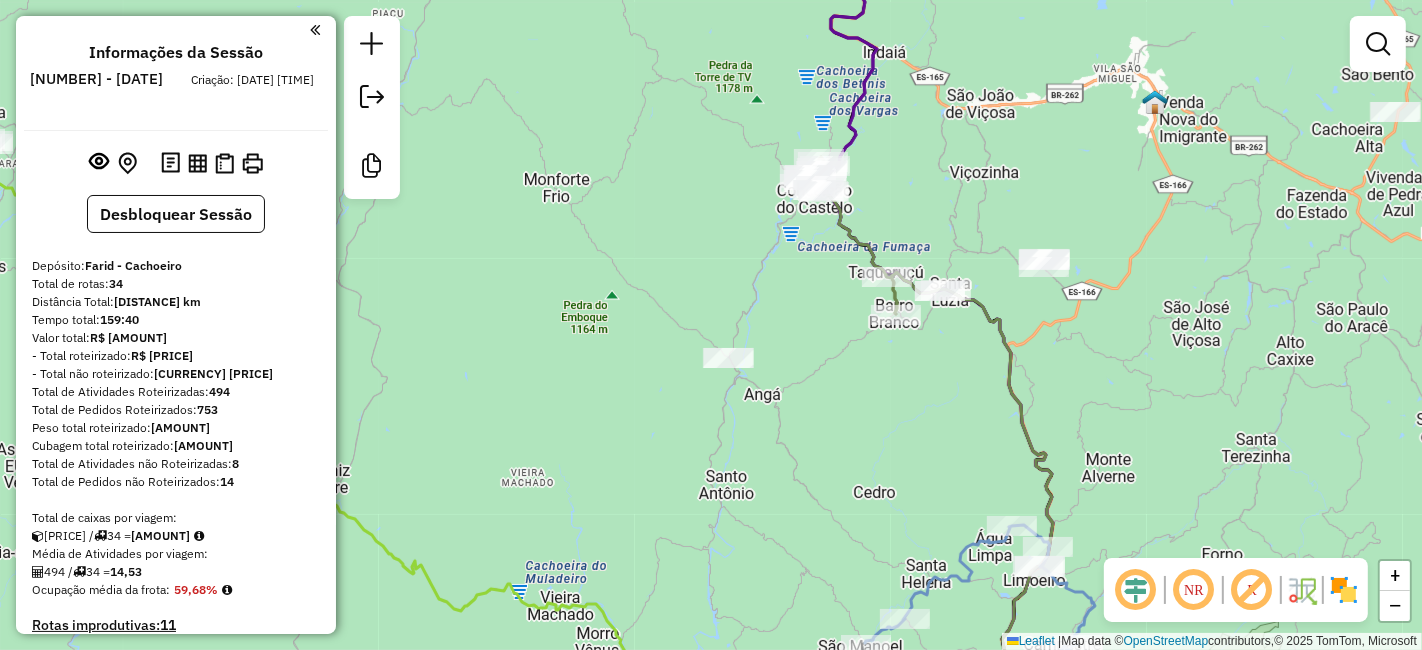 drag, startPoint x: 788, startPoint y: 458, endPoint x: 782, endPoint y: 432, distance: 26.683329 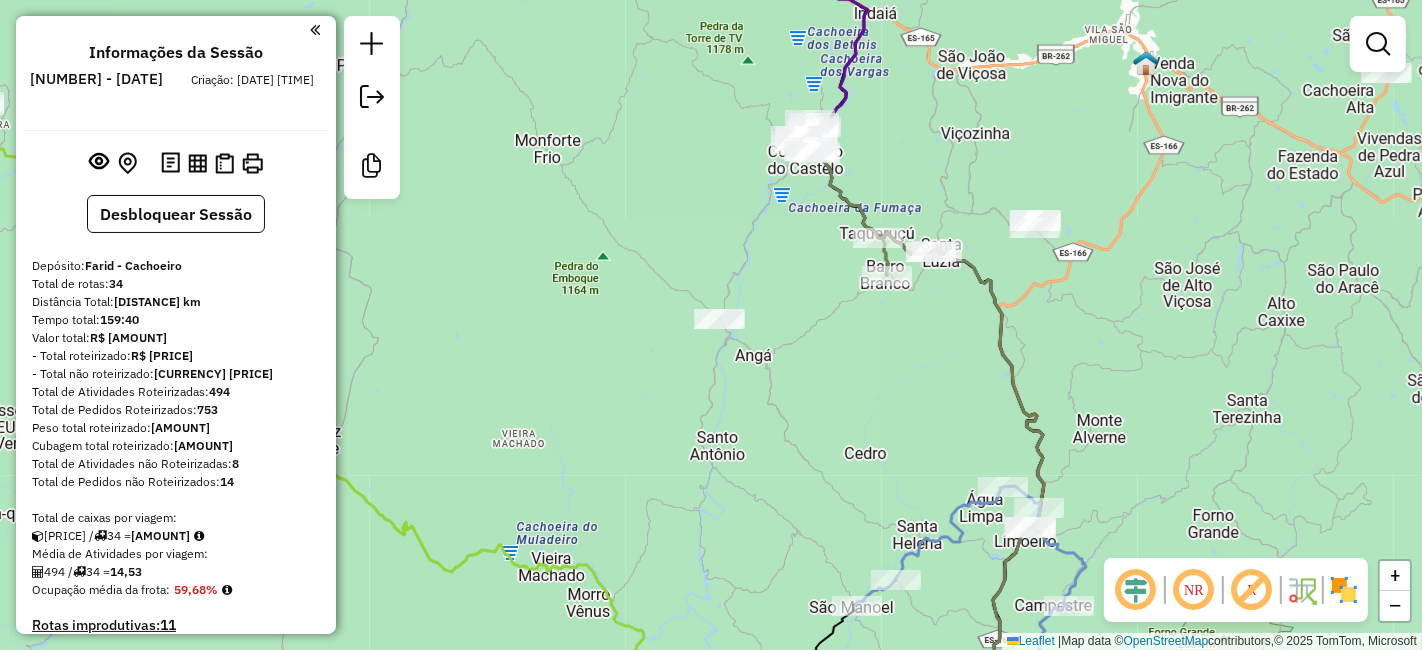 drag, startPoint x: 817, startPoint y: 481, endPoint x: 813, endPoint y: 458, distance: 23.345236 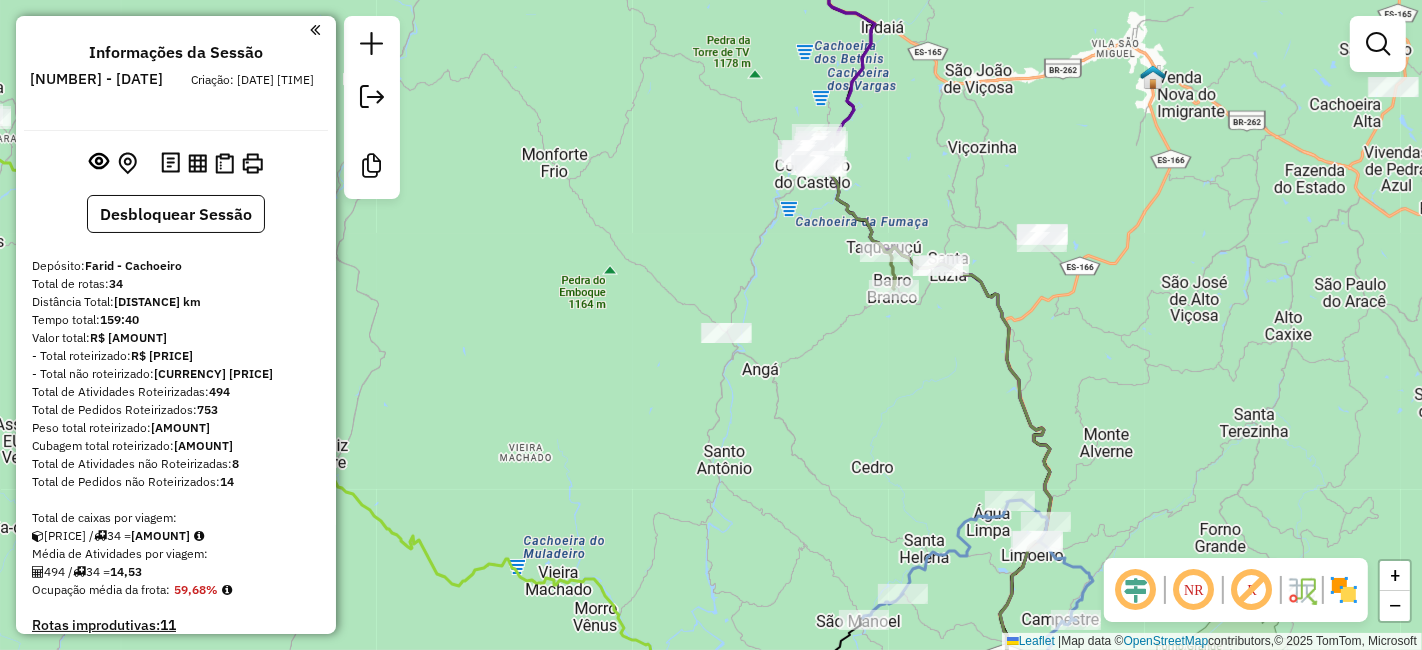 drag, startPoint x: 827, startPoint y: 432, endPoint x: 840, endPoint y: 454, distance: 25.553865 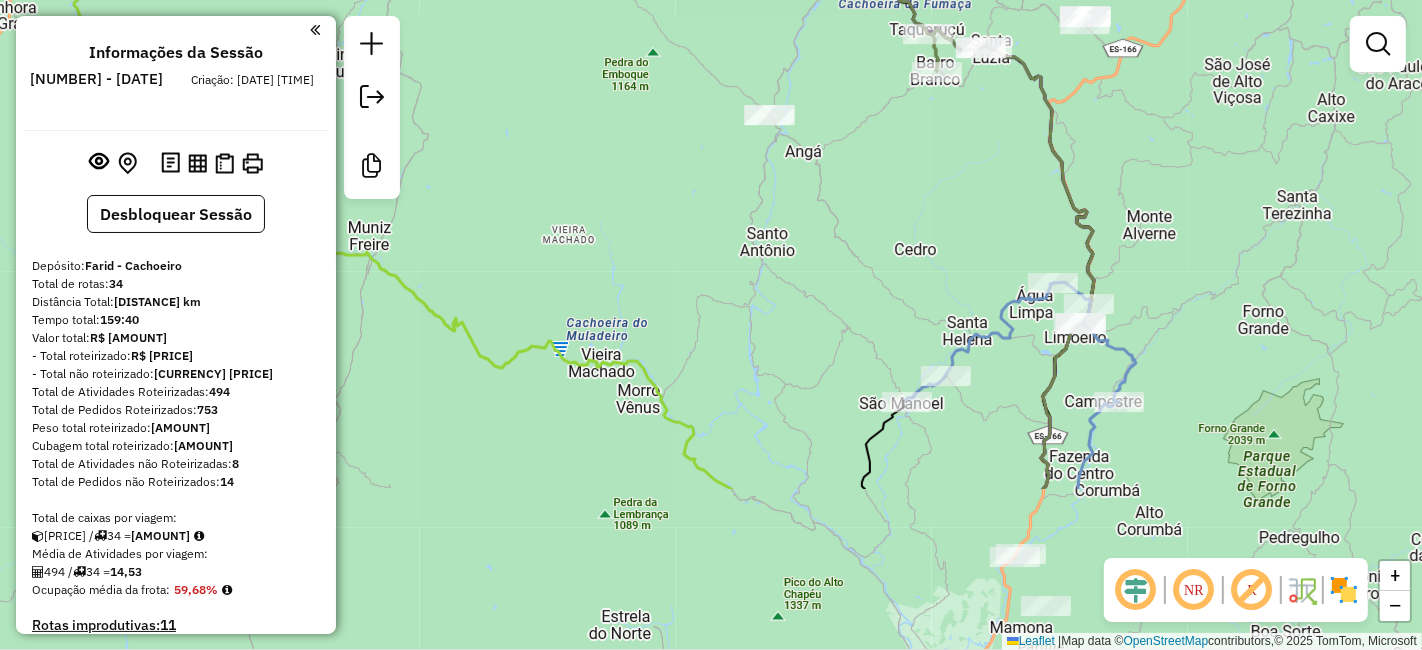 drag, startPoint x: 785, startPoint y: 441, endPoint x: 822, endPoint y: 215, distance: 229.00873 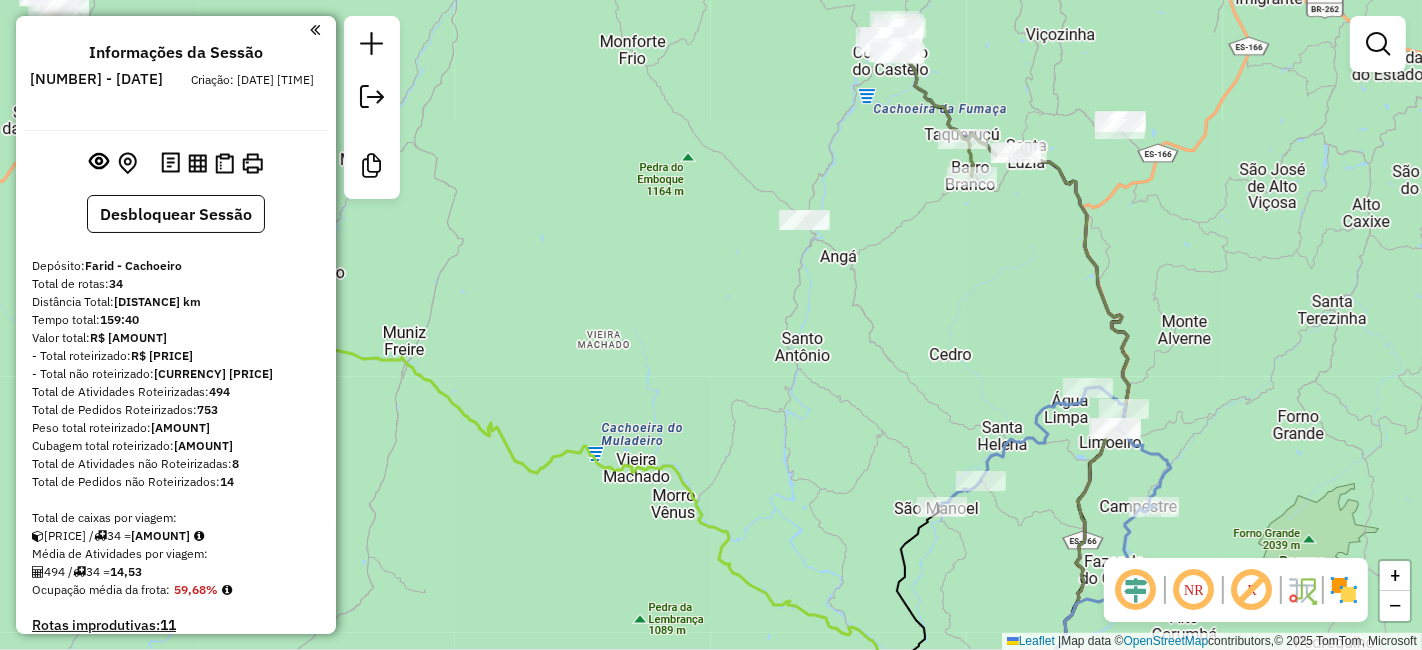drag, startPoint x: 772, startPoint y: 325, endPoint x: 808, endPoint y: 432, distance: 112.89375 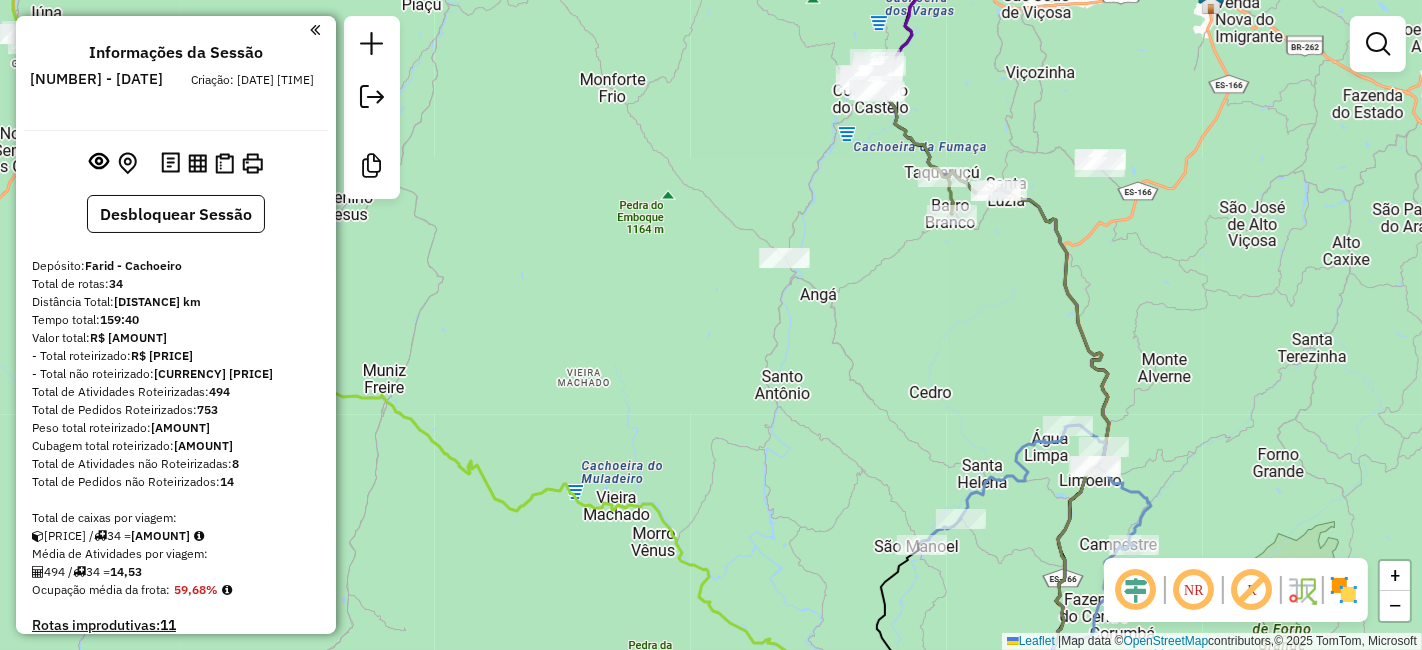 drag, startPoint x: 794, startPoint y: 452, endPoint x: 768, endPoint y: 481, distance: 38.948685 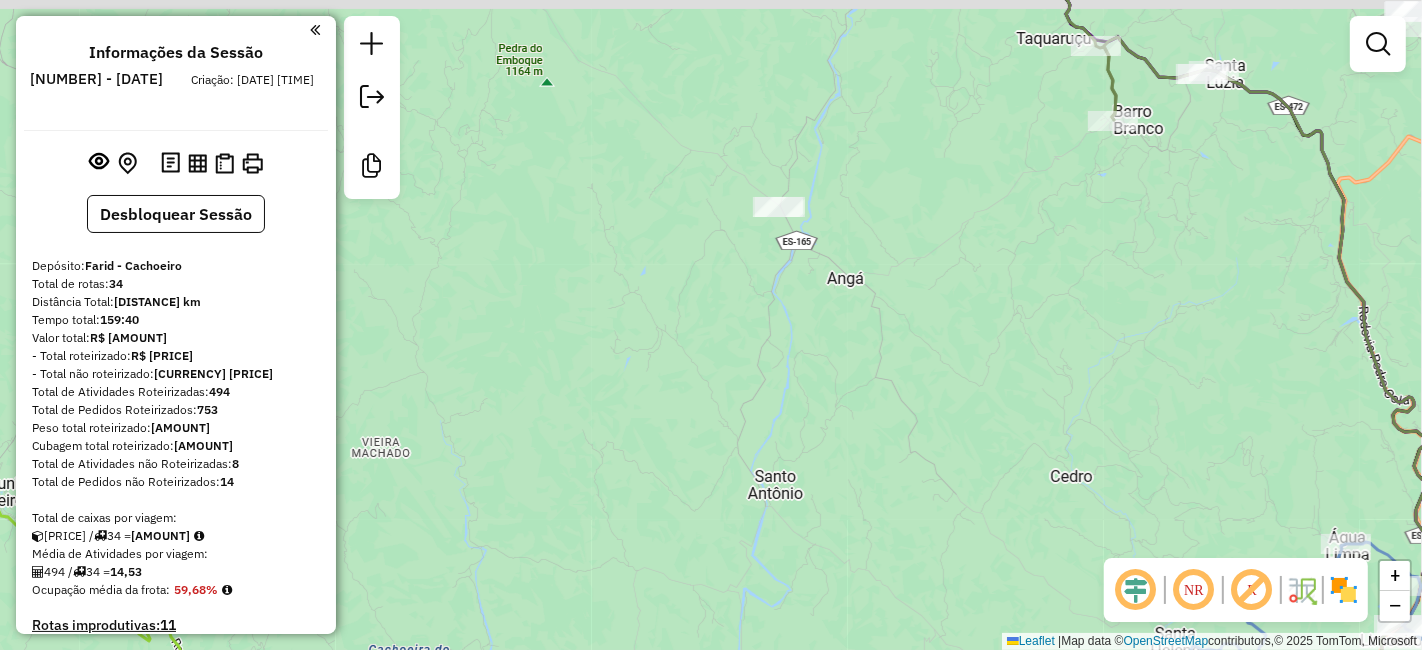 drag, startPoint x: 806, startPoint y: 306, endPoint x: 784, endPoint y: 364, distance: 62.03225 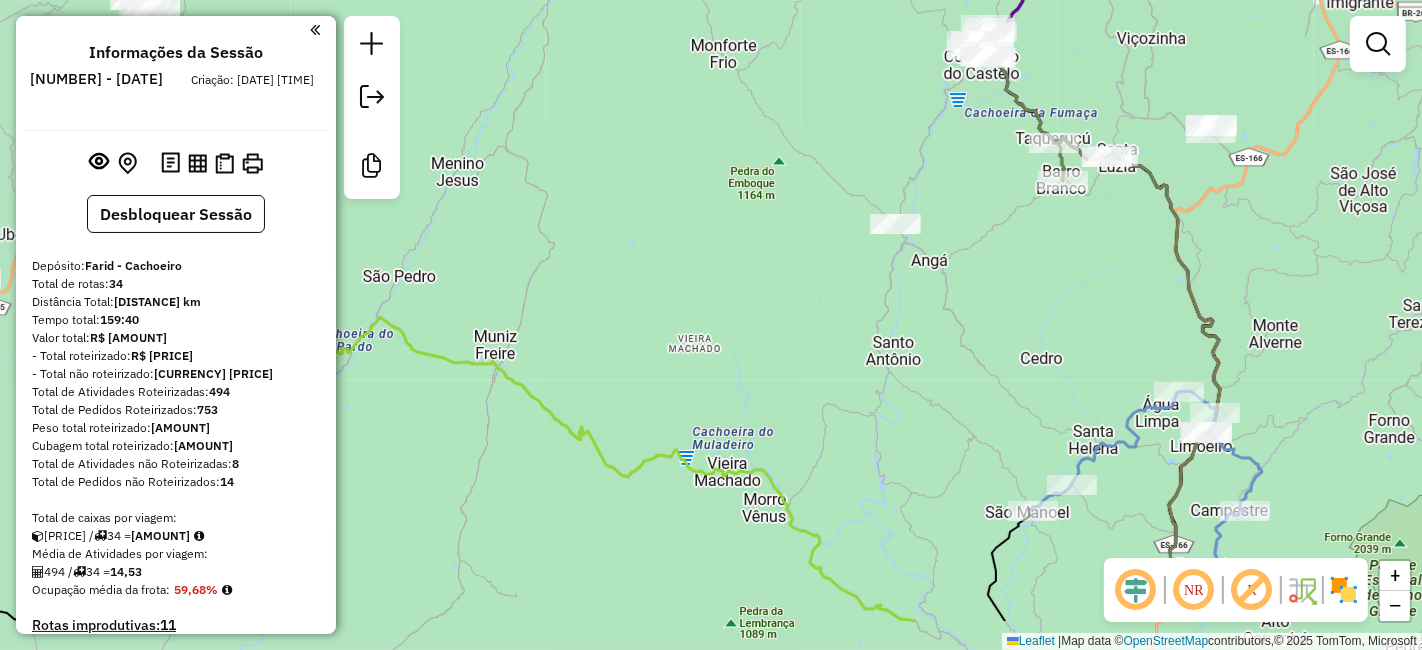 drag, startPoint x: 834, startPoint y: 408, endPoint x: 968, endPoint y: 314, distance: 163.68262 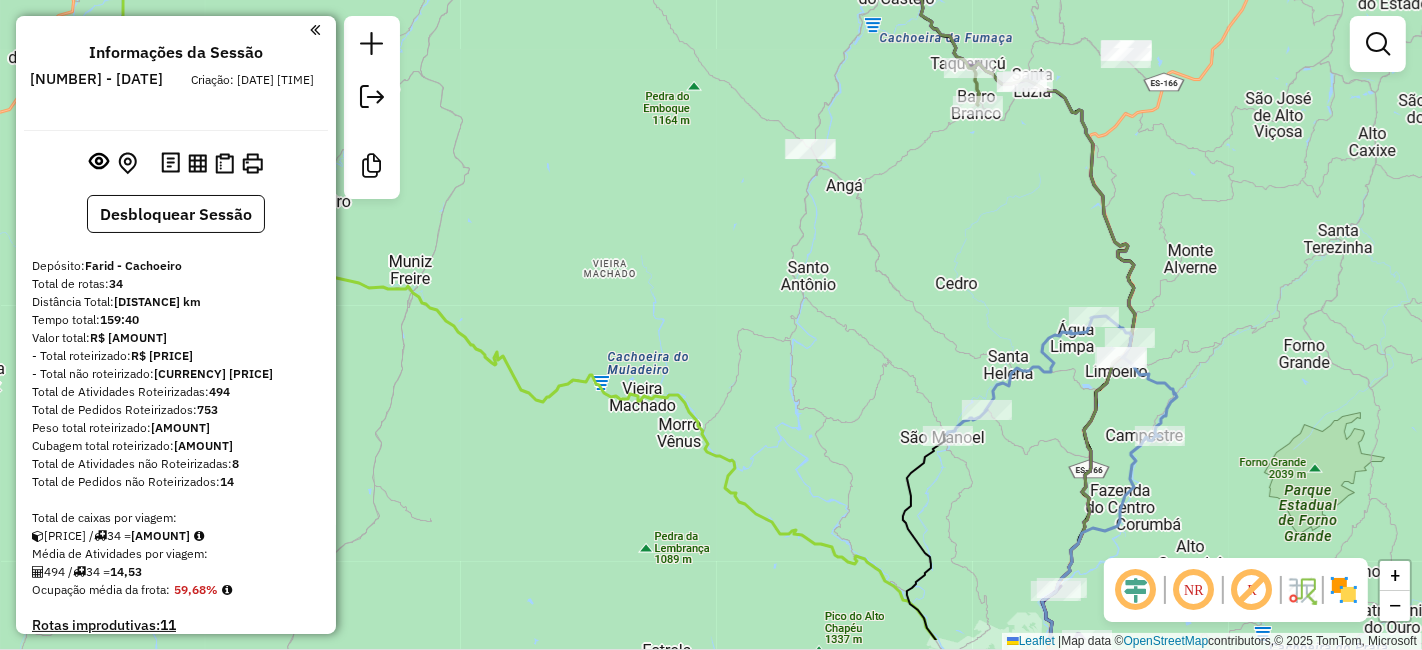 drag, startPoint x: 911, startPoint y: 533, endPoint x: 860, endPoint y: 470, distance: 81.055534 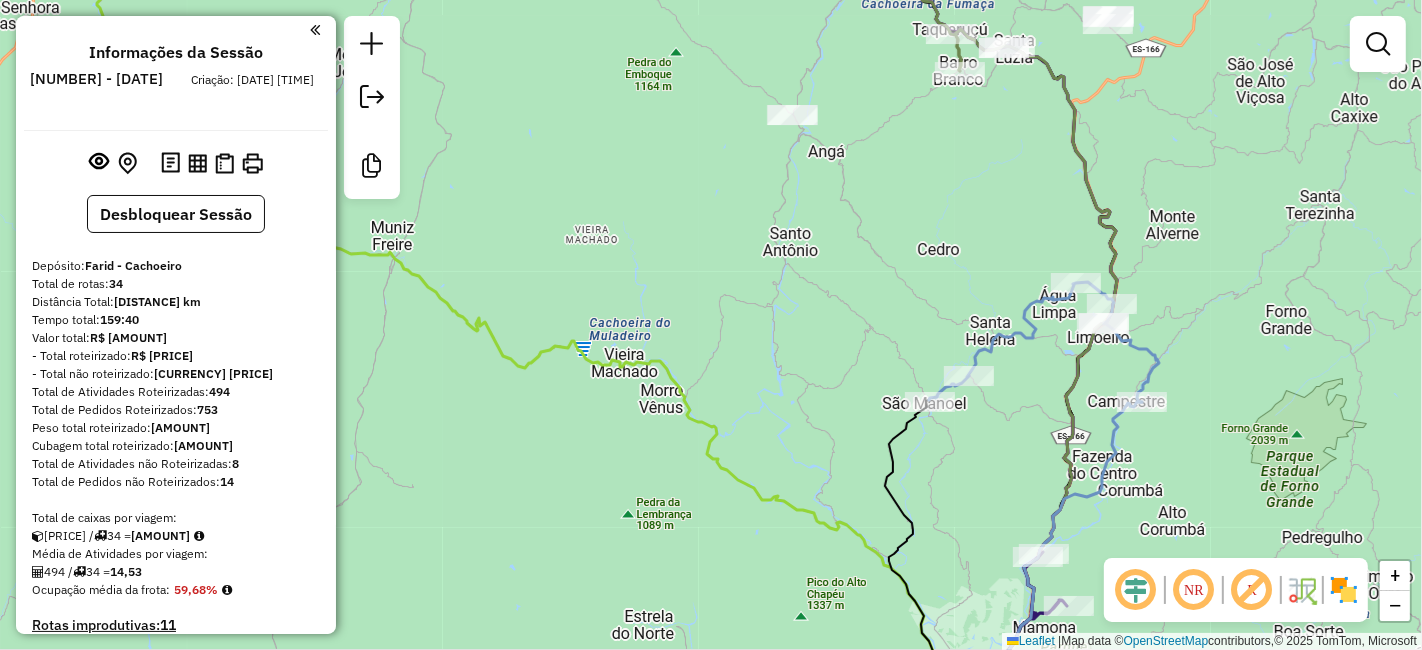 drag, startPoint x: 810, startPoint y: 405, endPoint x: 792, endPoint y: 371, distance: 38.470768 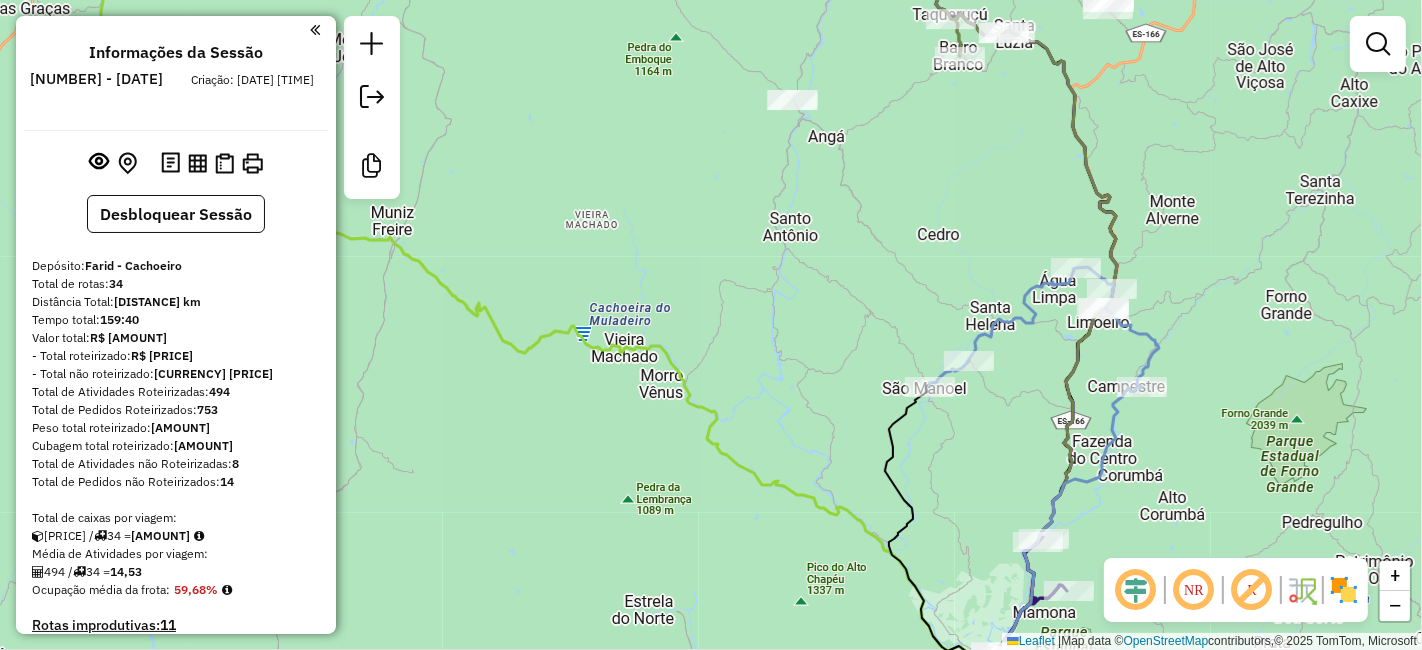 drag, startPoint x: 762, startPoint y: 338, endPoint x: 762, endPoint y: 323, distance: 15 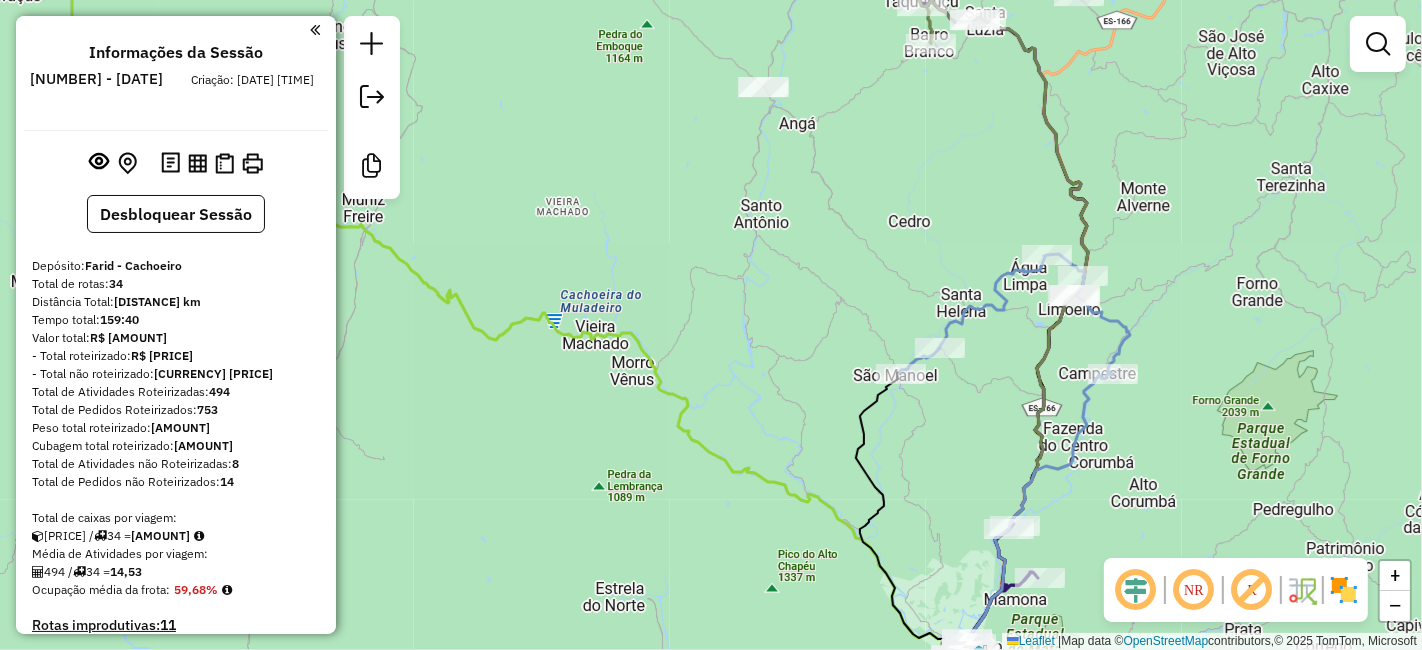drag, startPoint x: 783, startPoint y: 352, endPoint x: 754, endPoint y: 339, distance: 31.780497 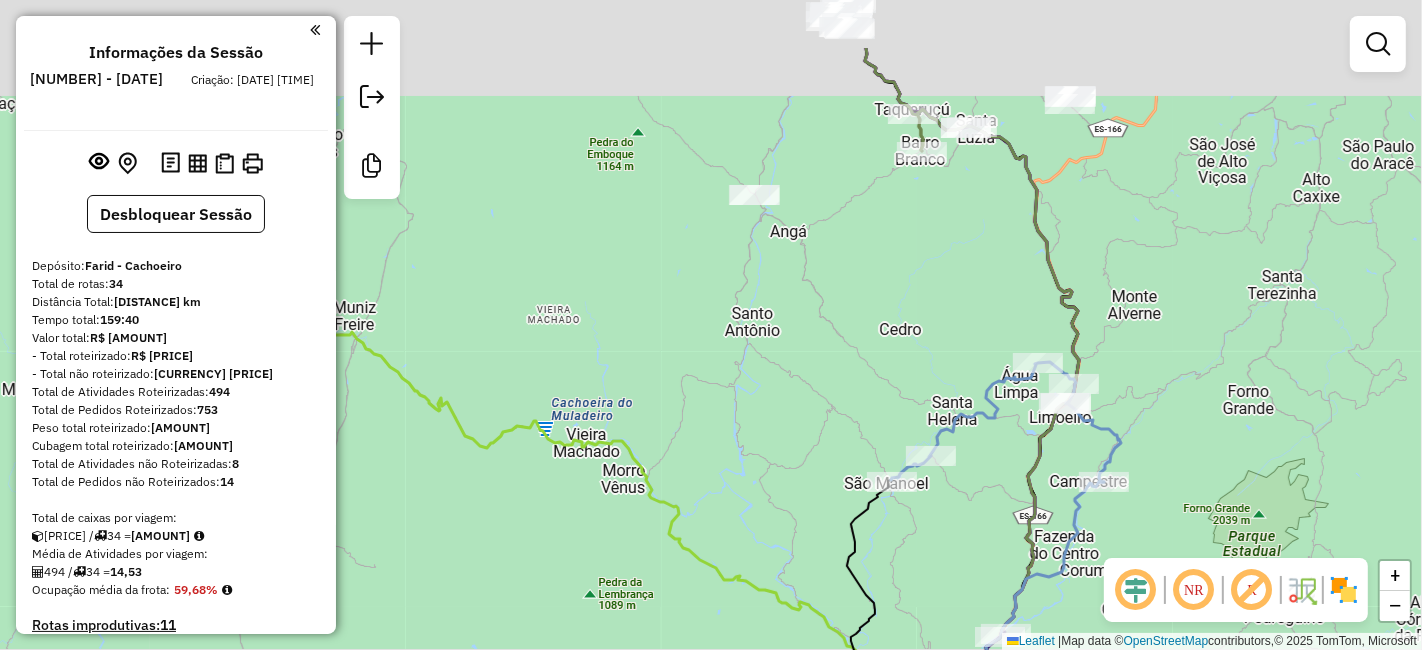 drag, startPoint x: 903, startPoint y: 493, endPoint x: 908, endPoint y: 531, distance: 38.327538 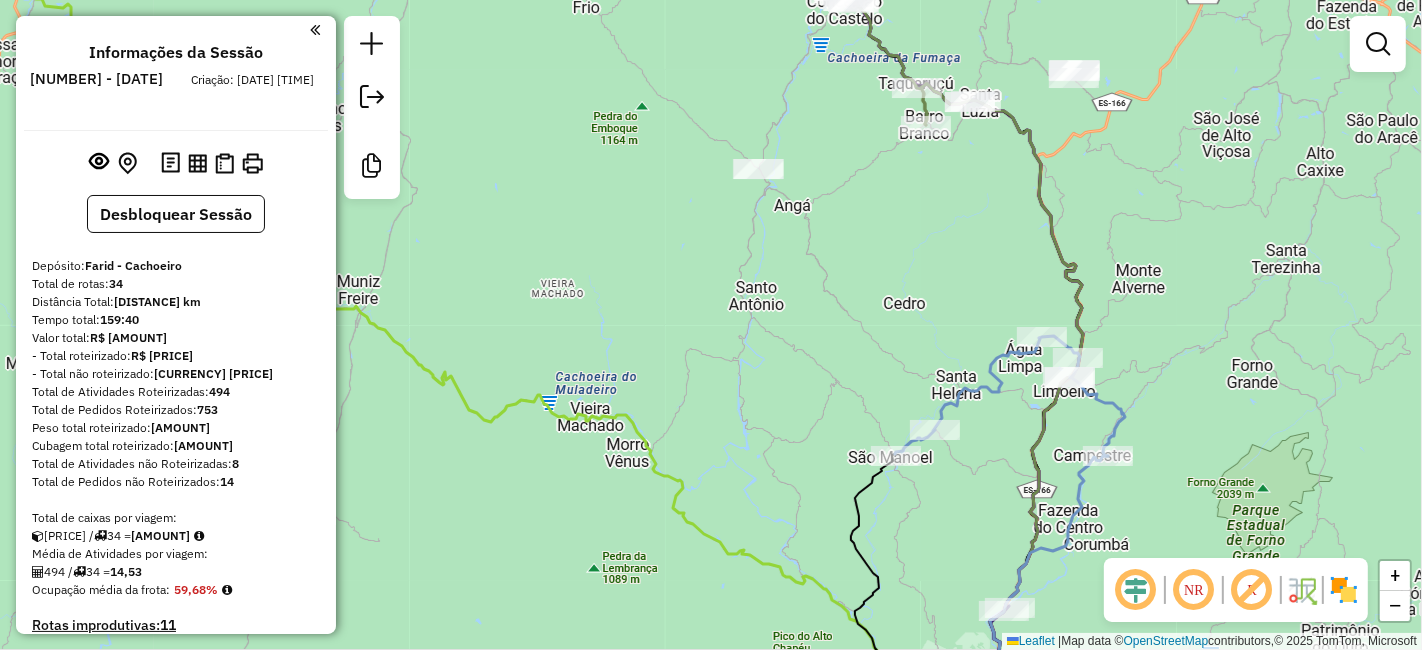 drag, startPoint x: 760, startPoint y: 363, endPoint x: 762, endPoint y: 346, distance: 17.117243 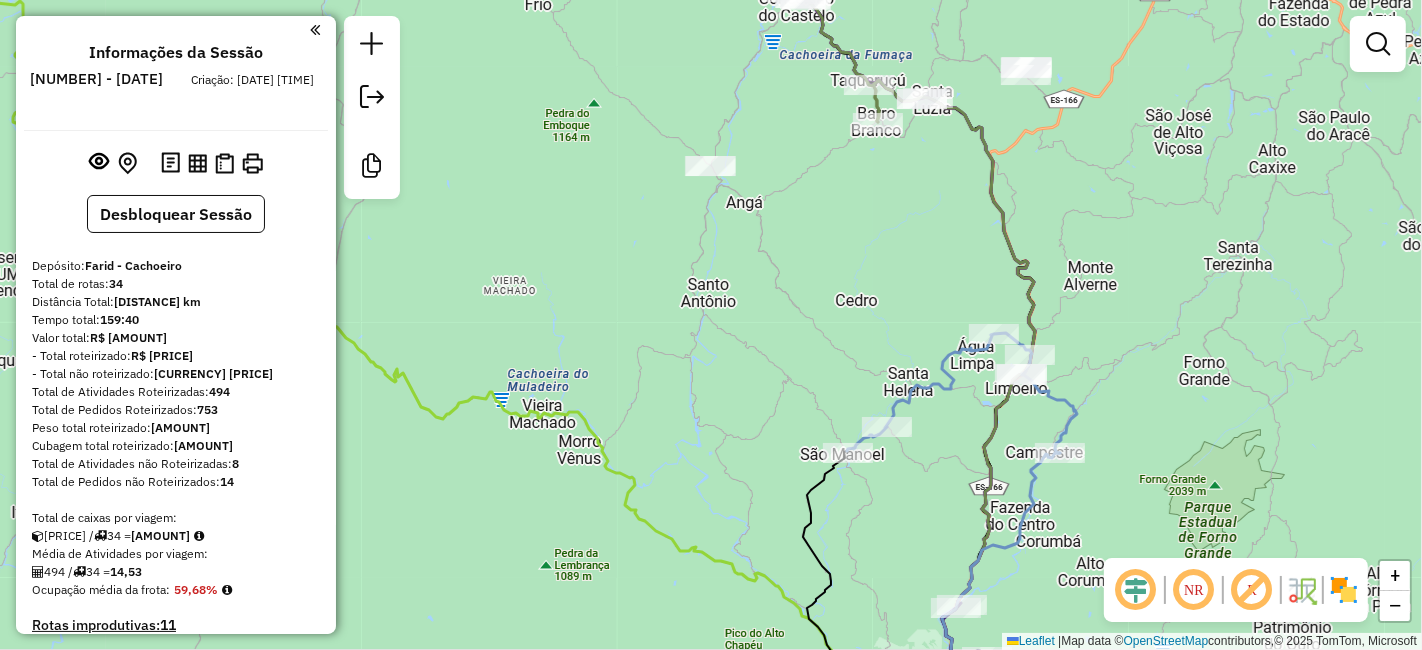 drag, startPoint x: 765, startPoint y: 324, endPoint x: 737, endPoint y: 321, distance: 28.160255 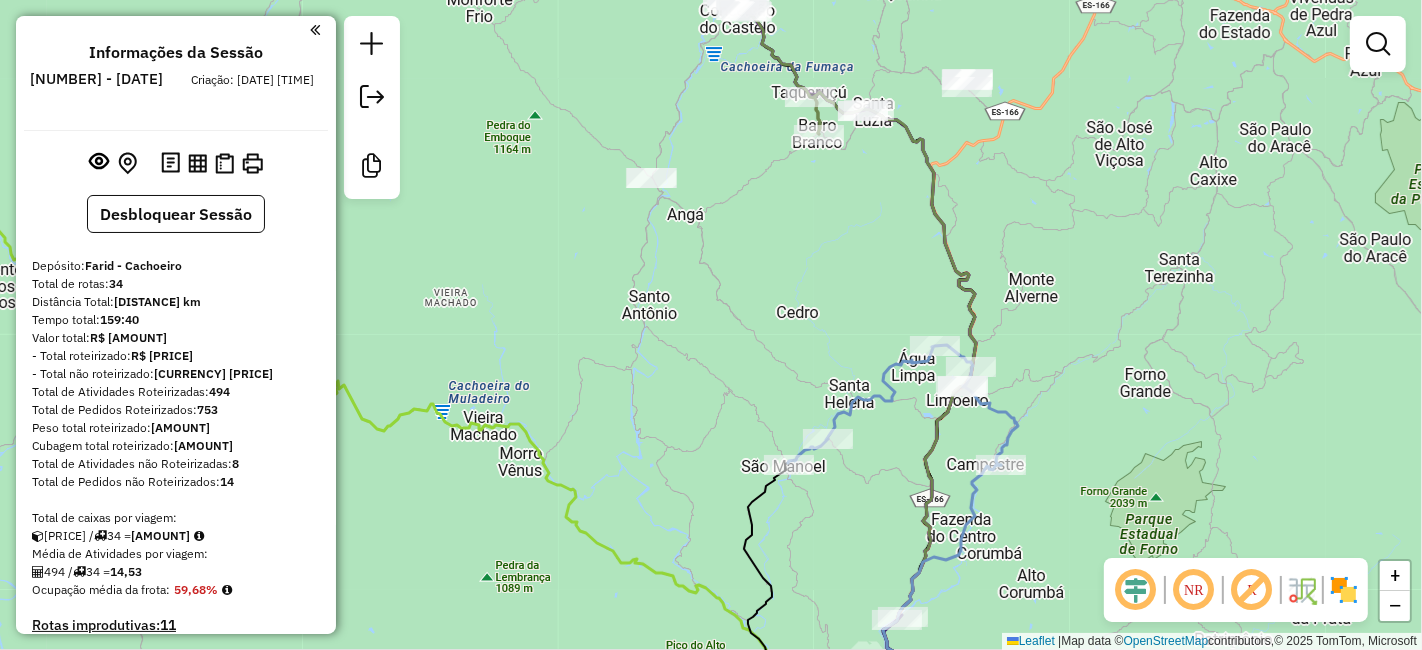 drag, startPoint x: 791, startPoint y: 348, endPoint x: 743, endPoint y: 364, distance: 50.596443 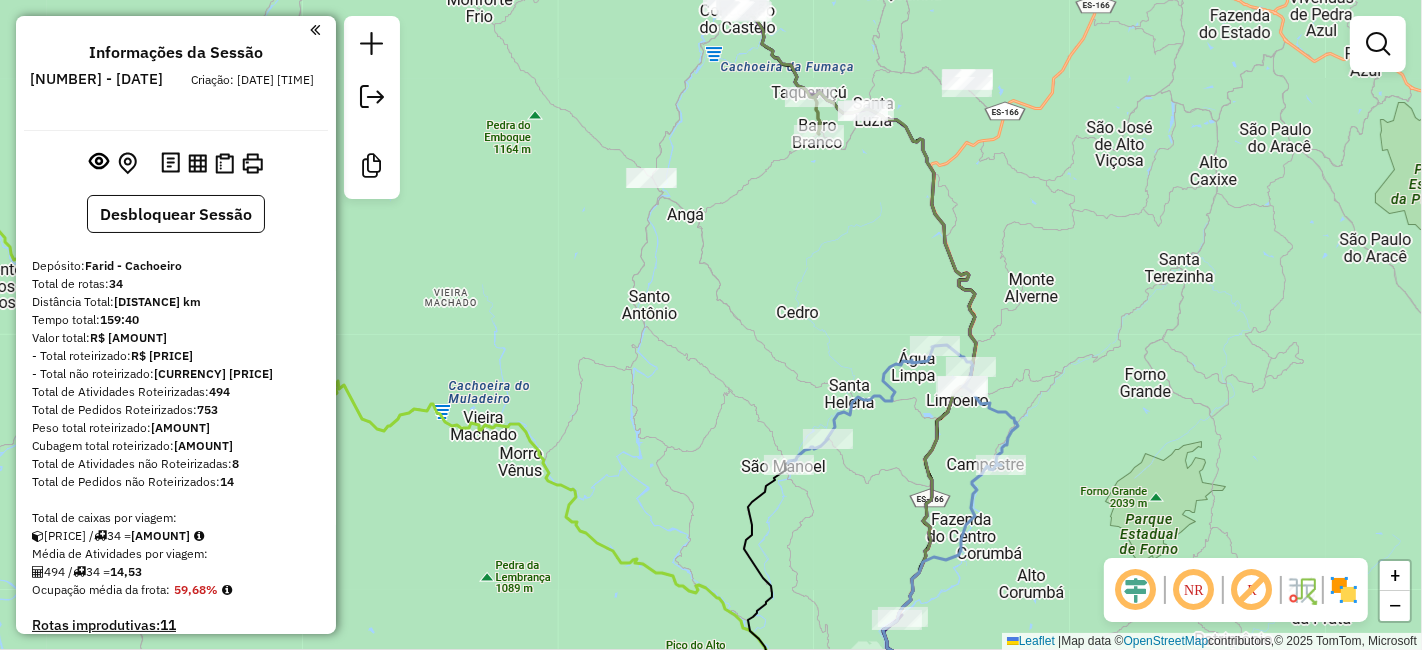 click 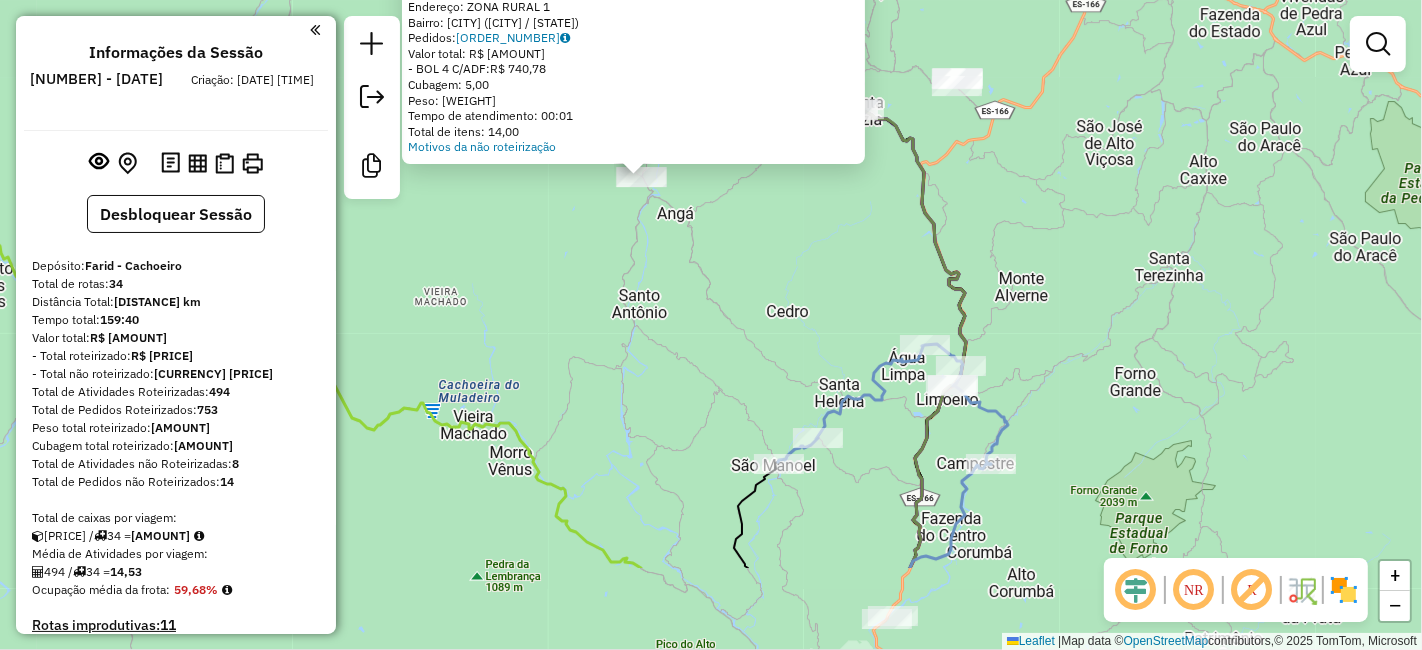 drag, startPoint x: 838, startPoint y: 451, endPoint x: 780, endPoint y: 323, distance: 140.52757 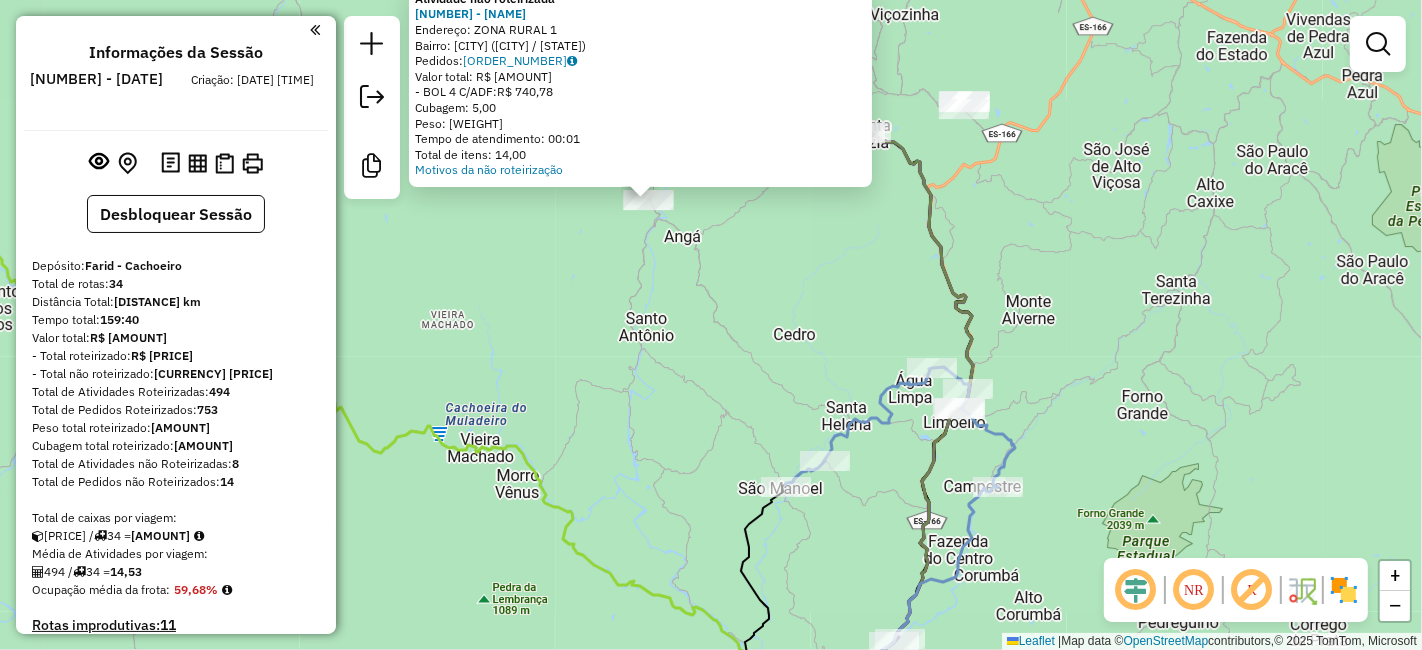 drag, startPoint x: 780, startPoint y: 323, endPoint x: 787, endPoint y: 346, distance: 24.04163 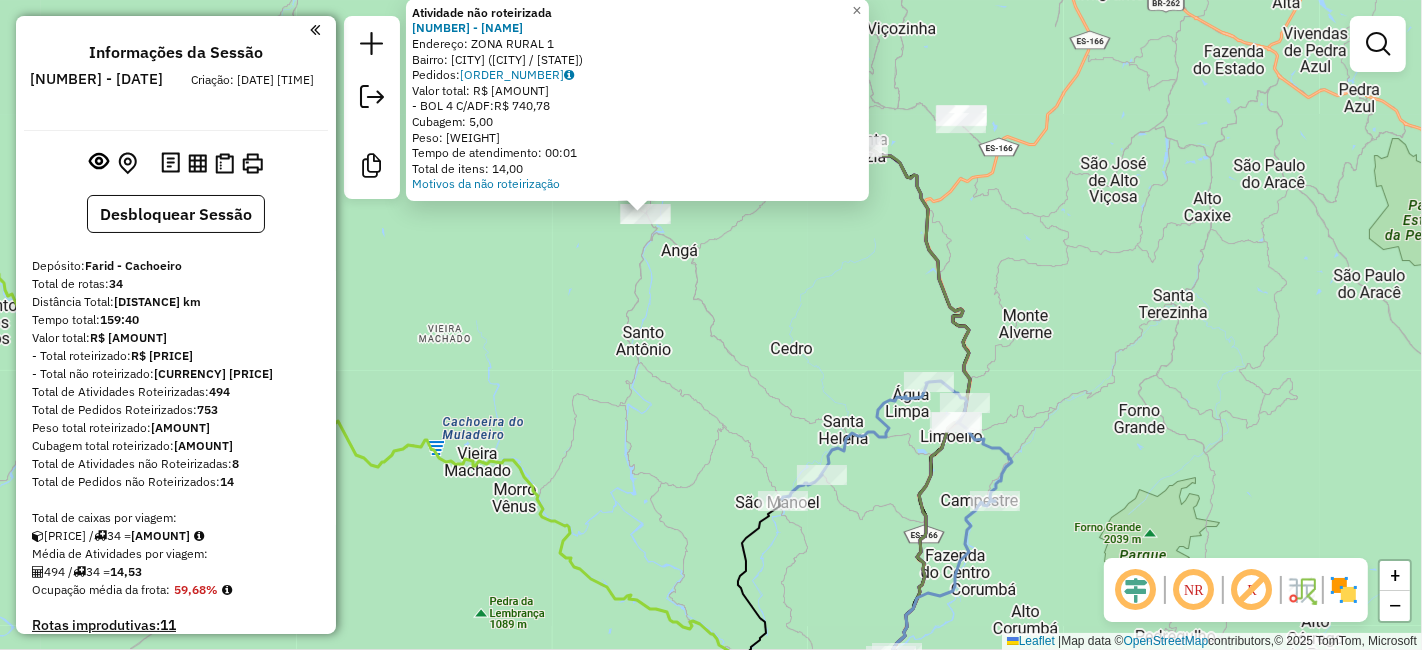 drag, startPoint x: 787, startPoint y: 346, endPoint x: 784, endPoint y: 360, distance: 14.3178215 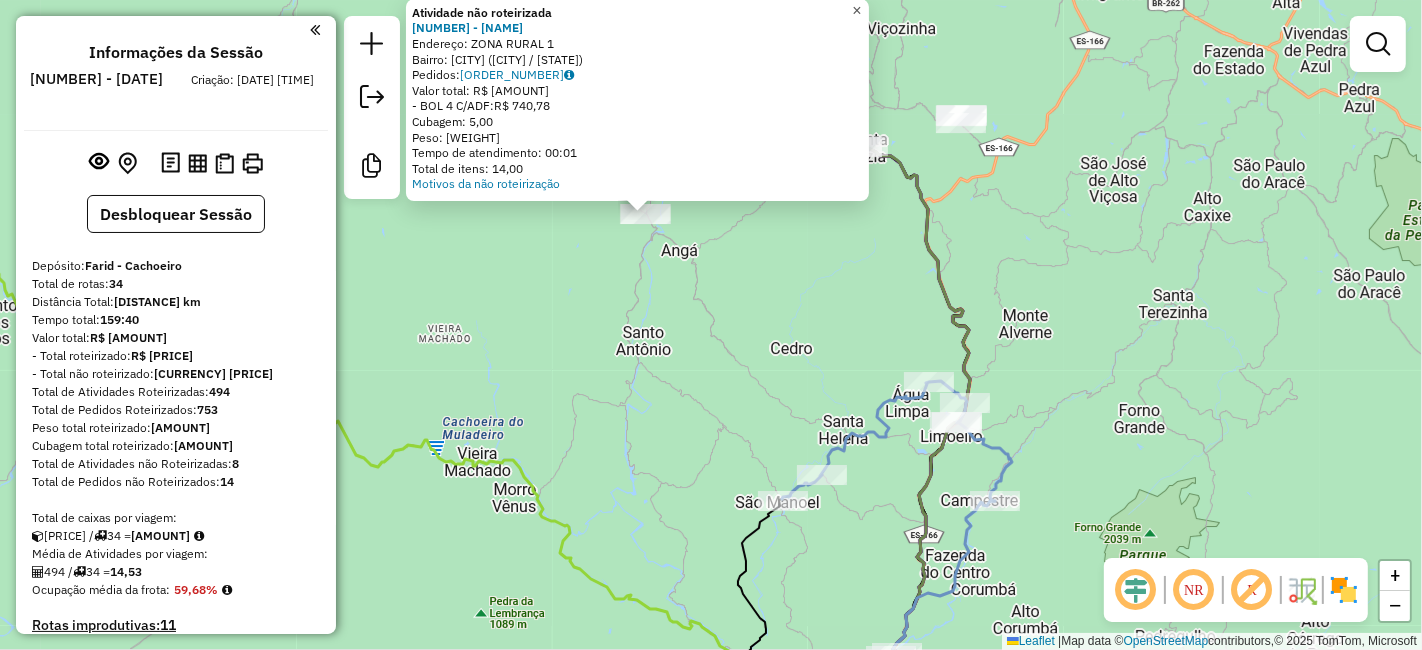 click on "×" 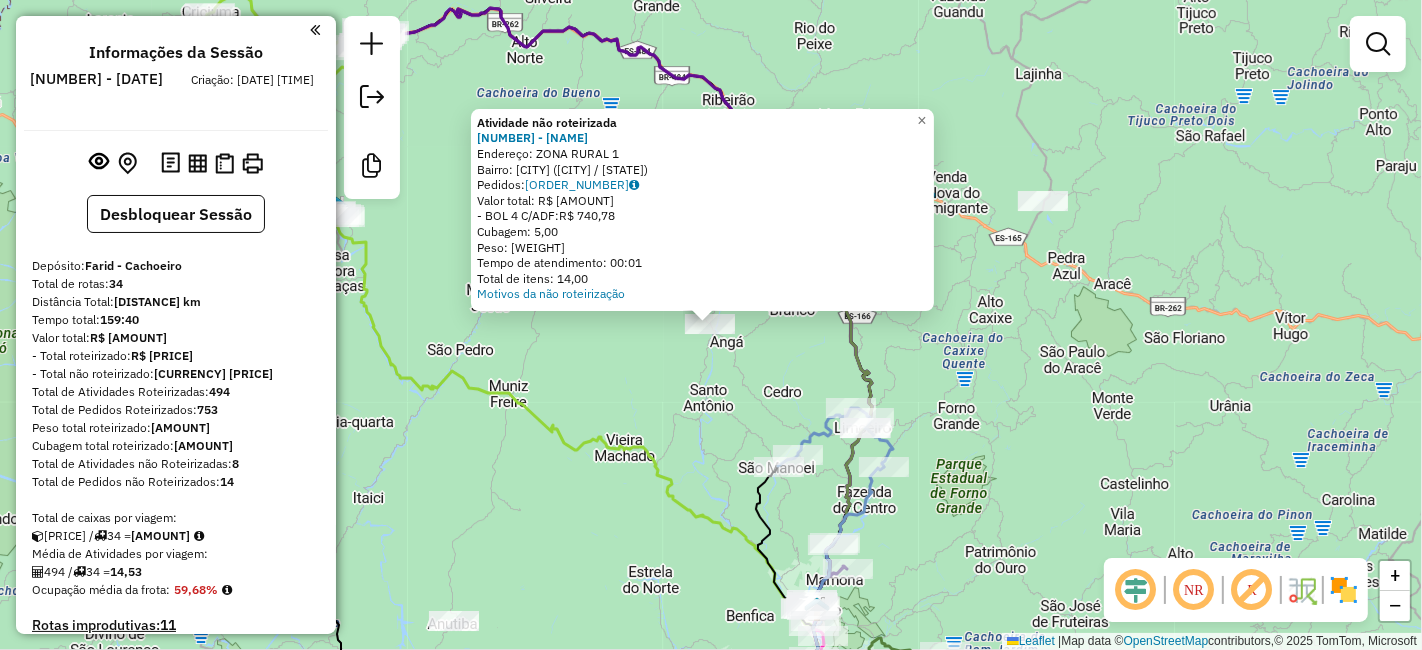 click on "Atividade não roteirizada [NUMBER] - [BUSINESS_NAME] Endereço: [AREA] [NUMBER] Bairro: [CITY] ([CITY] / [STATE]) Pedidos: [ORDER_ID] Valor total: [CURRENCY] [AMOUNT] -BOL [NUMBER] C/ADF: [CURRENCY] [AMOUNT] Cubagem: [NUMBER] Peso: [NUMBER] Tempo de atendimento: [TIME] Total de itens: [NUMBER] Motivos da não roteirização × Janela de atendimento Grade de atendimento Capacidade Transportadoras Veículos Cliente Pedidos Rotas Selecione os dias de semana para filtrar as janelas de atendimento Seg Ter Qua Qui Sex Sáb Dom Informe o período da janela de atendimento: De: Até: Filtrar exatamente a janela do cliente Considerar janela de atendimento padrão Selecione os dias de semana para filtrar as grades de atendimento Seg Ter Qua Qui Sex Sáb Dom Considerar clientes sem dia de atendimento cadastrado Clientes fora do dia de atendimento selecionado Filtrar as atividades entre os valores definidos abaixo: Peso mínimo: Peso máximo: Cubagem mínima: Cubagem máxima: De: Até: +" 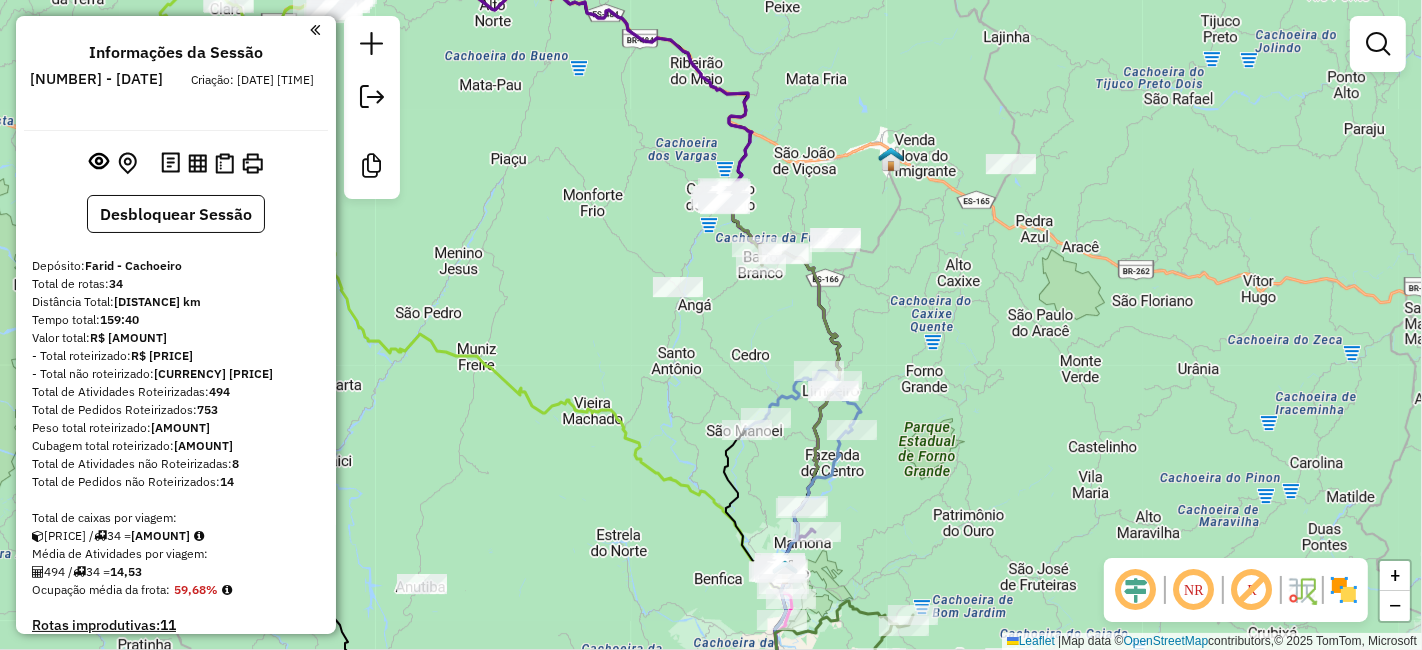 drag, startPoint x: 637, startPoint y: 376, endPoint x: 605, endPoint y: 339, distance: 48.9183 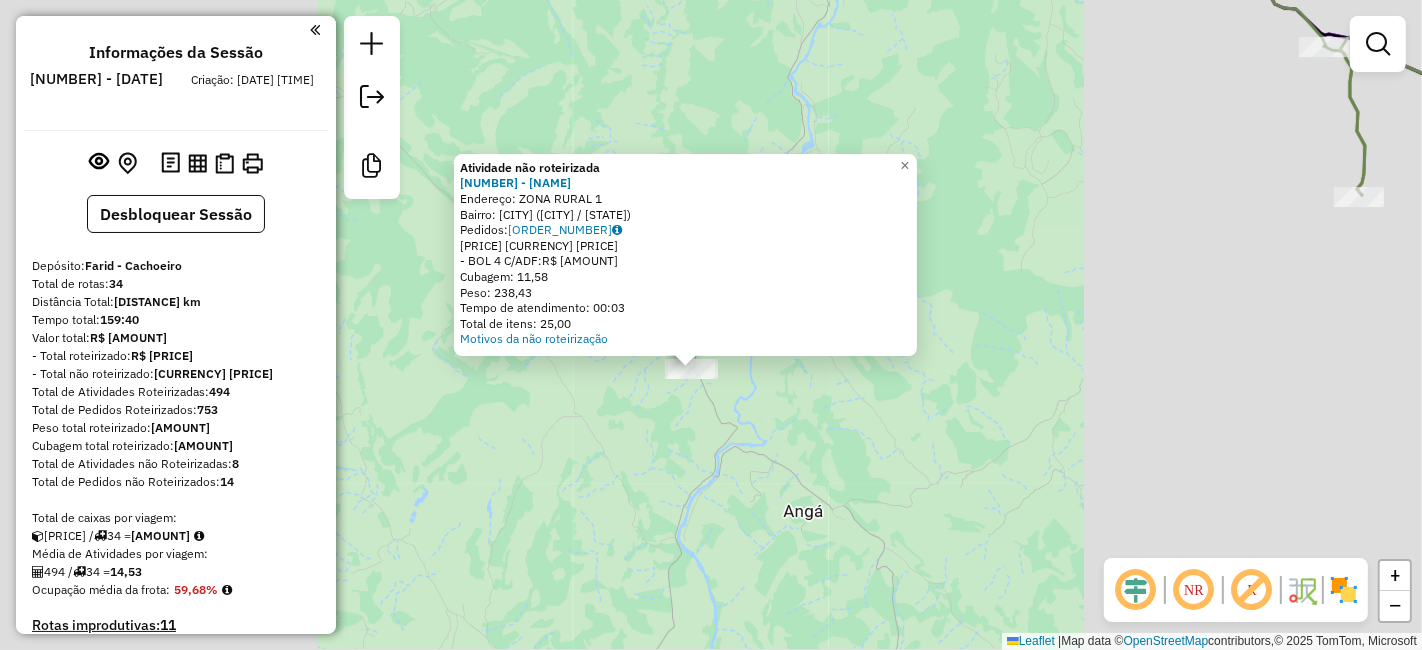 click on "Atividade não roteirizada [NUMBER] - [COMPANY_NAME]  Endereço:  [STREET_INFO]   Bairro: [NEIGHBORHOOD] ([CITY] / [STATE])   Pedidos:  [ORDER_NUMBER]   Valor total: [CURRENCY] [PRICE]   - [PAYMENT_METHOD]:  [CURRENCY] [PRICE]   Cubagem: [NUMBER]   Peso: [NUMBER]   Tempo de atendimento: [TIME]   Total de itens: [NUMBER]  Motivos da não roteirização × Janela de atendimento Grade de atendimento Capacidade Transportadoras Veículos Cliente Pedidos  Rotas Selecione os dias de semana para filtrar as janelas de atendimento  Seg   Ter   Qua   Qui   Sex   Sáb   Dom  Informe o período da janela de atendimento: De: [DATE] Até: [DATE]  Filtrar exatamente a janela do cliente  Considerar janela de atendimento padrão  Selecione os dias de semana para filtrar as grades de atendimento  Seg   Ter   Qua   Qui   Sex   Sáb   Dom   Considerar clientes sem dia de atendimento cadastrado  Clientes fora do dia de atendimento selecionado Filtrar as atividades entre os valores definidos abaixo:  Peso mínimo: [NUMBER]   Peso máximo: [NUMBER]   Cubagem mínima: [NUMBER]   Cubagem máxima: [NUMBER]   De: [NUMBER]  De:" 